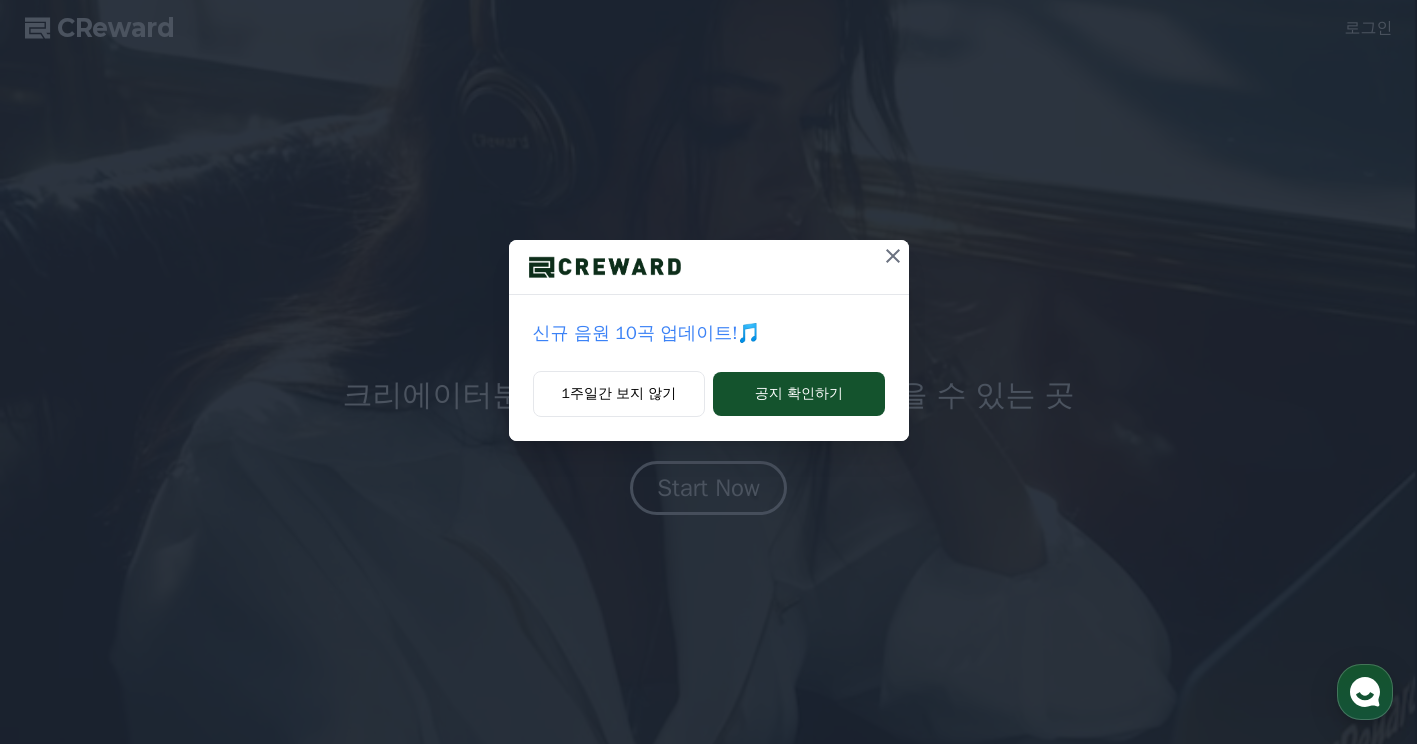 scroll, scrollTop: 0, scrollLeft: 0, axis: both 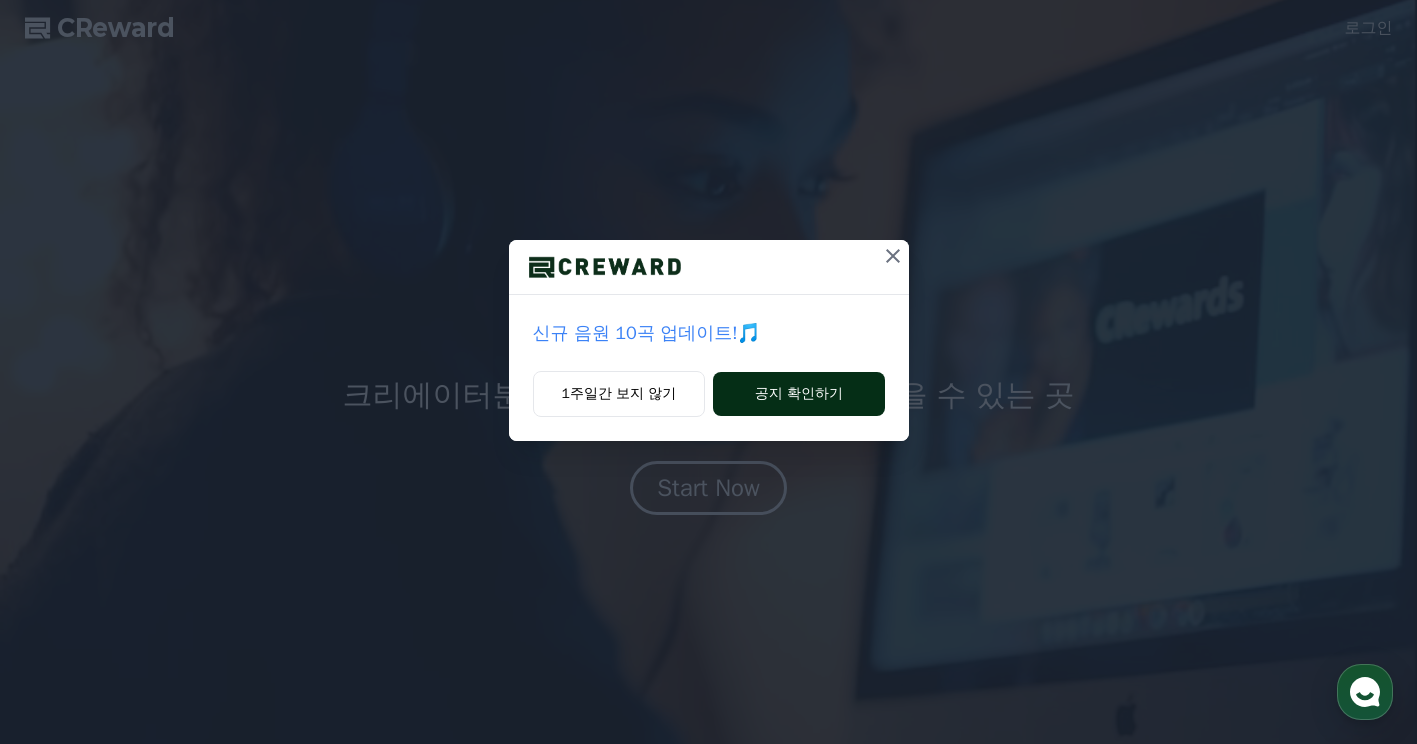 click on "공지 확인하기" at bounding box center [798, 394] 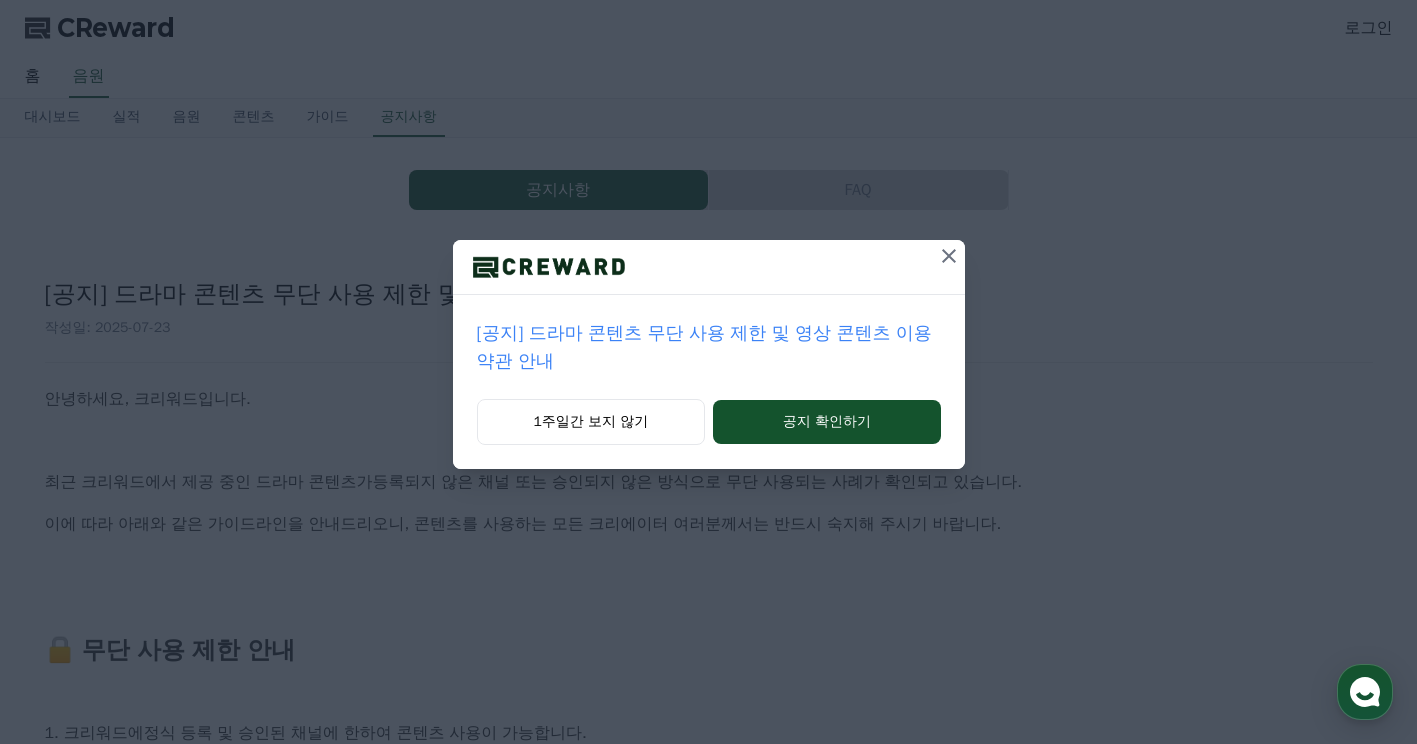 scroll, scrollTop: 0, scrollLeft: 0, axis: both 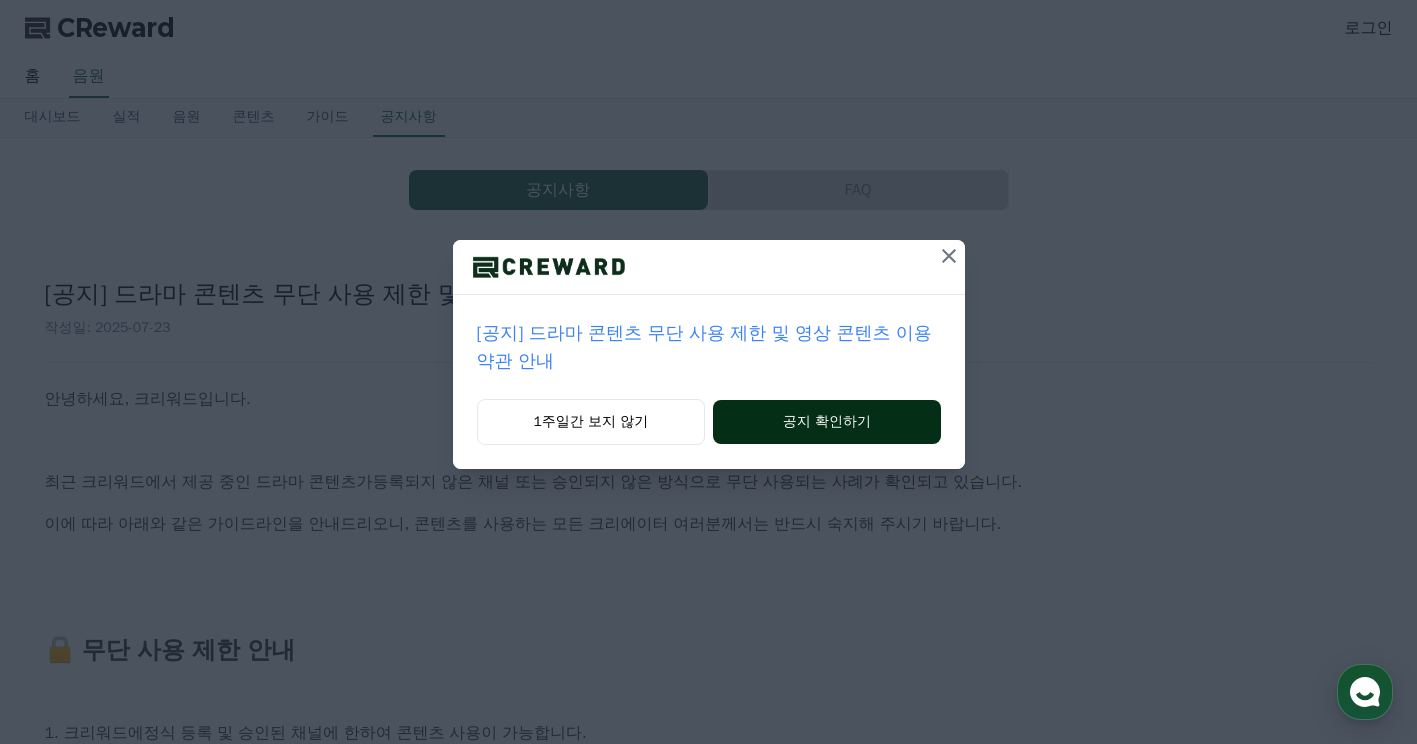 click on "공지 확인하기" at bounding box center (826, 422) 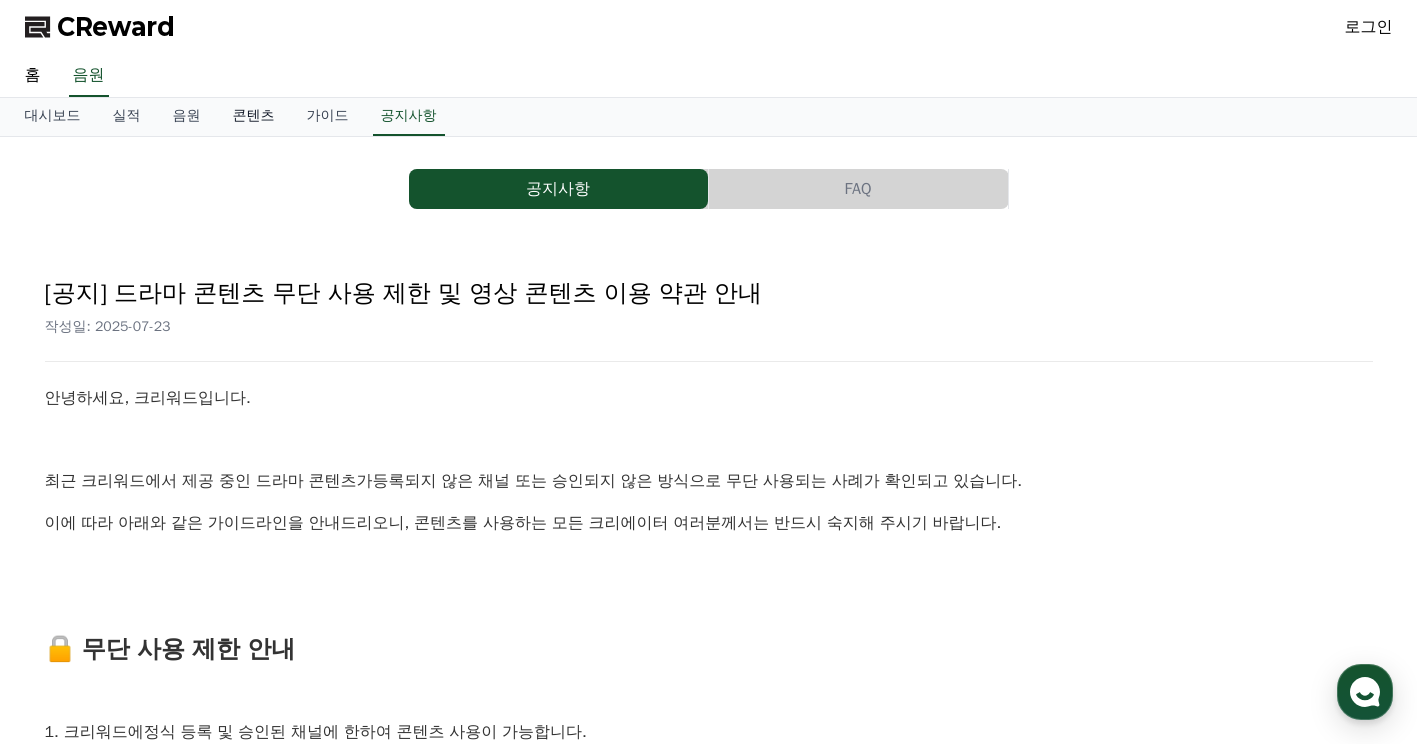 scroll, scrollTop: 0, scrollLeft: 0, axis: both 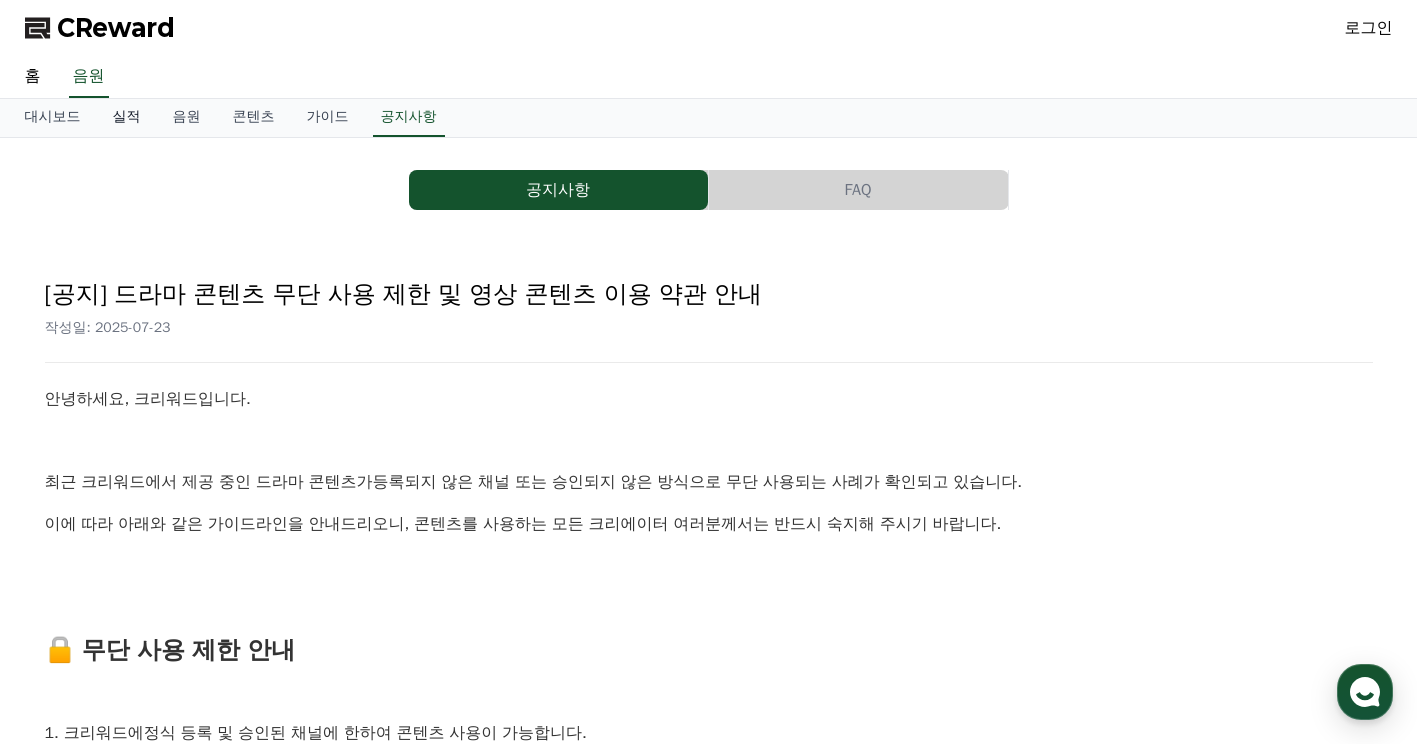 click on "실적" at bounding box center [127, 118] 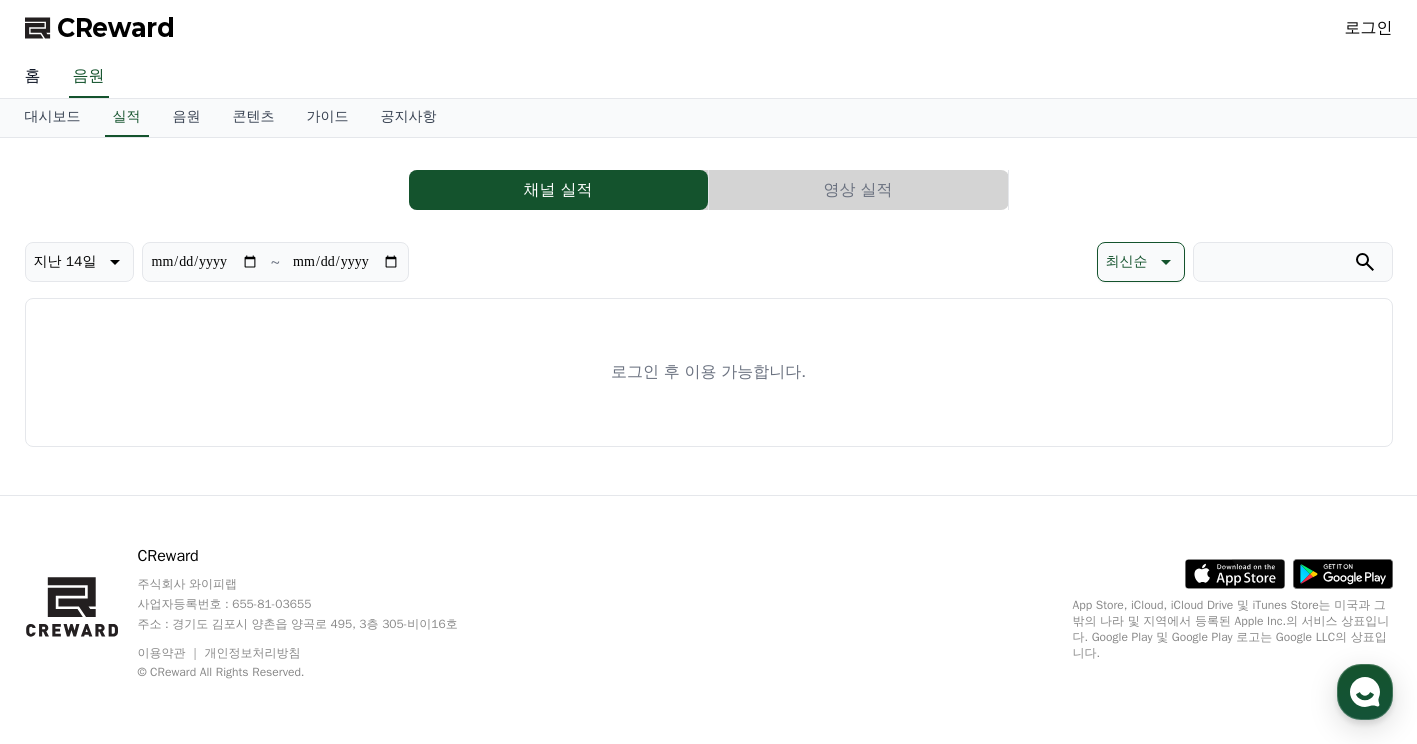 click on "홈" at bounding box center [33, 77] 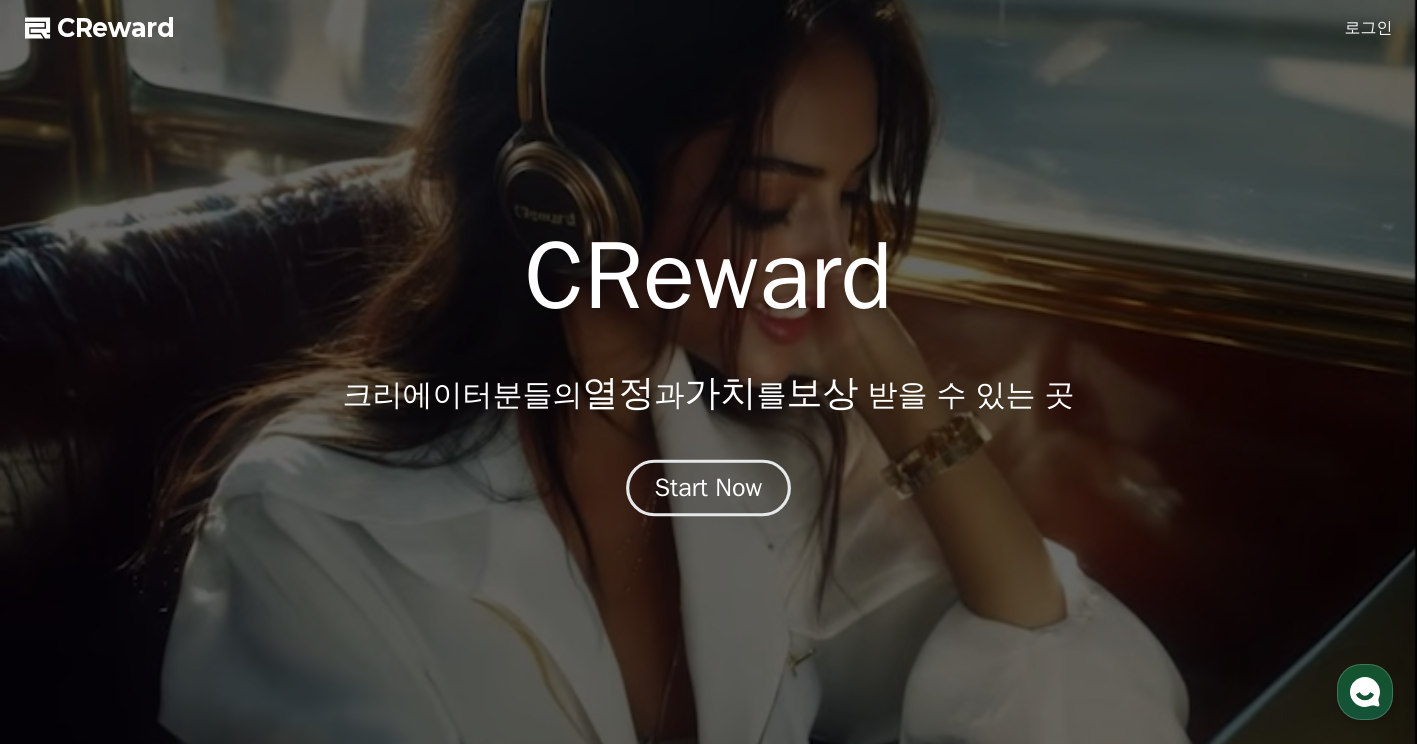 click on "Start Now" at bounding box center [709, 488] 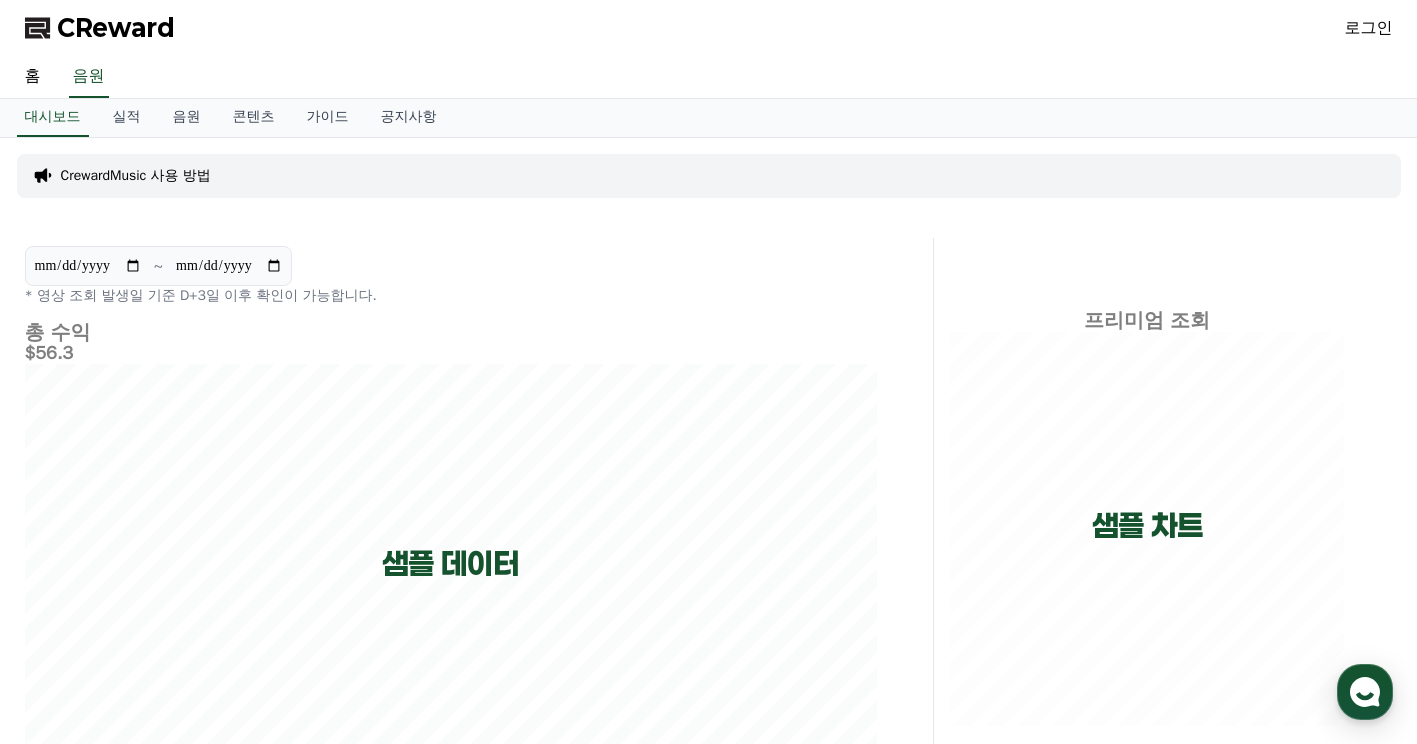 click on "로그인" at bounding box center (1369, 28) 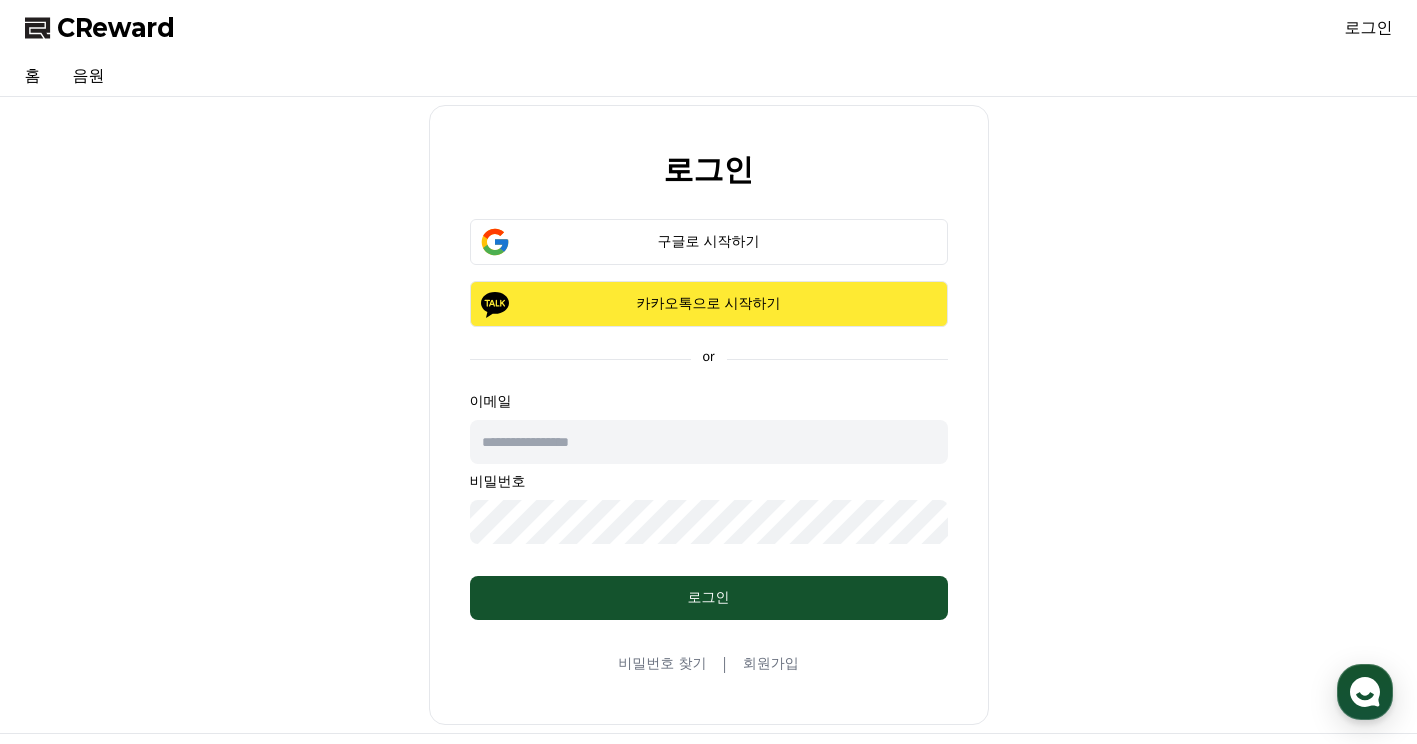 click on "카카오톡으로 시작하기" at bounding box center (709, 304) 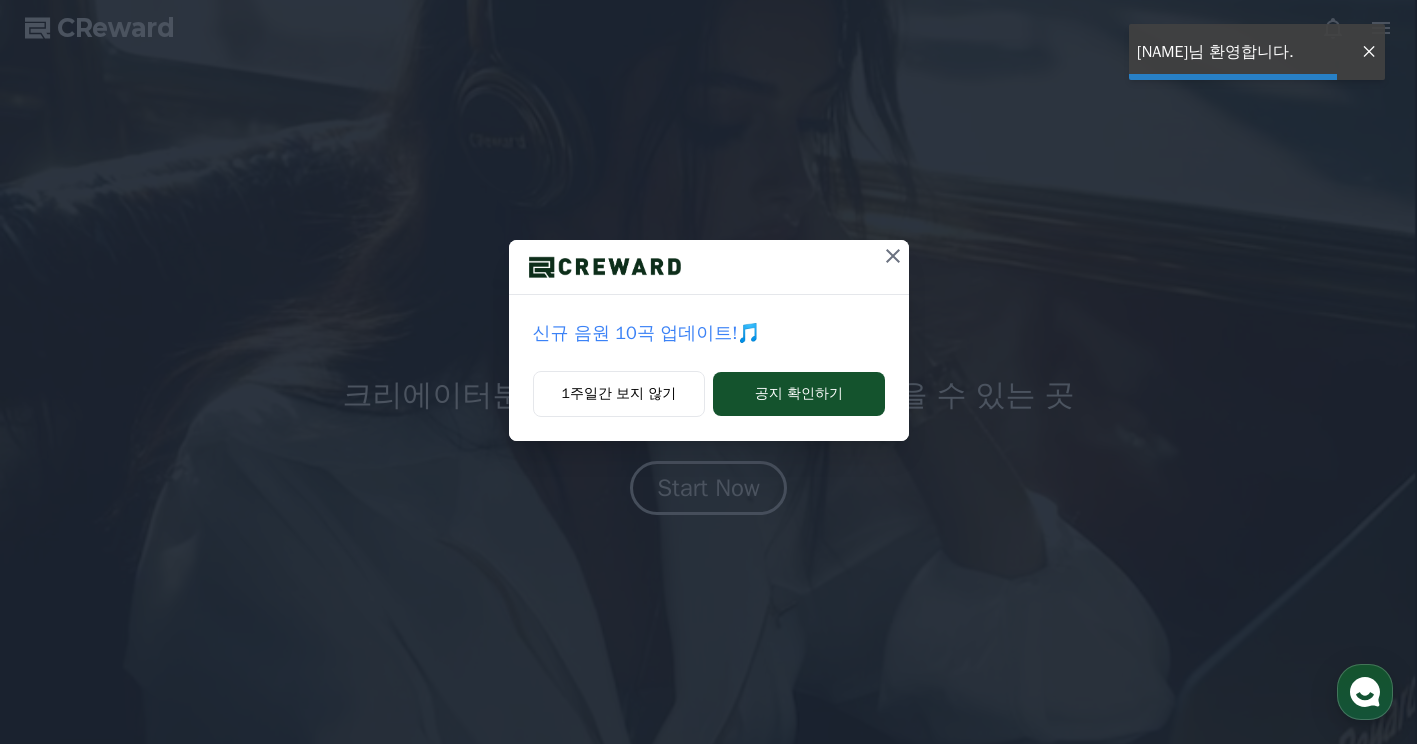 scroll, scrollTop: 0, scrollLeft: 0, axis: both 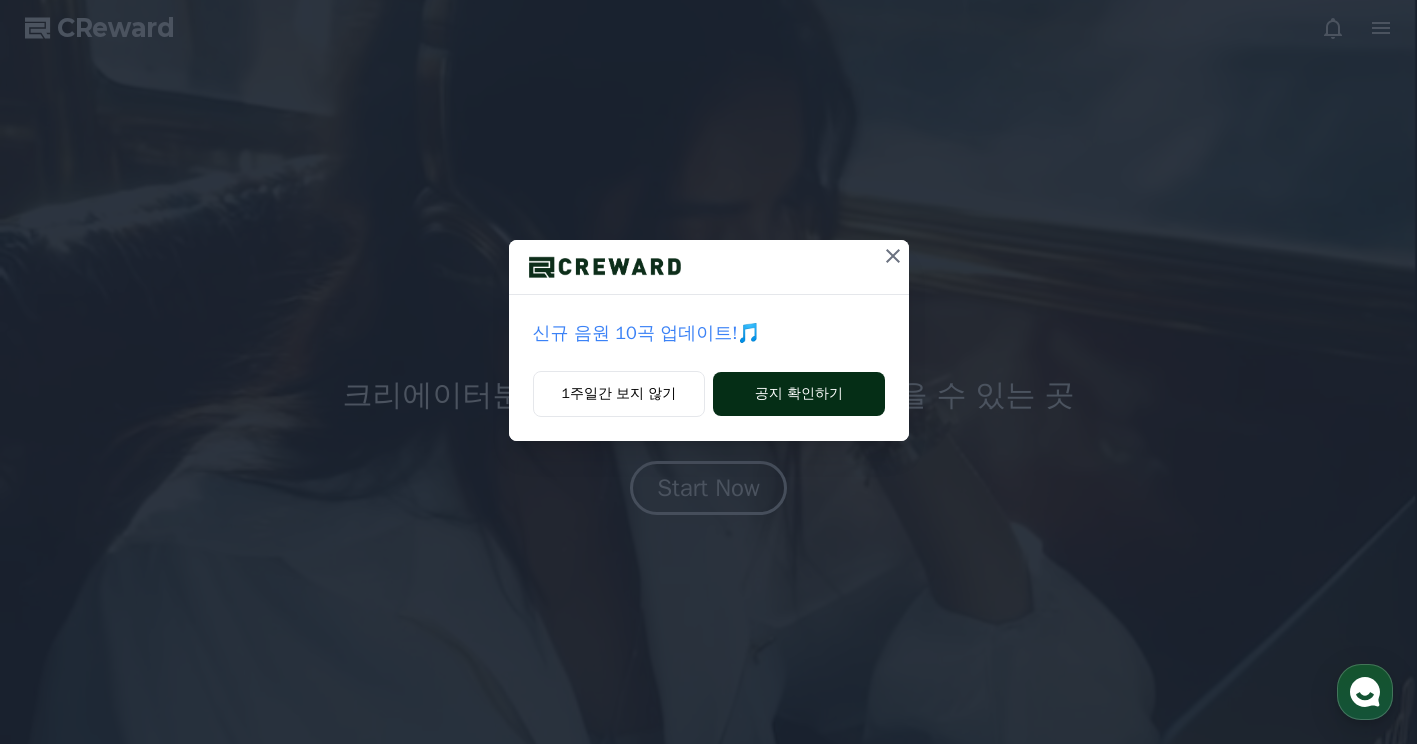 click on "공지 확인하기" at bounding box center (798, 394) 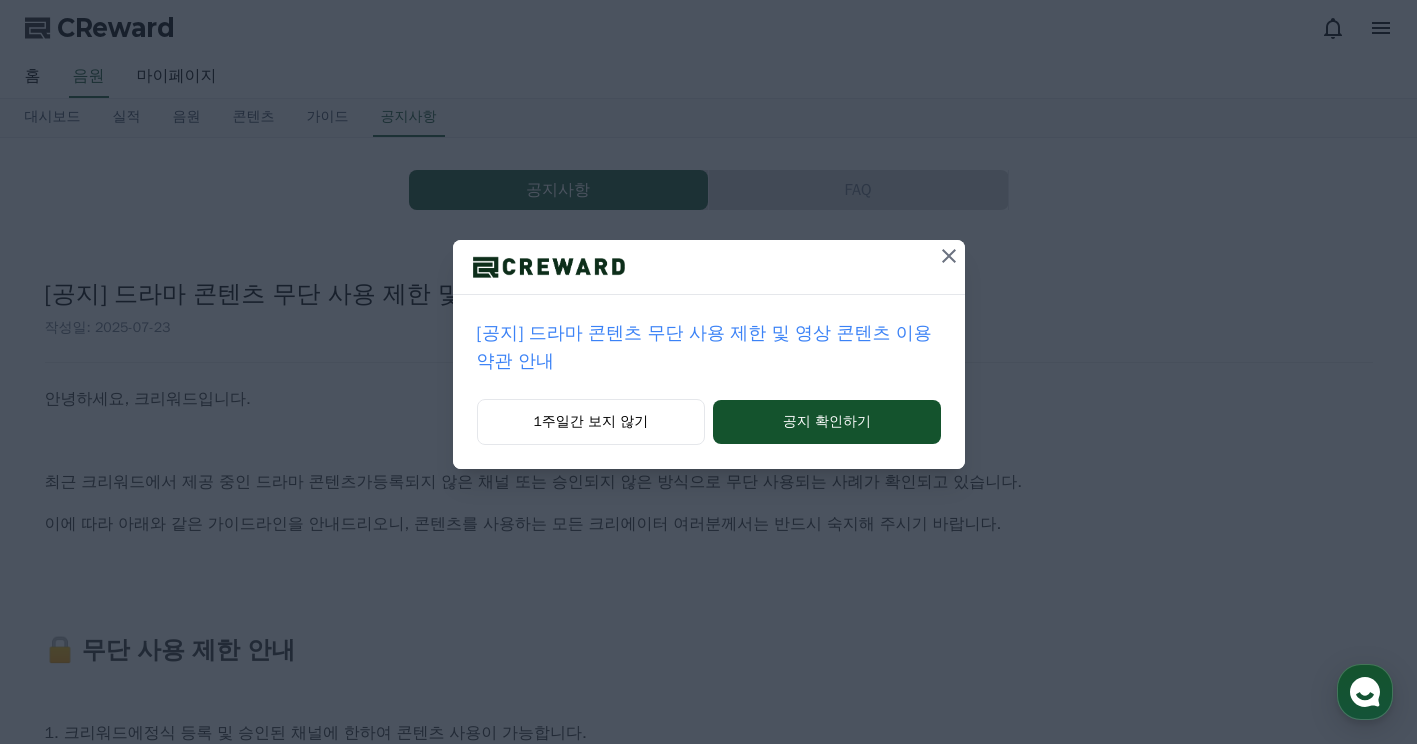scroll, scrollTop: 0, scrollLeft: 0, axis: both 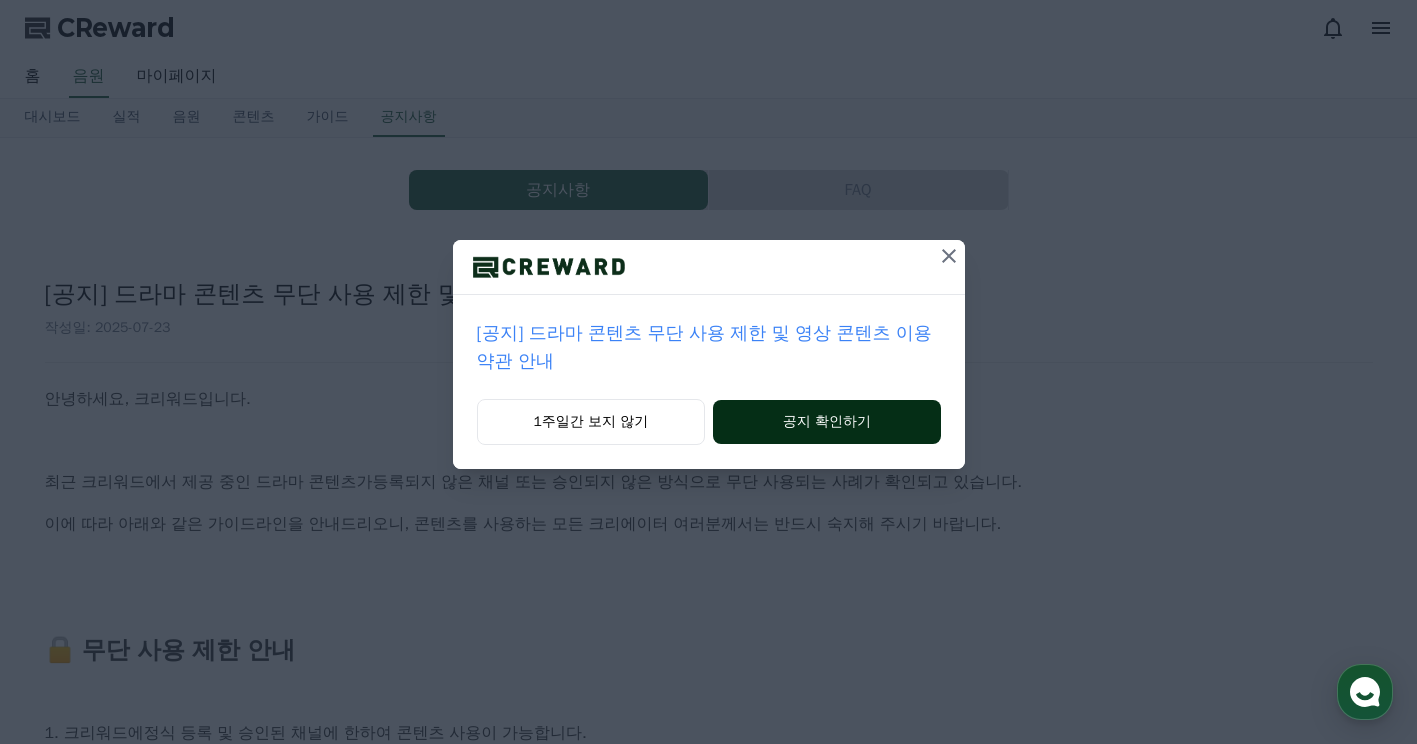 click on "공지 확인하기" at bounding box center (826, 422) 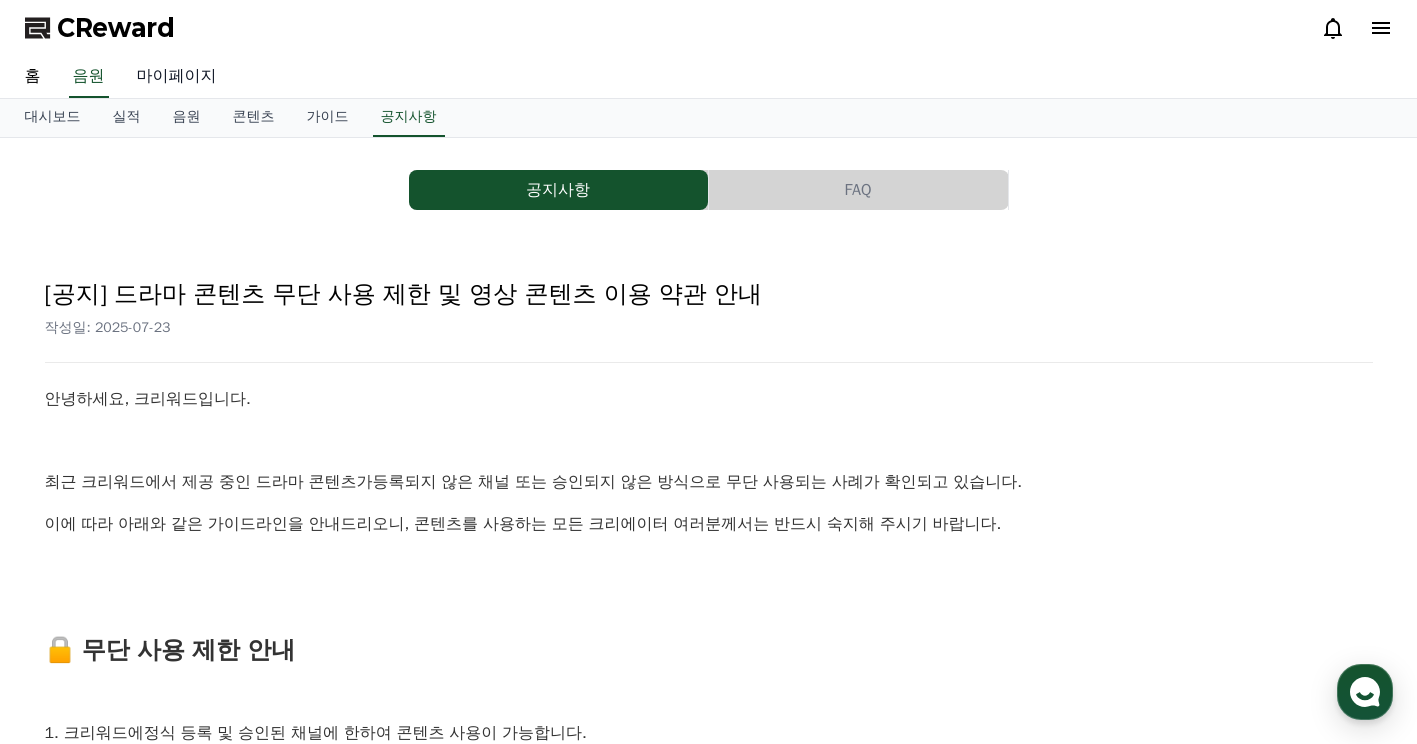 click on "마이페이지" at bounding box center (177, 77) 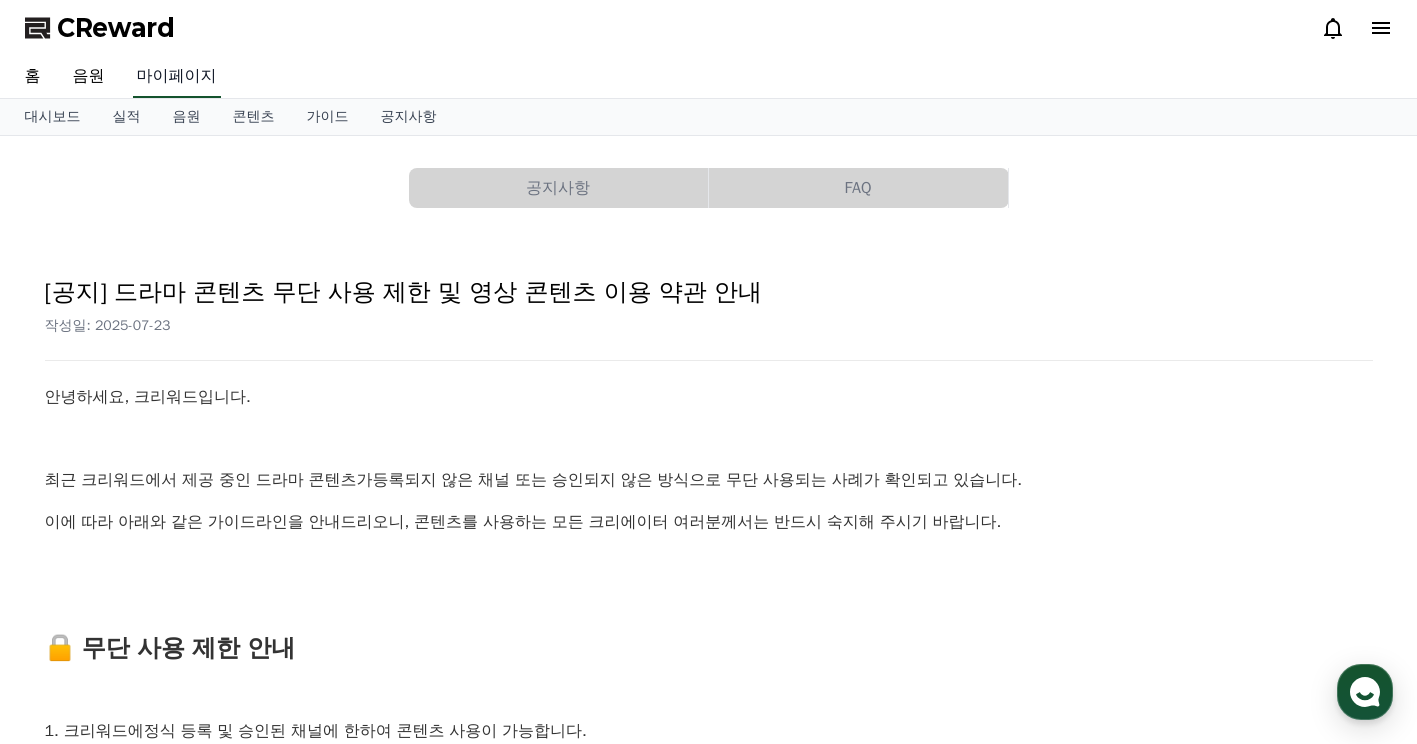 select on "**********" 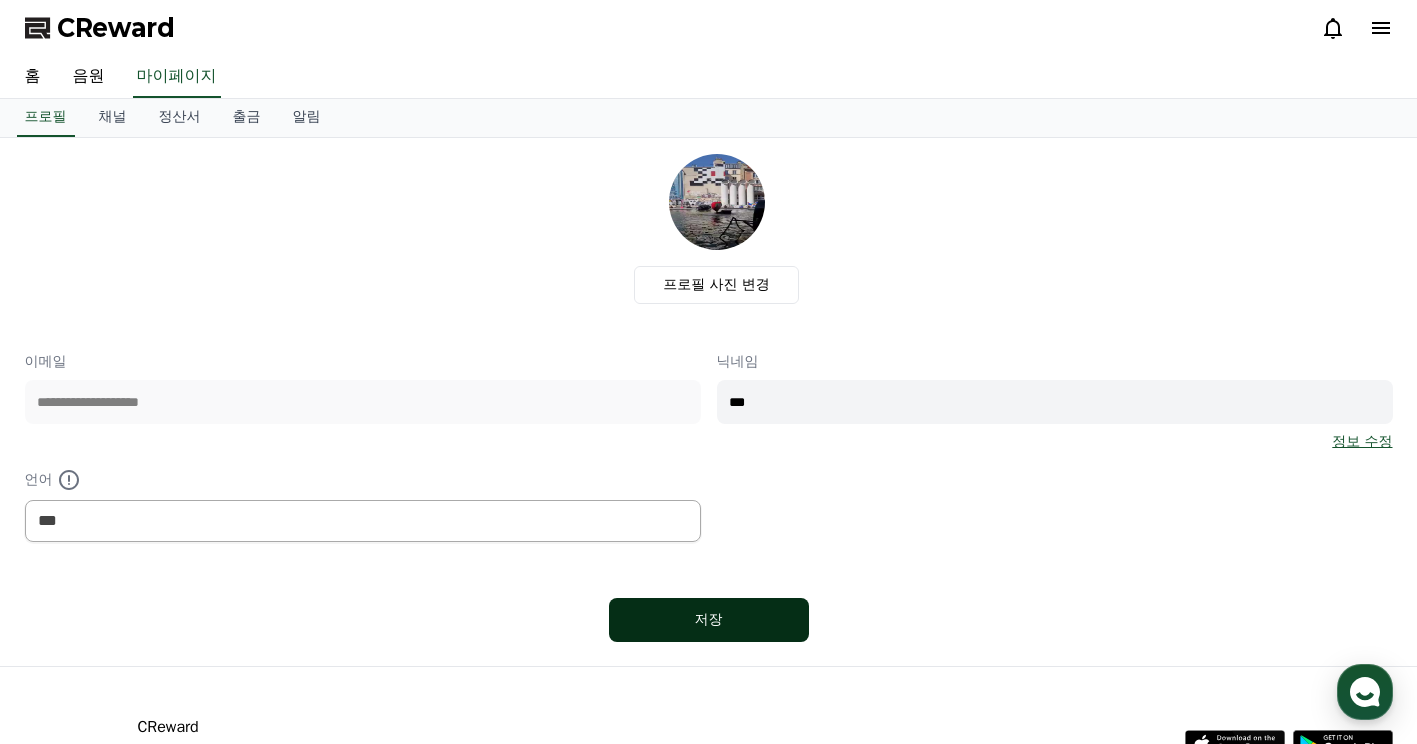 click on "저장" at bounding box center (709, 620) 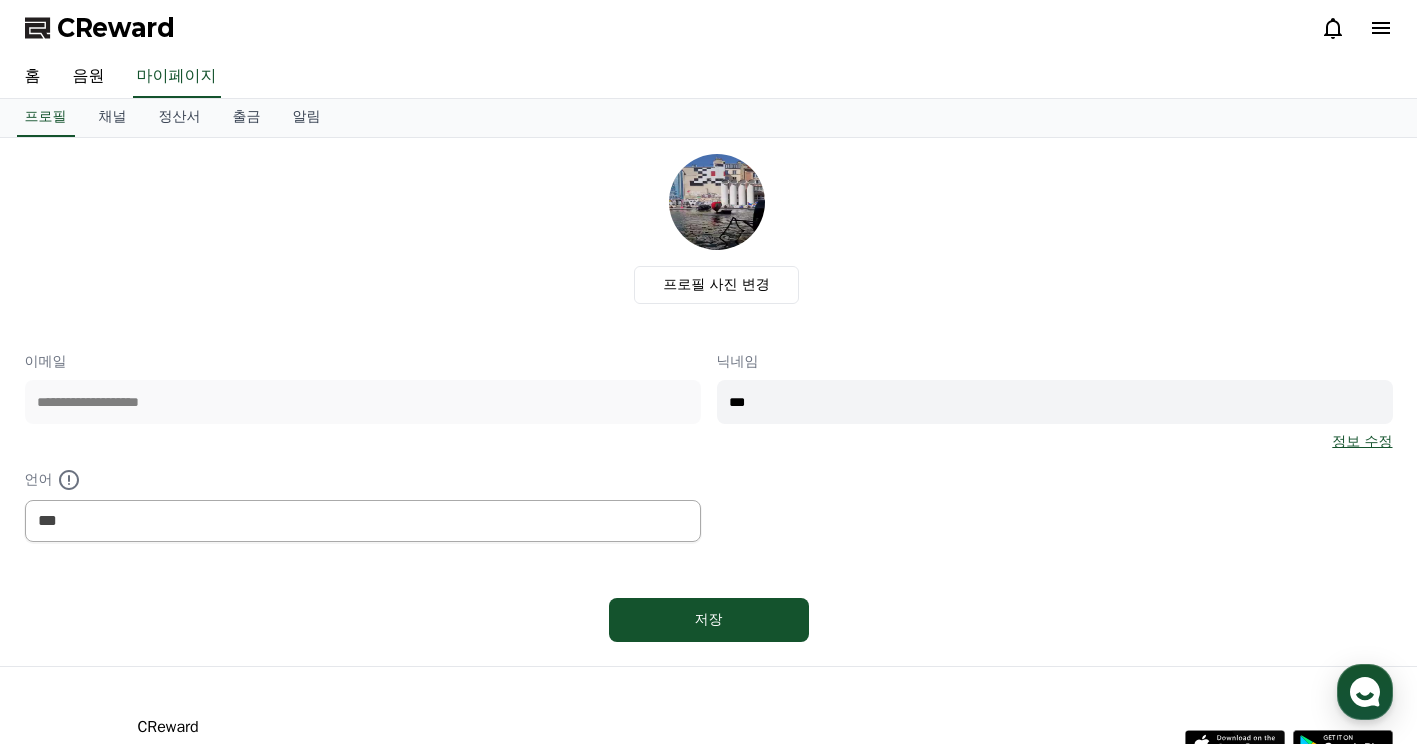 select on "**********" 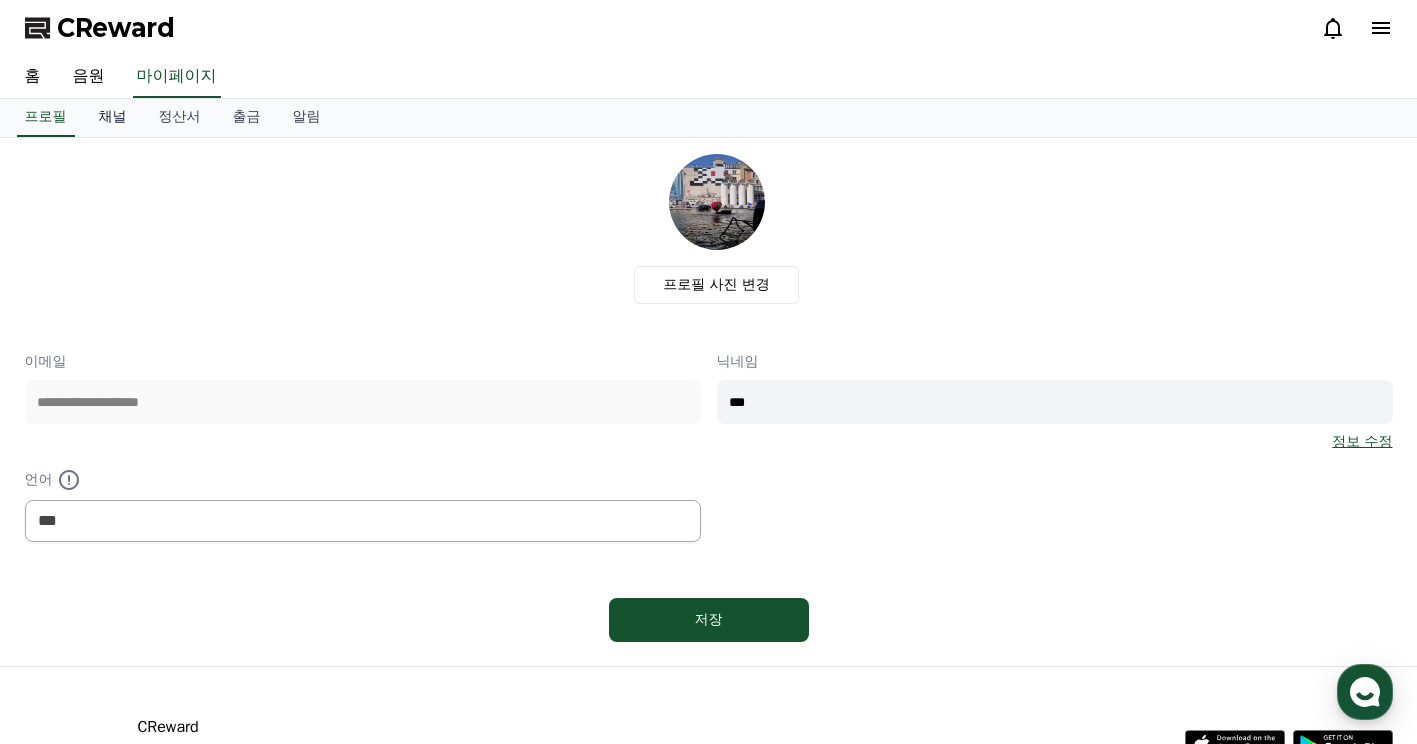 click on "채널" at bounding box center (113, 118) 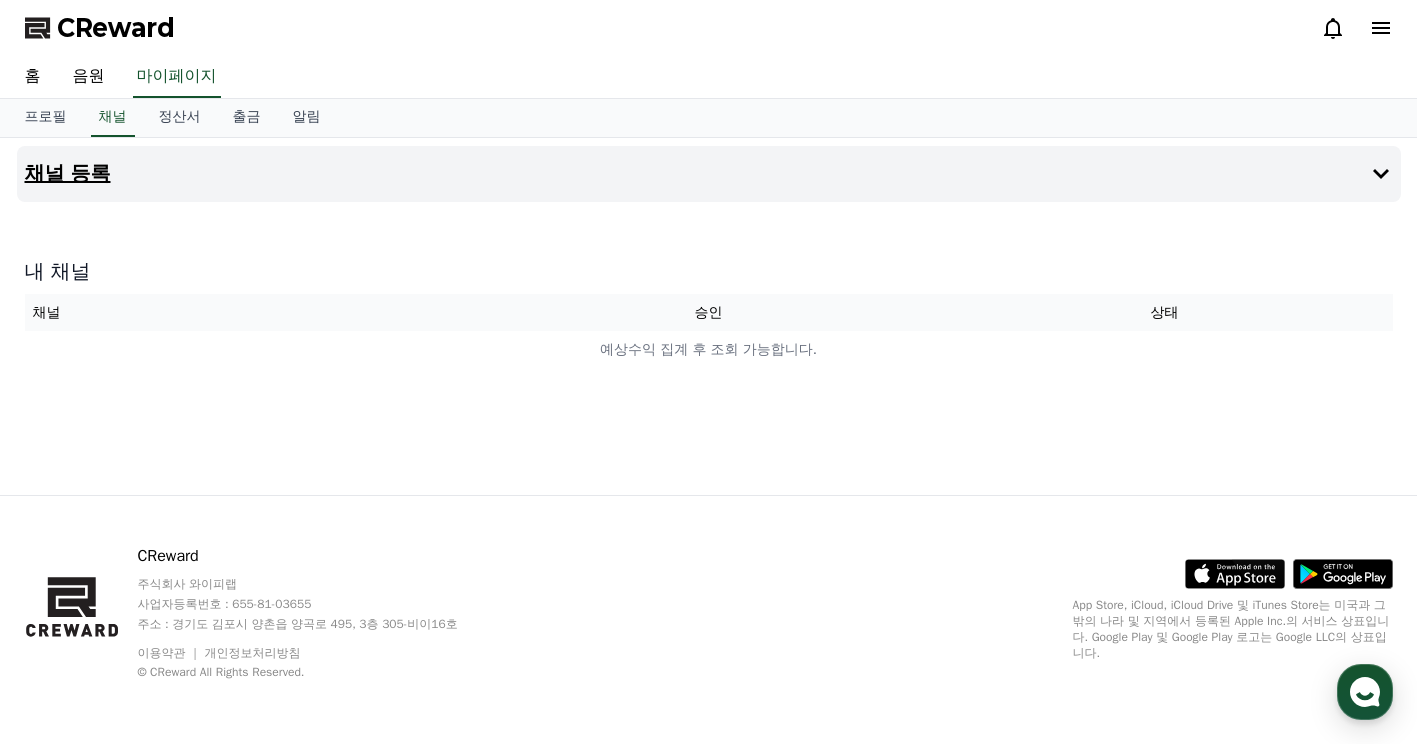 click on "채널 등록" at bounding box center (68, 174) 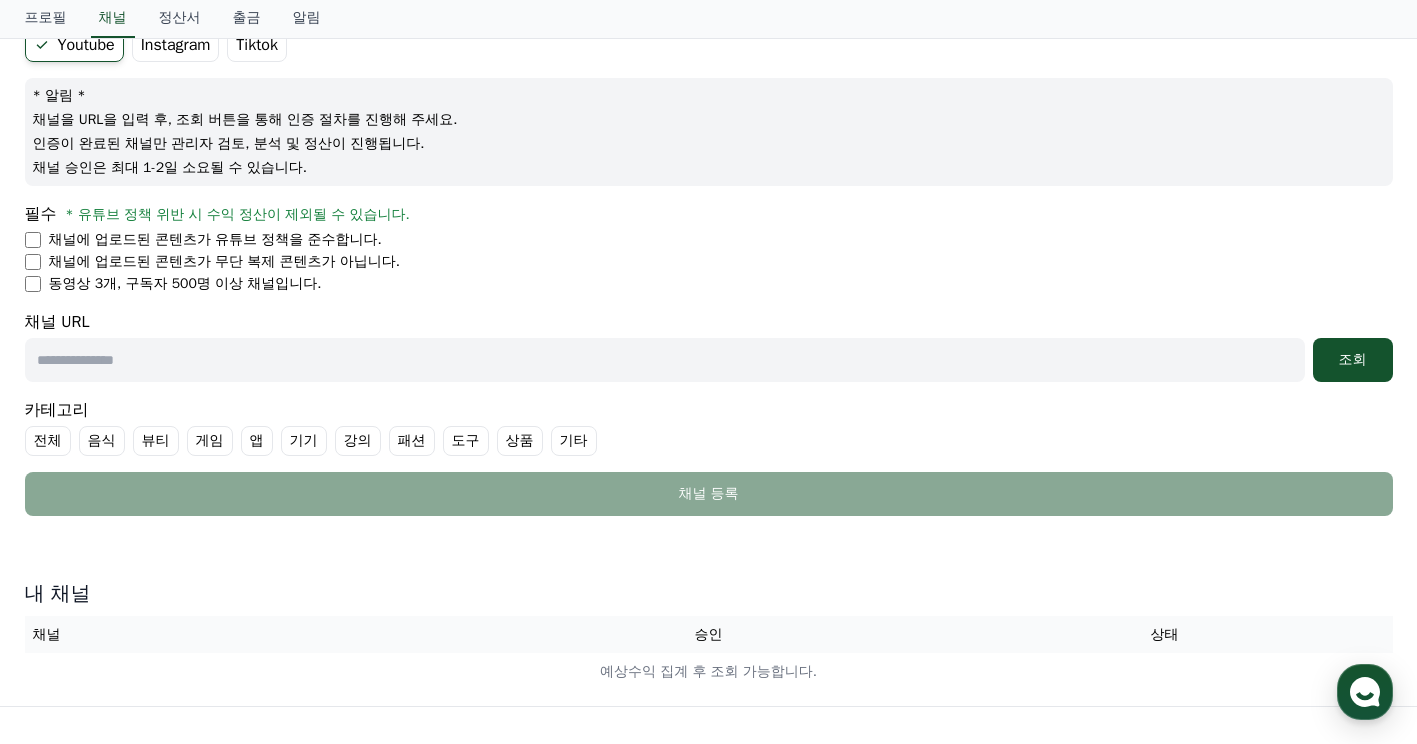 scroll, scrollTop: 200, scrollLeft: 0, axis: vertical 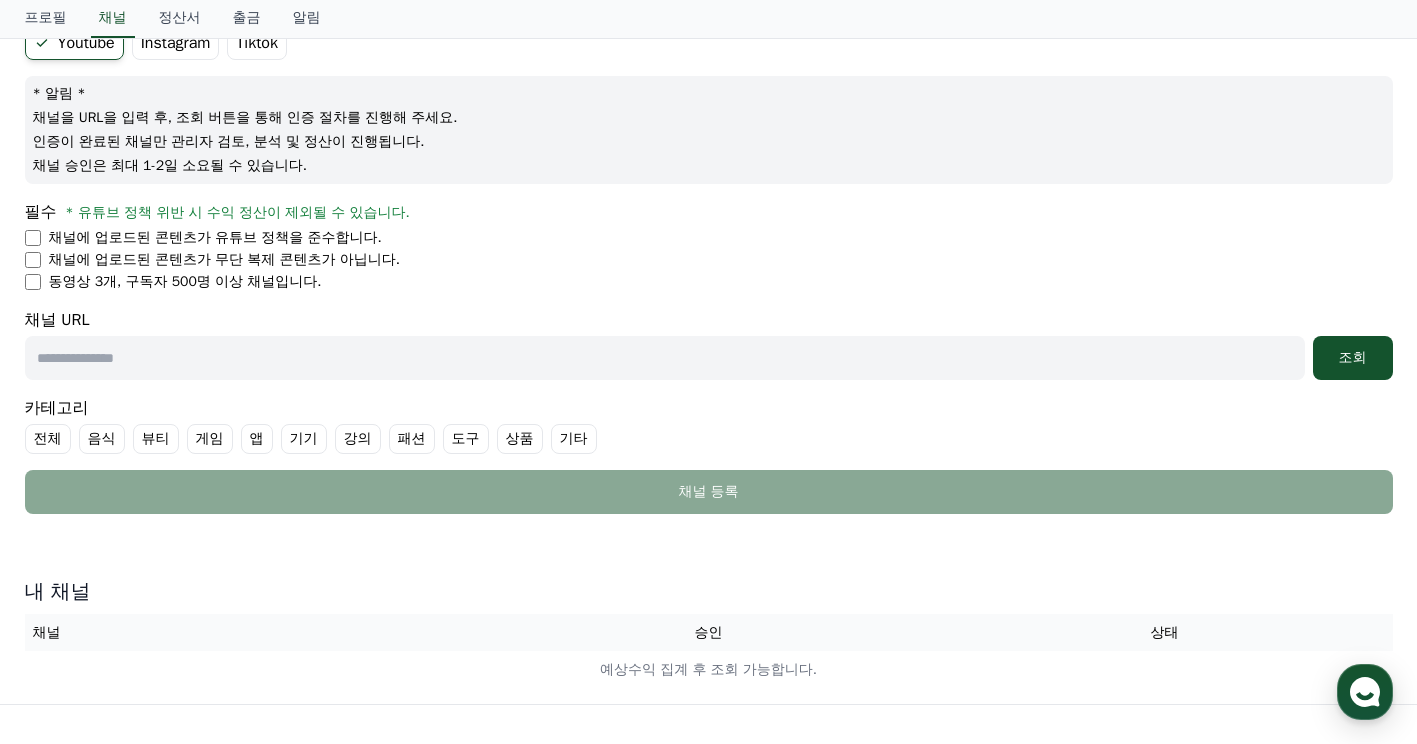 click at bounding box center [665, 358] 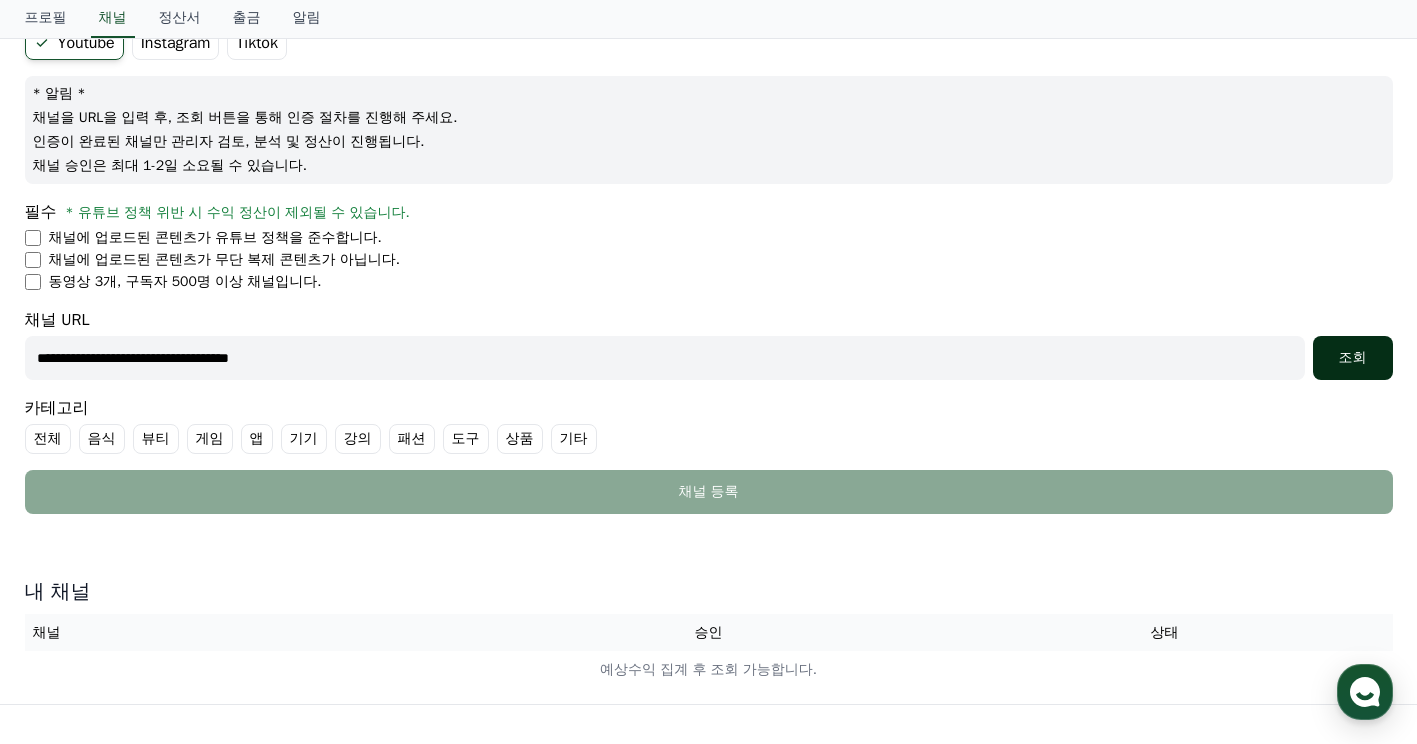 type on "**********" 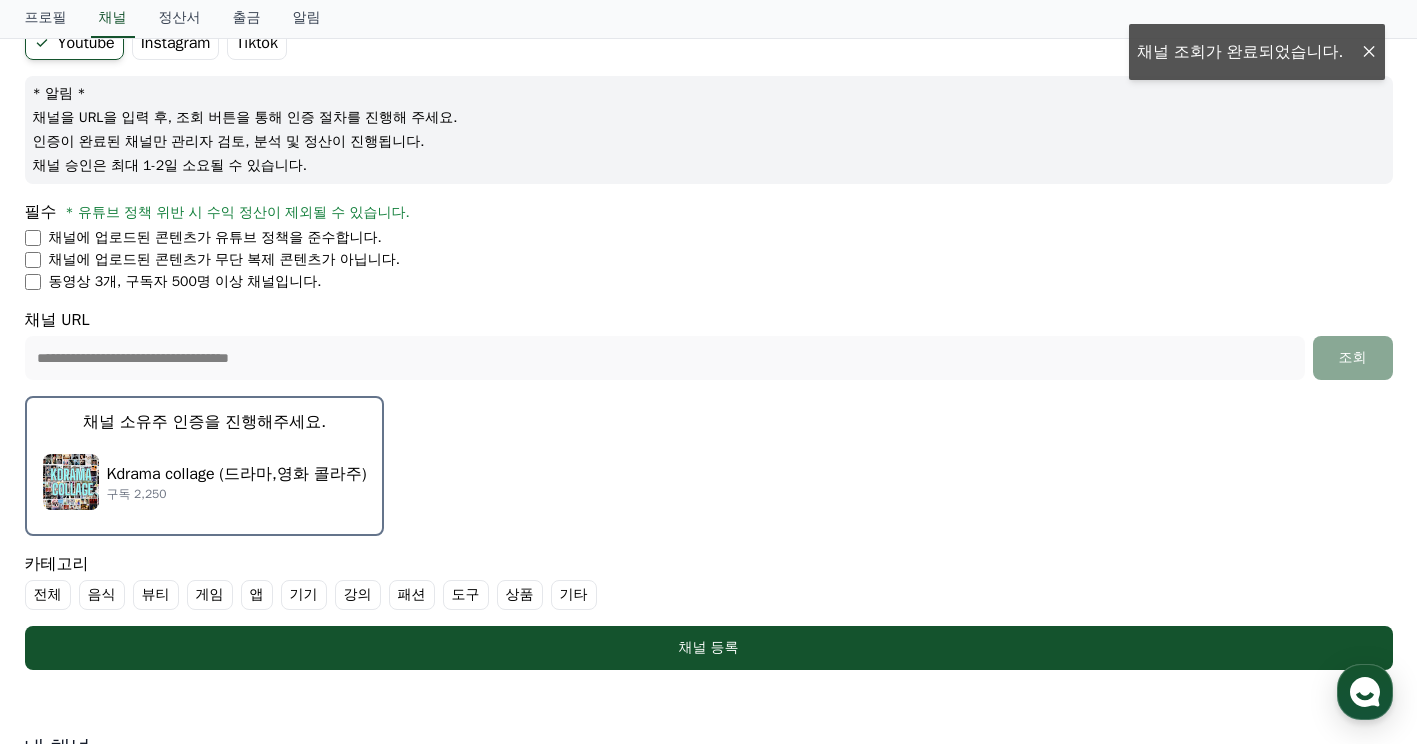 click on "Kdrama collage (드라마,영화 콜라주)" at bounding box center (237, 474) 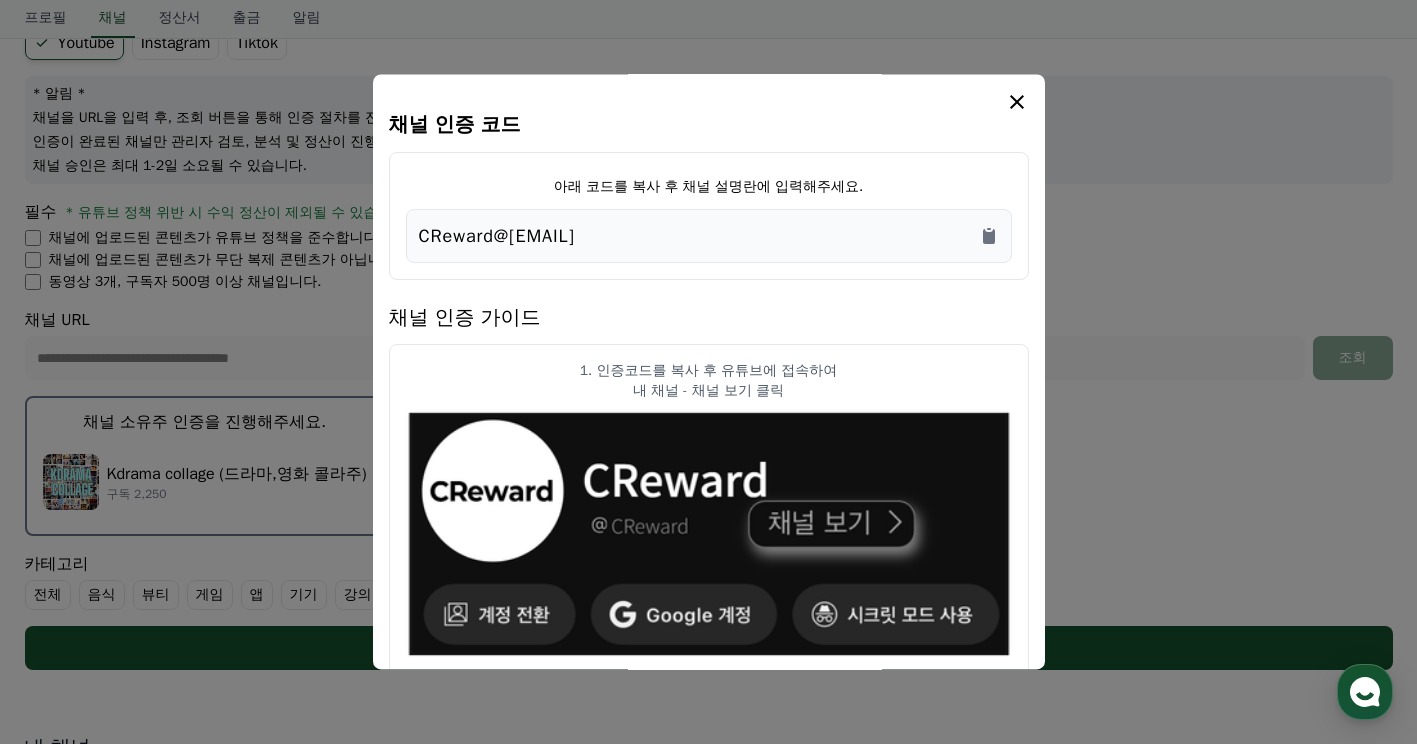 drag, startPoint x: 585, startPoint y: 231, endPoint x: 385, endPoint y: 233, distance: 200.01 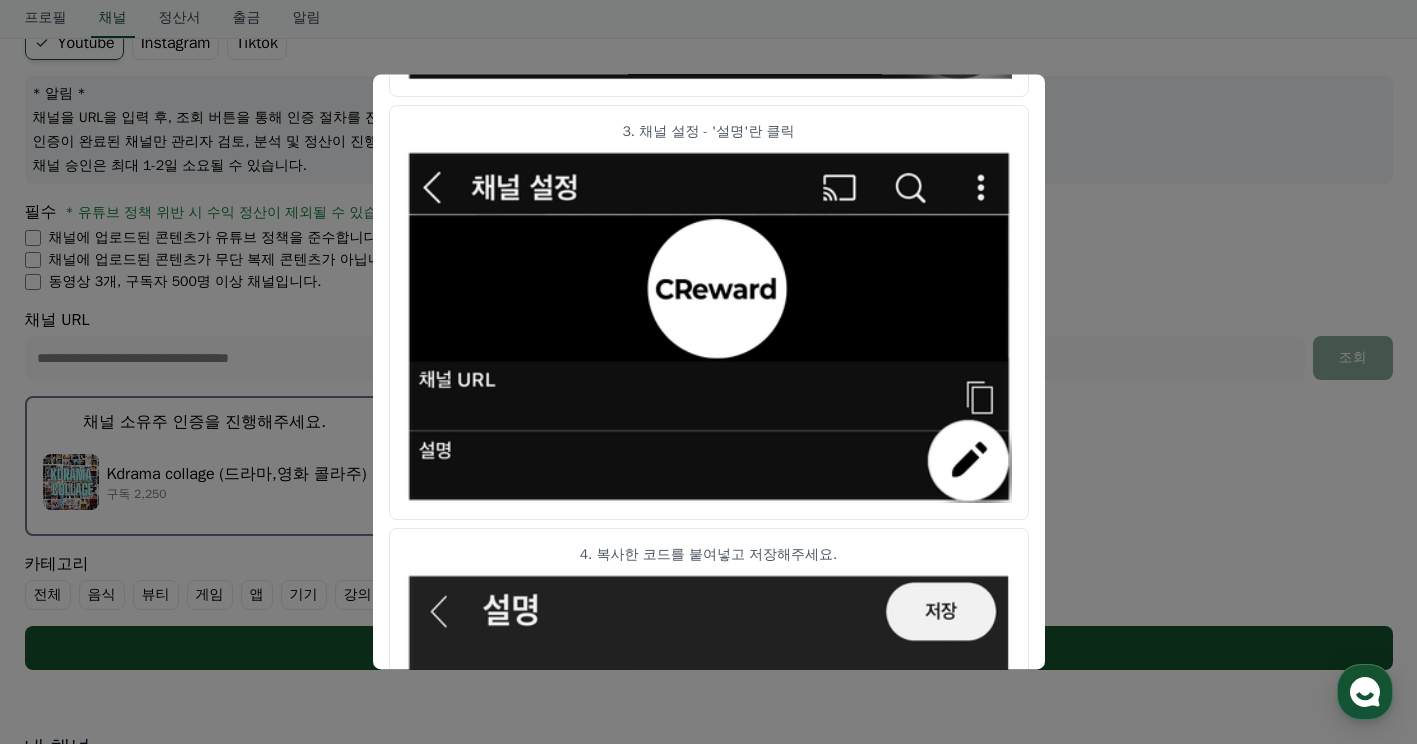 scroll, scrollTop: 831, scrollLeft: 0, axis: vertical 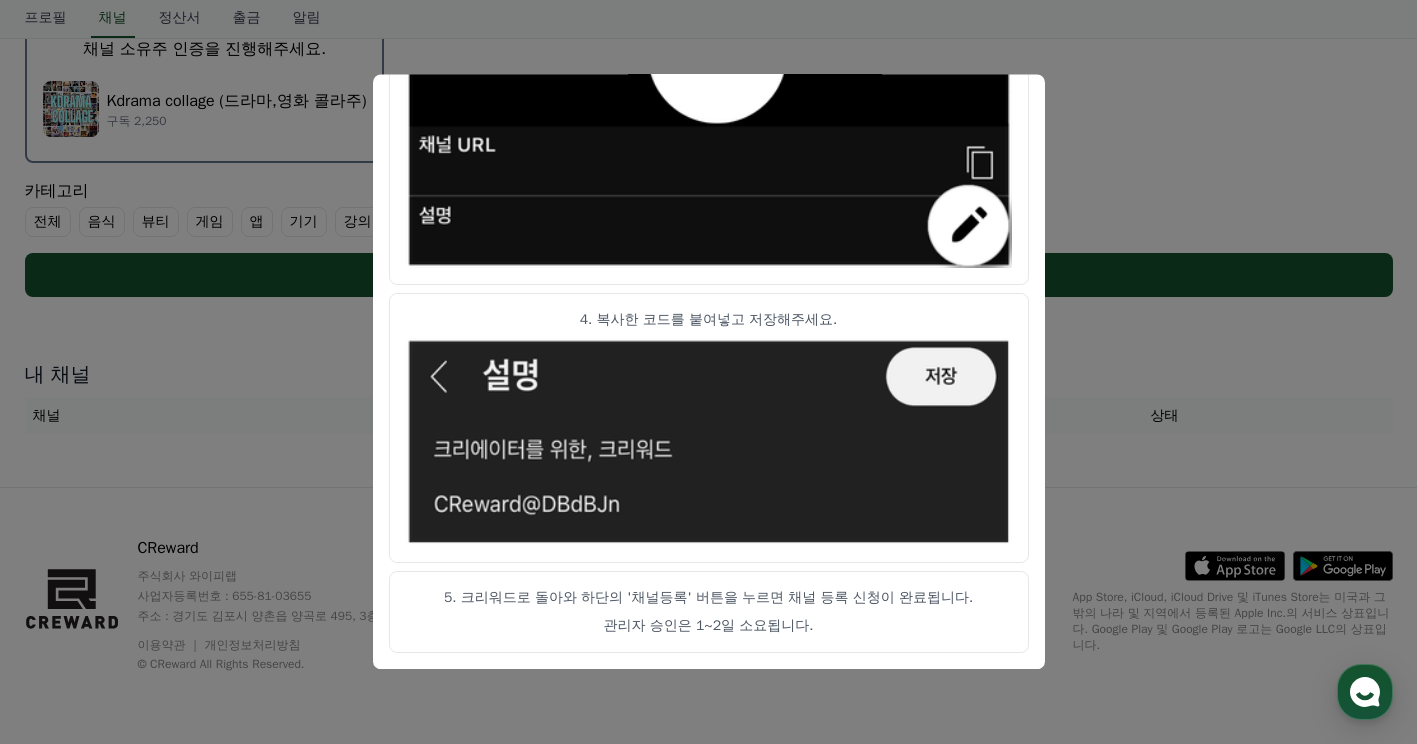 click on "관리자 승인은 1~2일 소요됩니다." at bounding box center (709, 627) 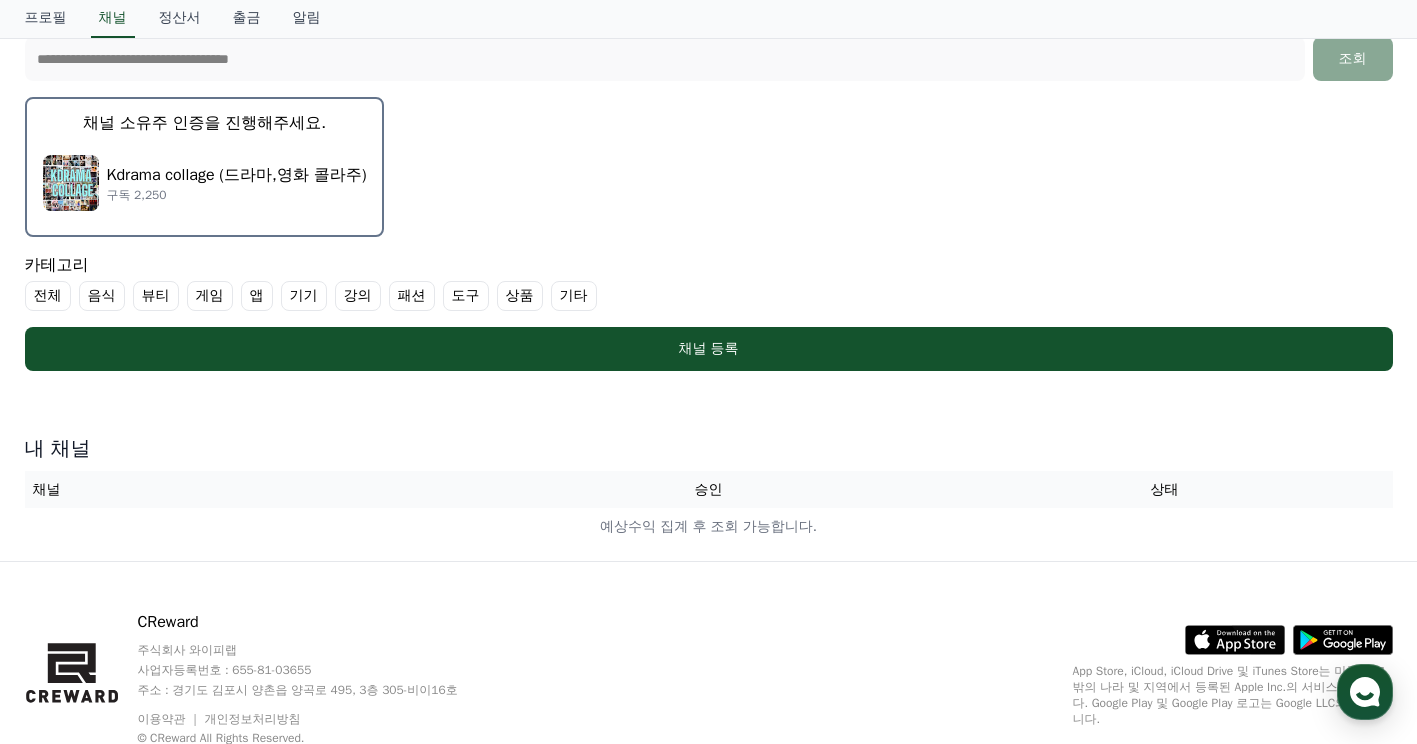 scroll, scrollTop: 573, scrollLeft: 0, axis: vertical 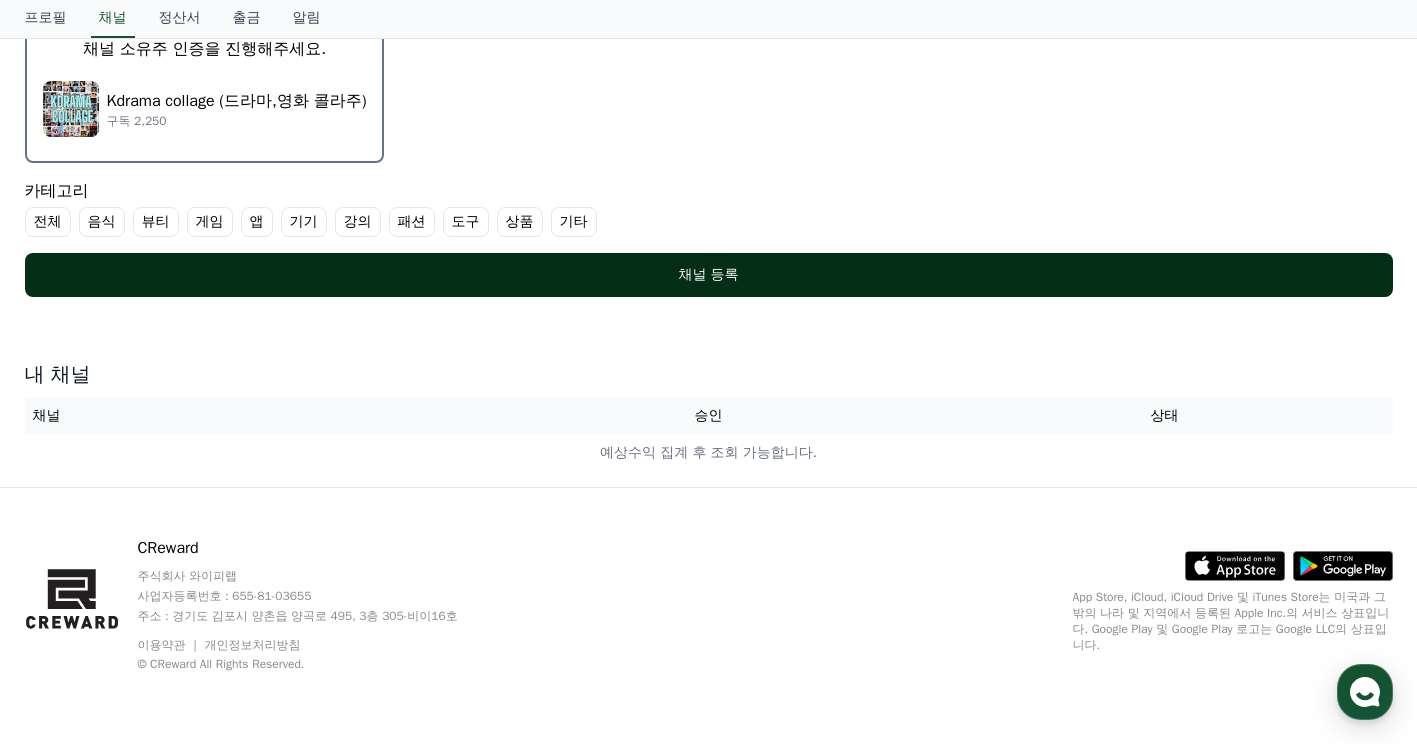 click on "채널 등록" at bounding box center (709, 275) 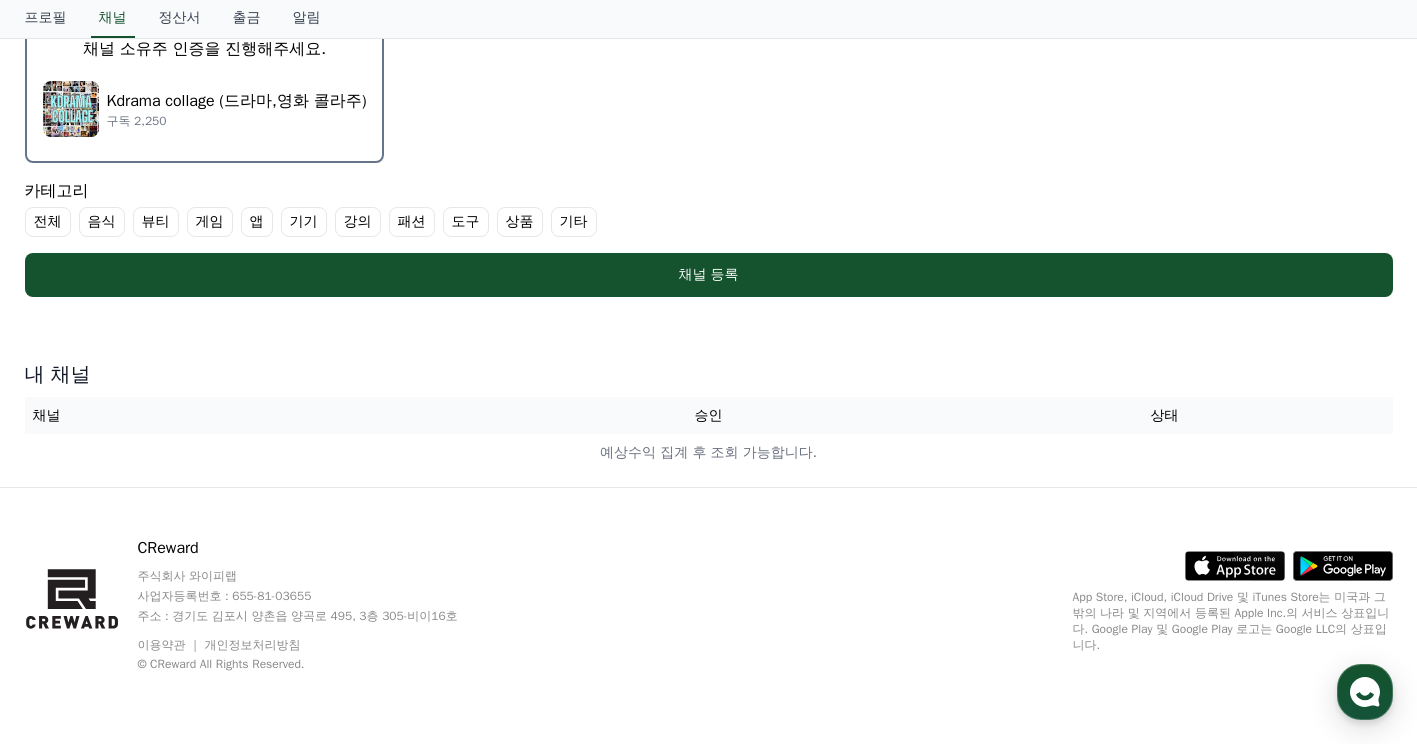 click on "기타" at bounding box center [574, 222] 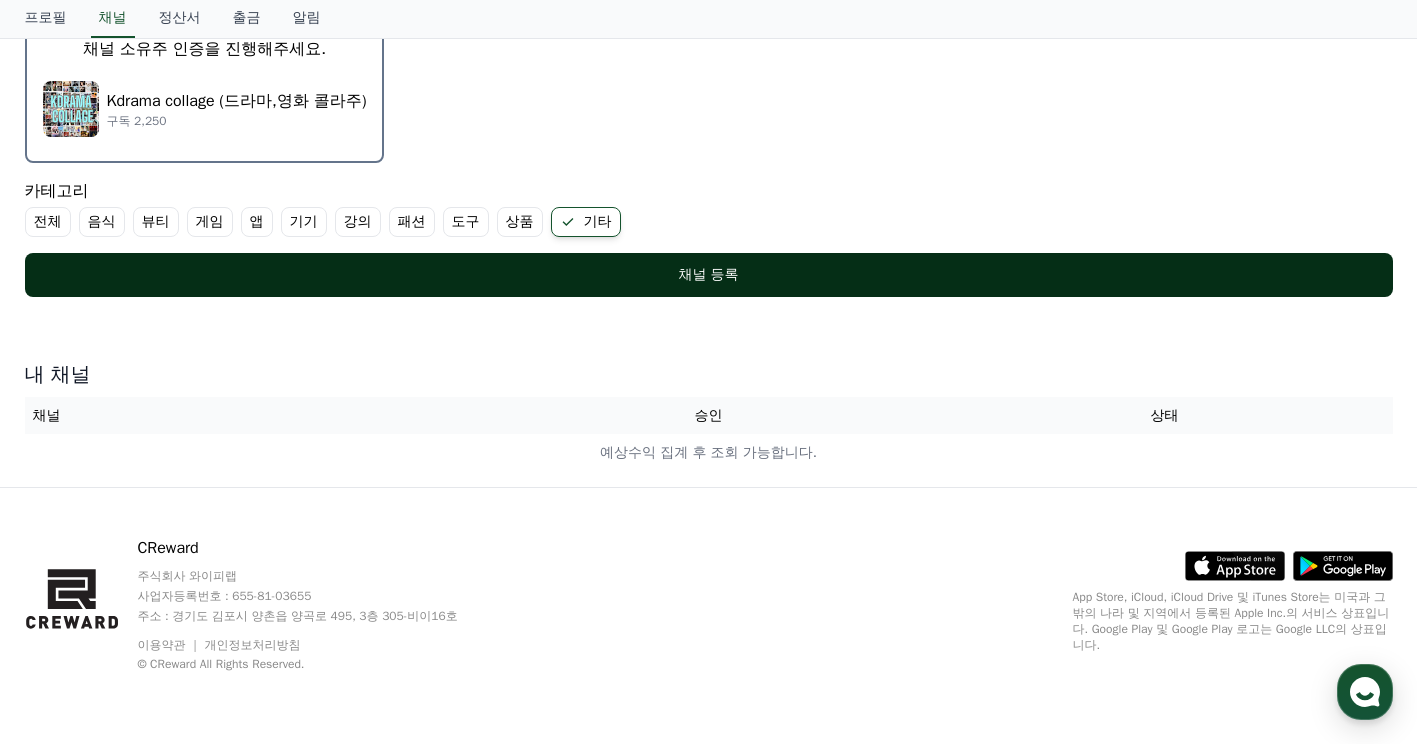 click on "채널 등록" at bounding box center (709, 275) 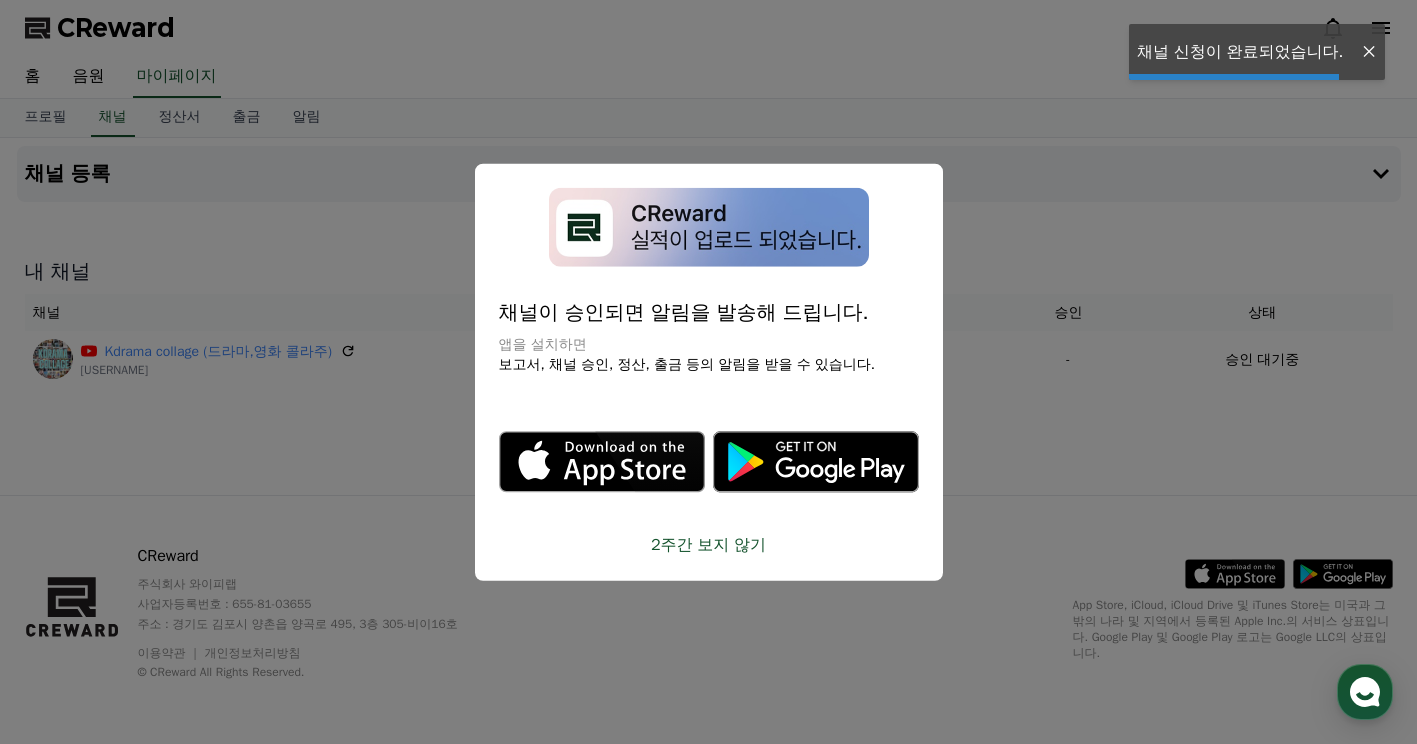 scroll, scrollTop: 0, scrollLeft: 0, axis: both 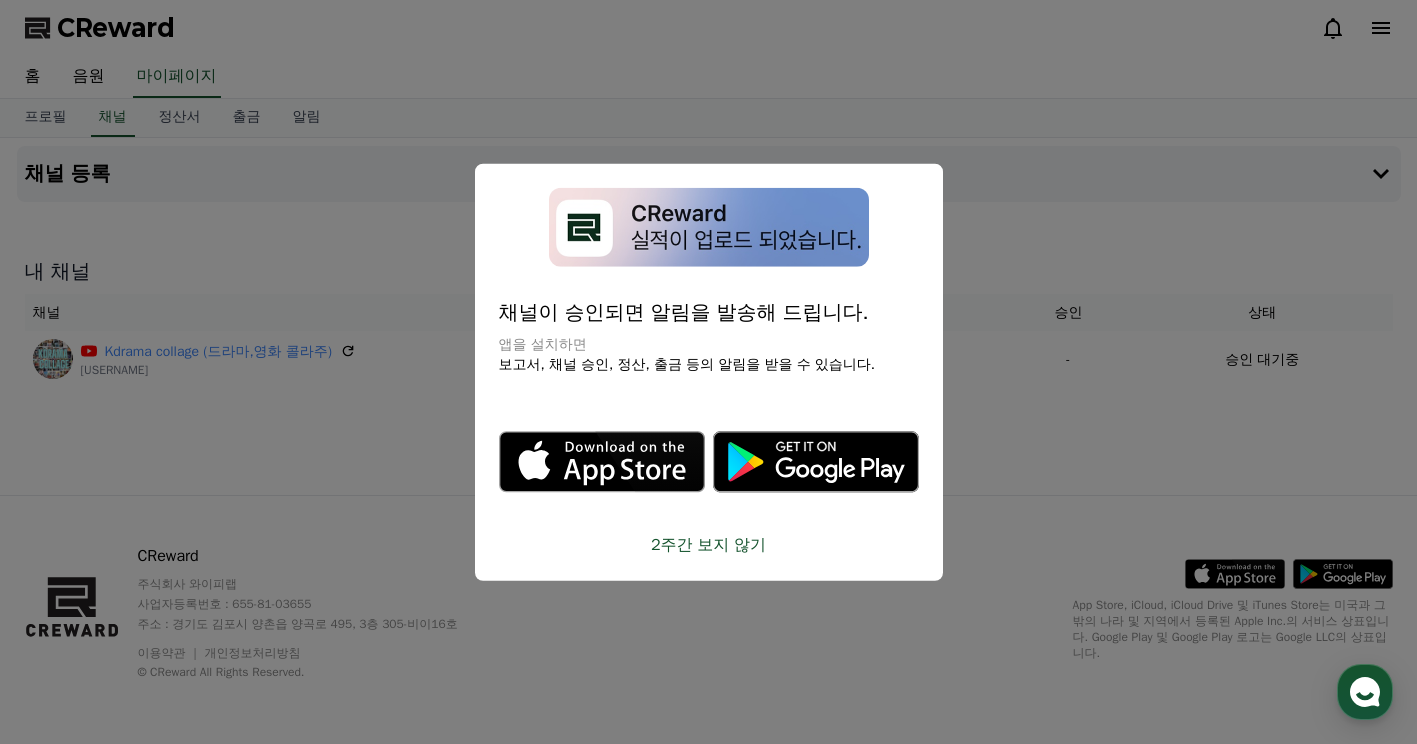 click 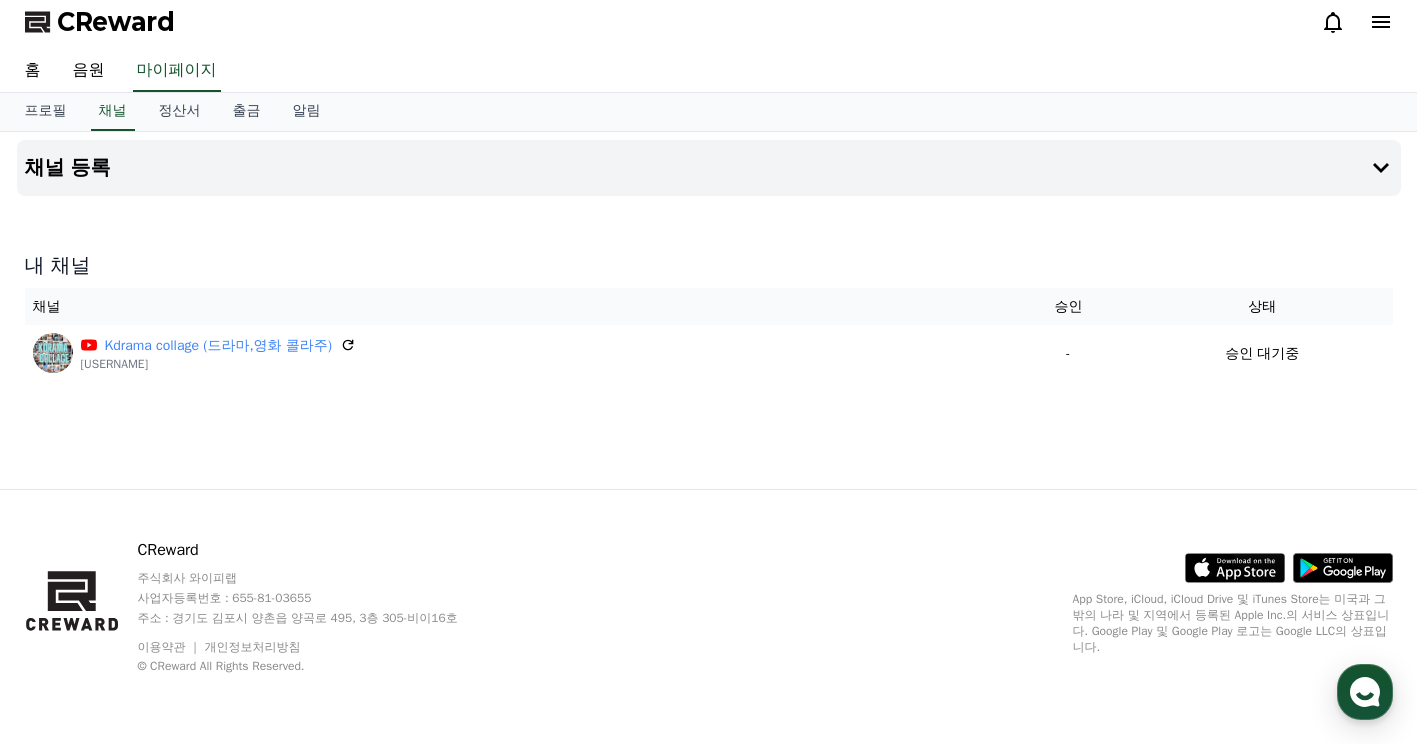 scroll, scrollTop: 0, scrollLeft: 0, axis: both 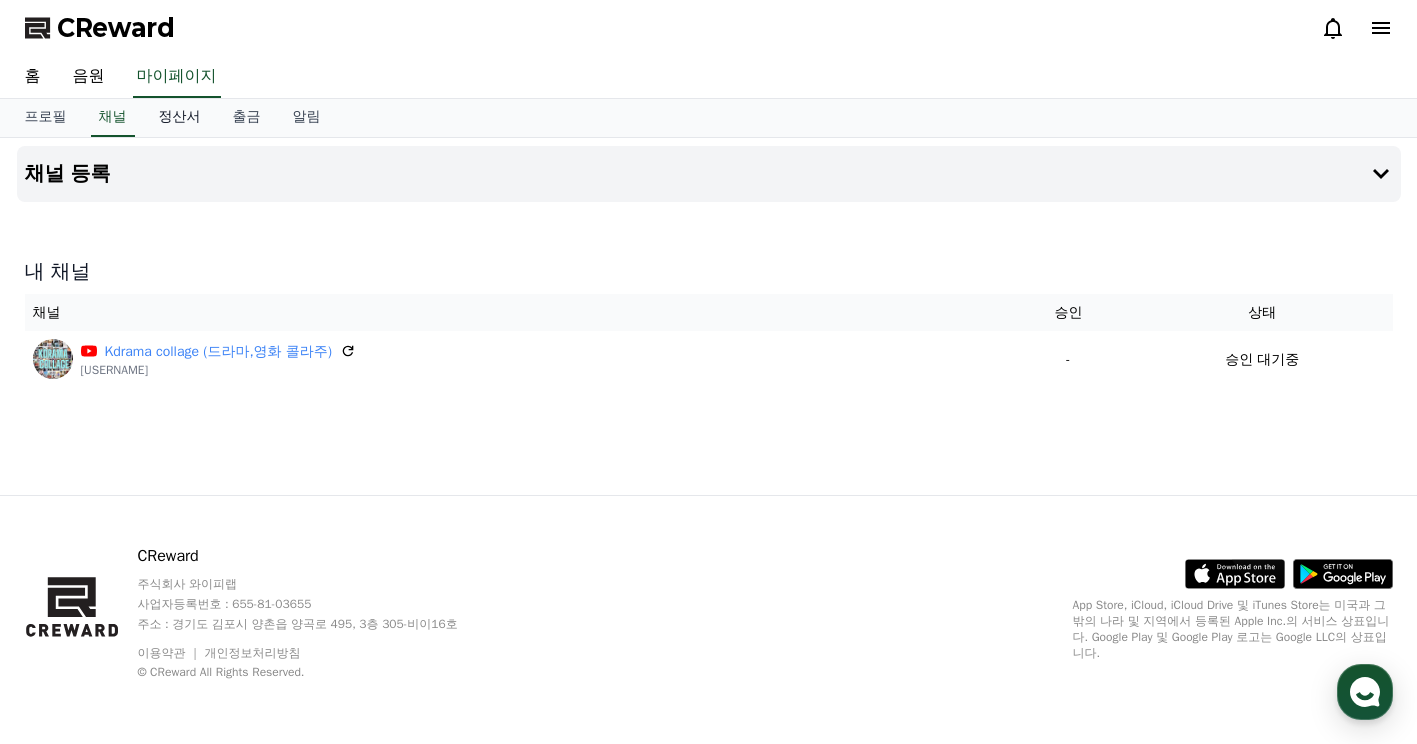 click on "정산서" at bounding box center [180, 118] 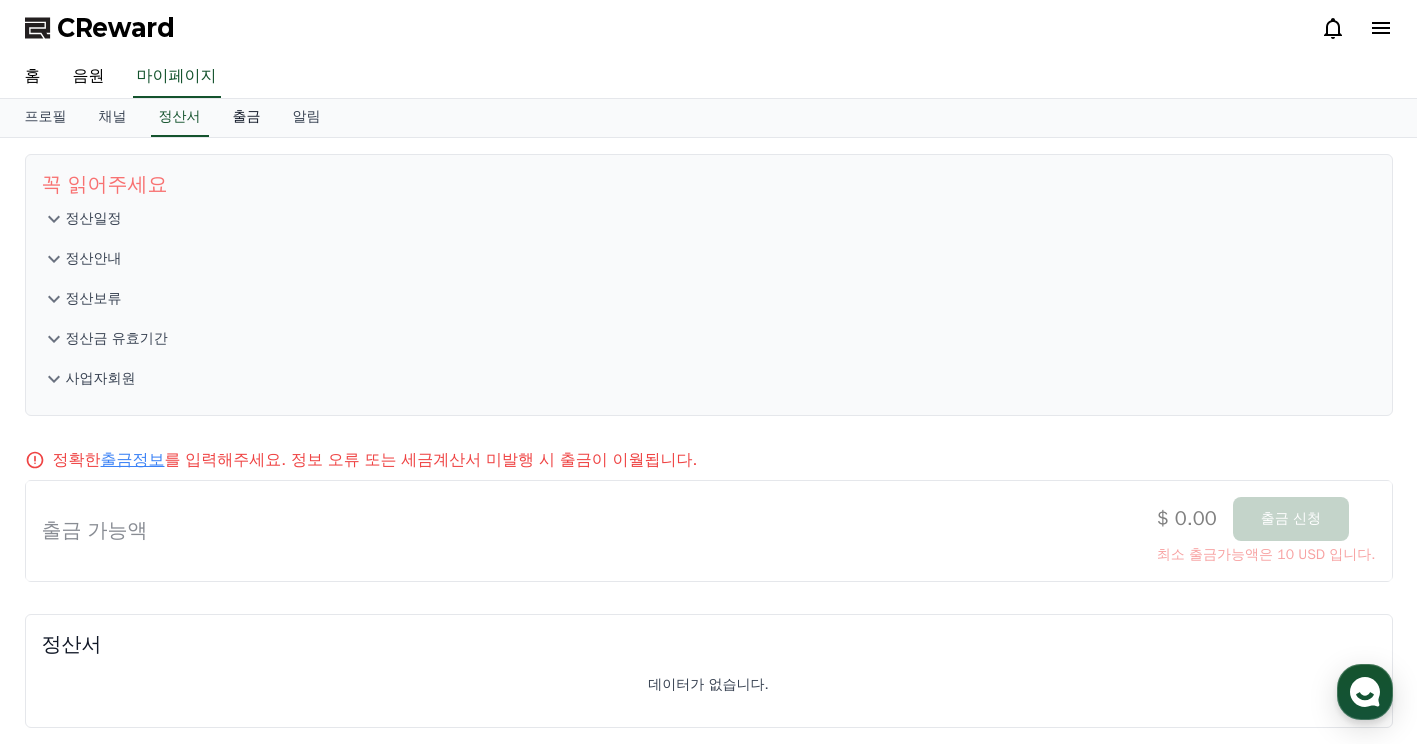 click on "출금" at bounding box center [247, 118] 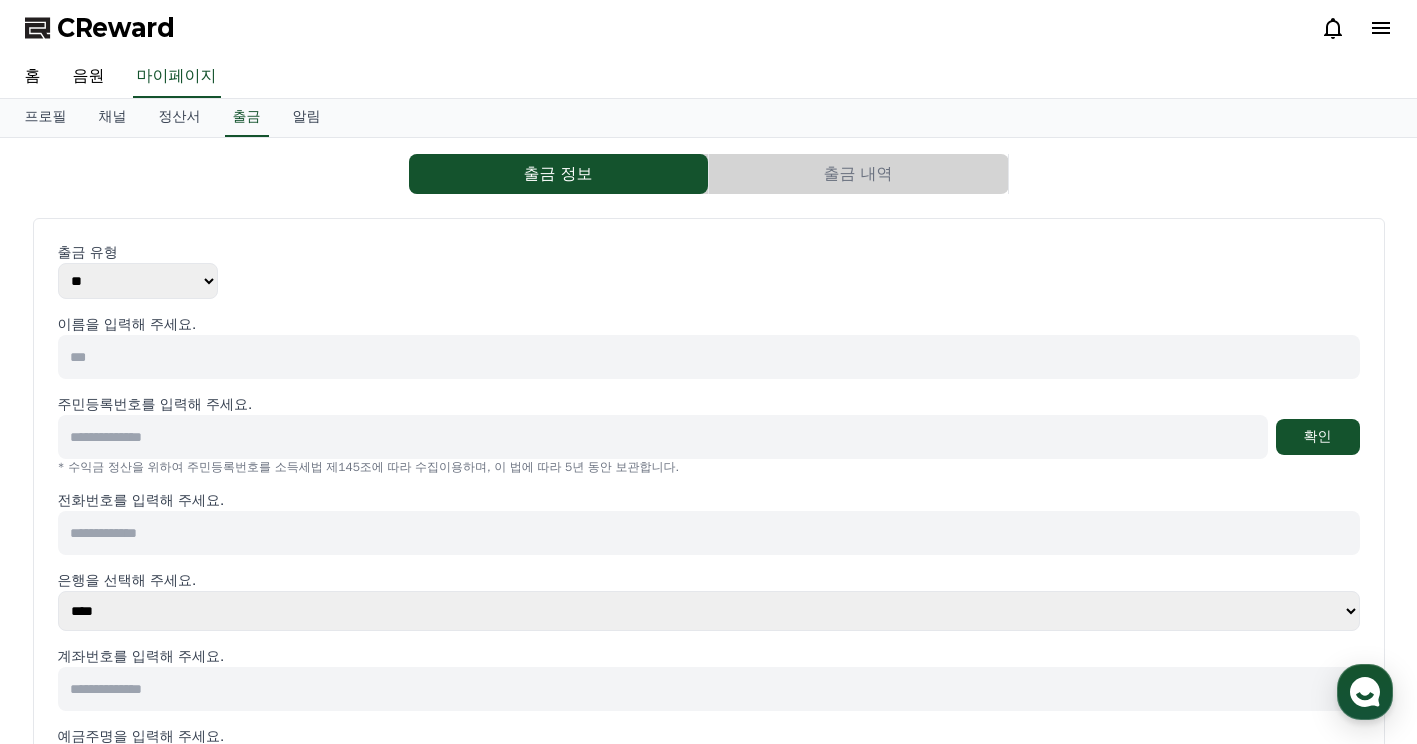 click at bounding box center (709, 357) 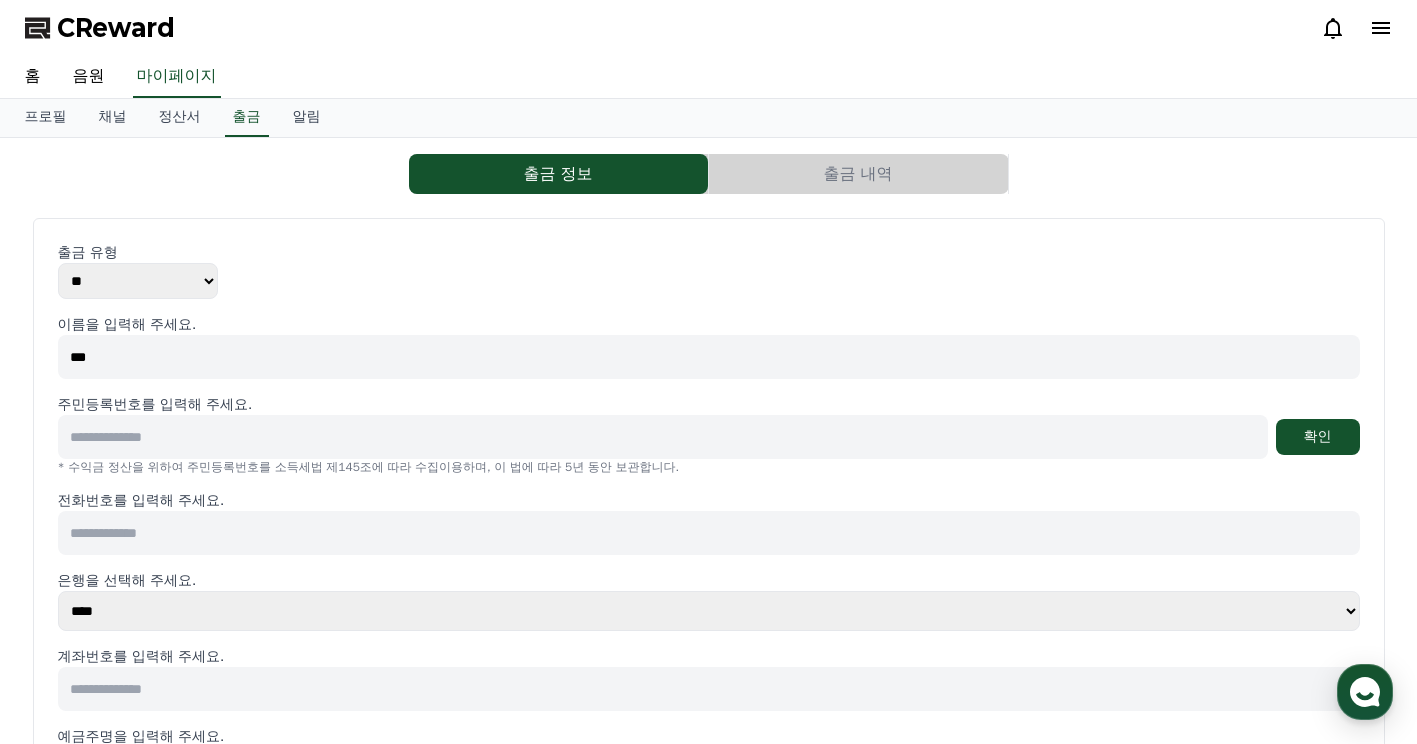 type on "***" 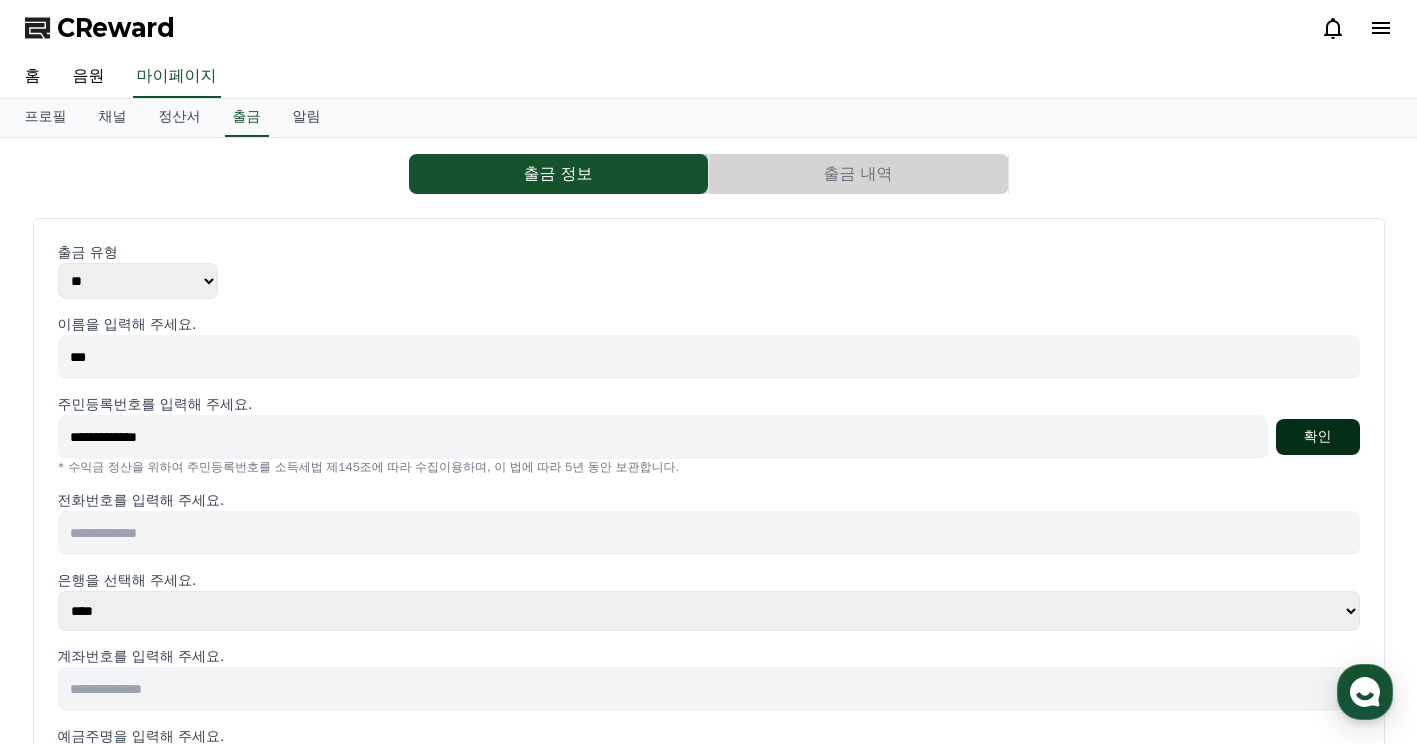 type on "**********" 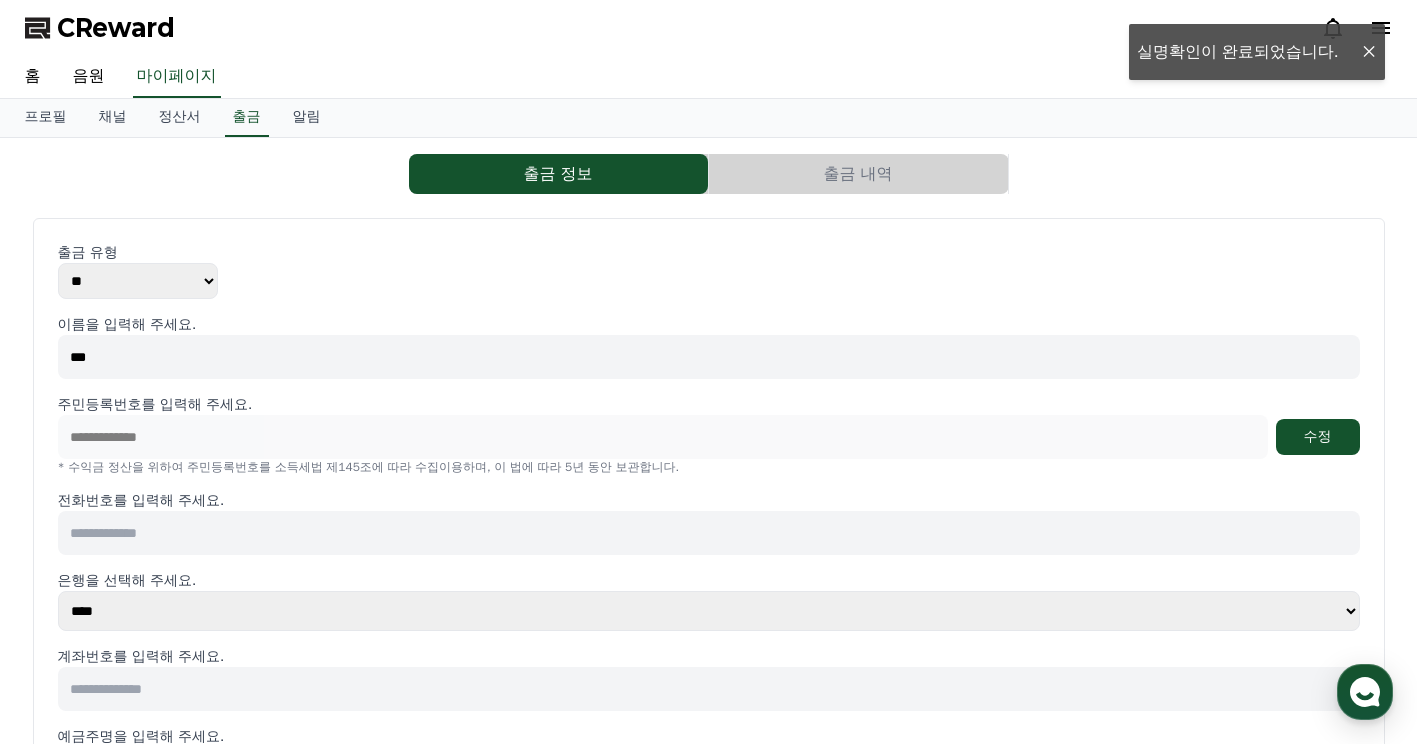 drag, startPoint x: 1301, startPoint y: 445, endPoint x: 624, endPoint y: 348, distance: 683.91376 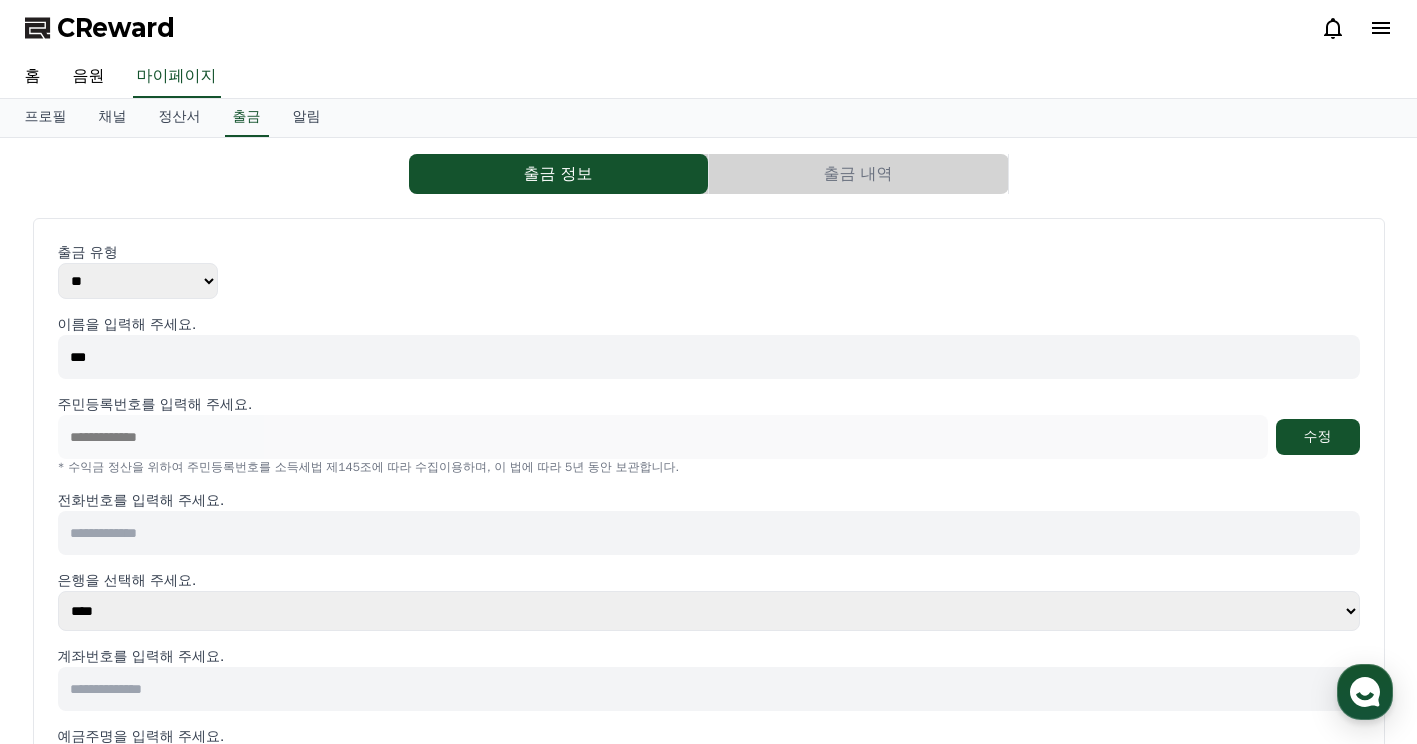 click at bounding box center [709, 533] 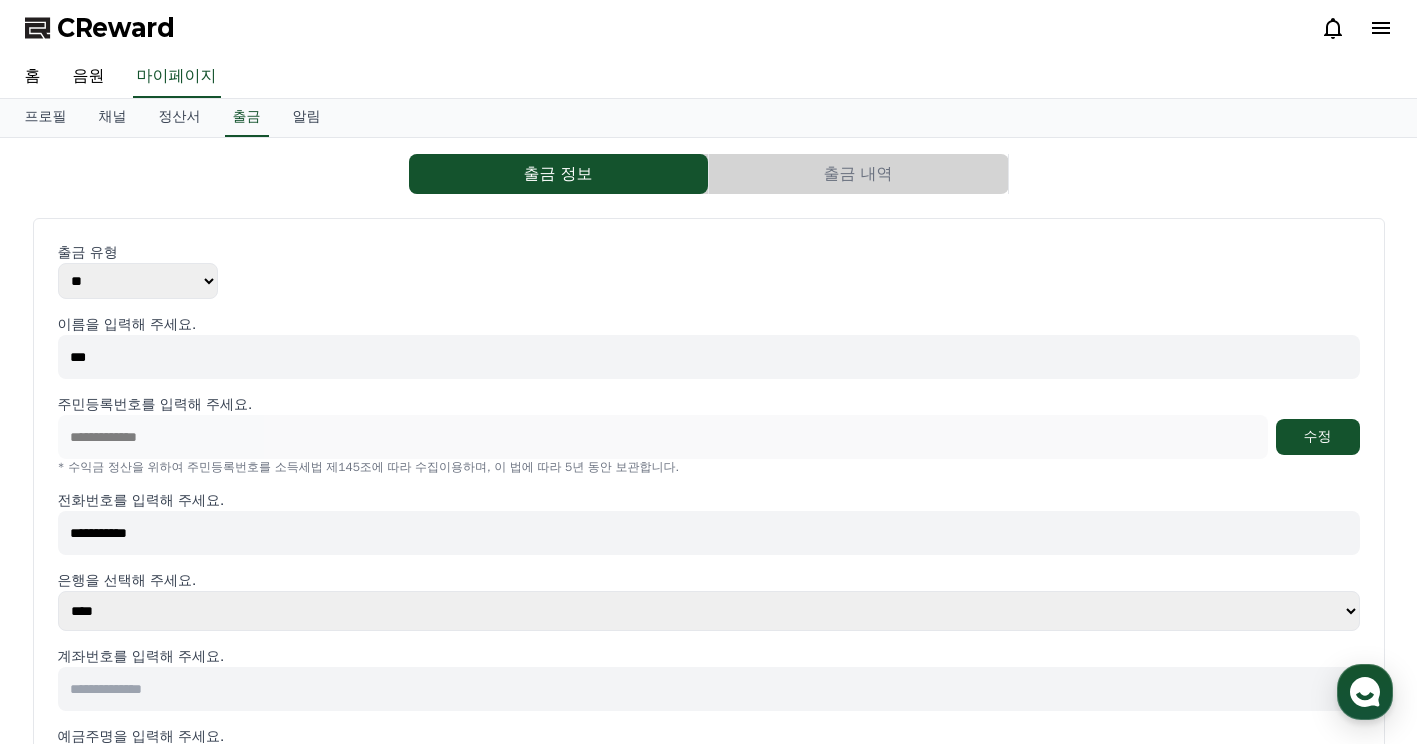 type on "**********" 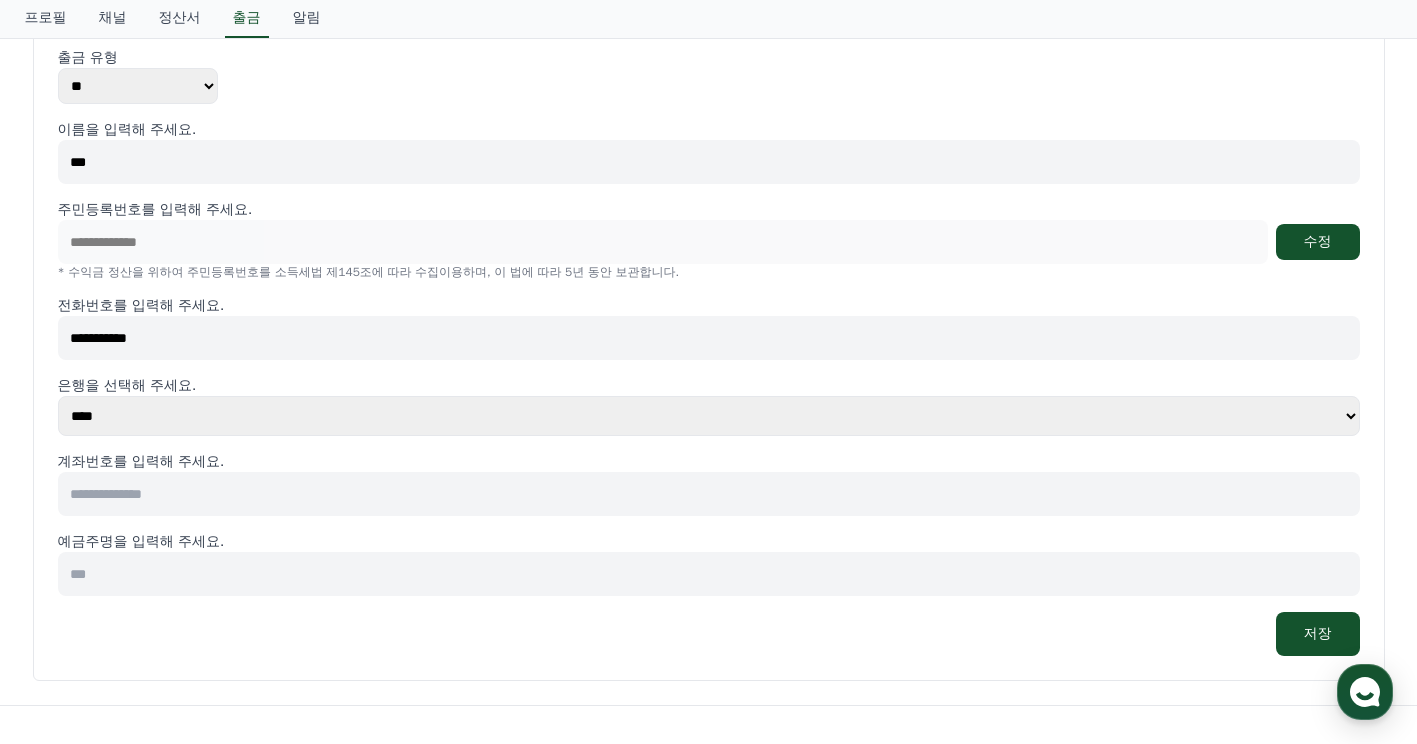 scroll, scrollTop: 200, scrollLeft: 0, axis: vertical 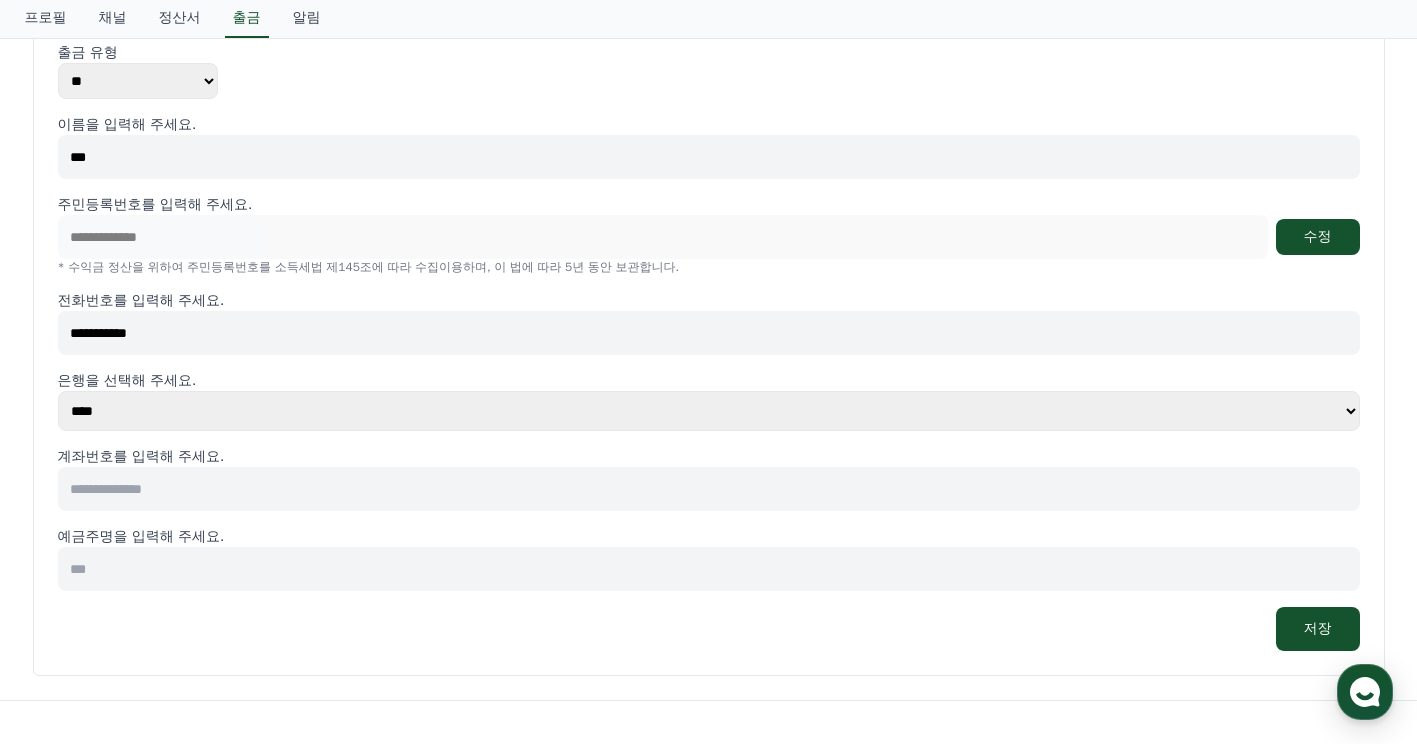 click on "**** **** **** **** **** **** **** ** ** ** ** **** *** **** **** *****" at bounding box center (709, 411) 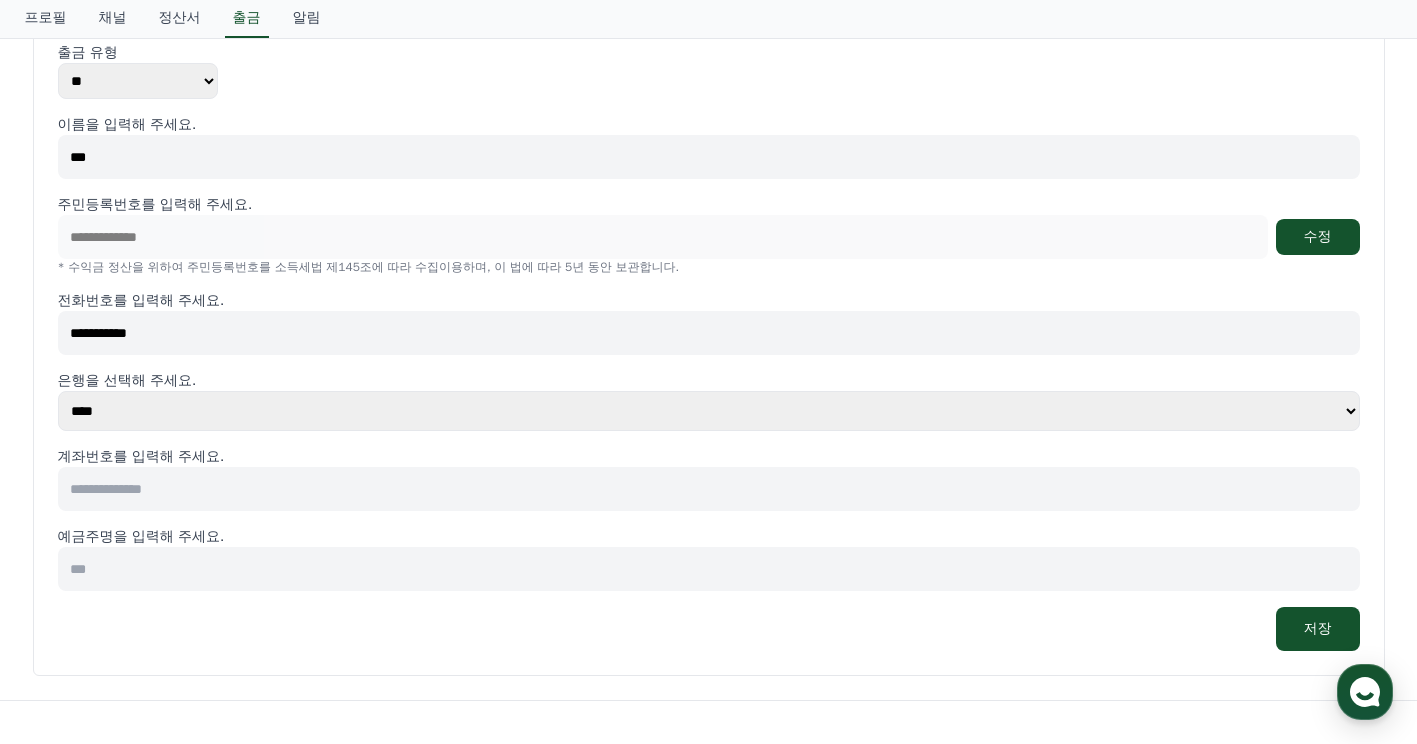 select on "********" 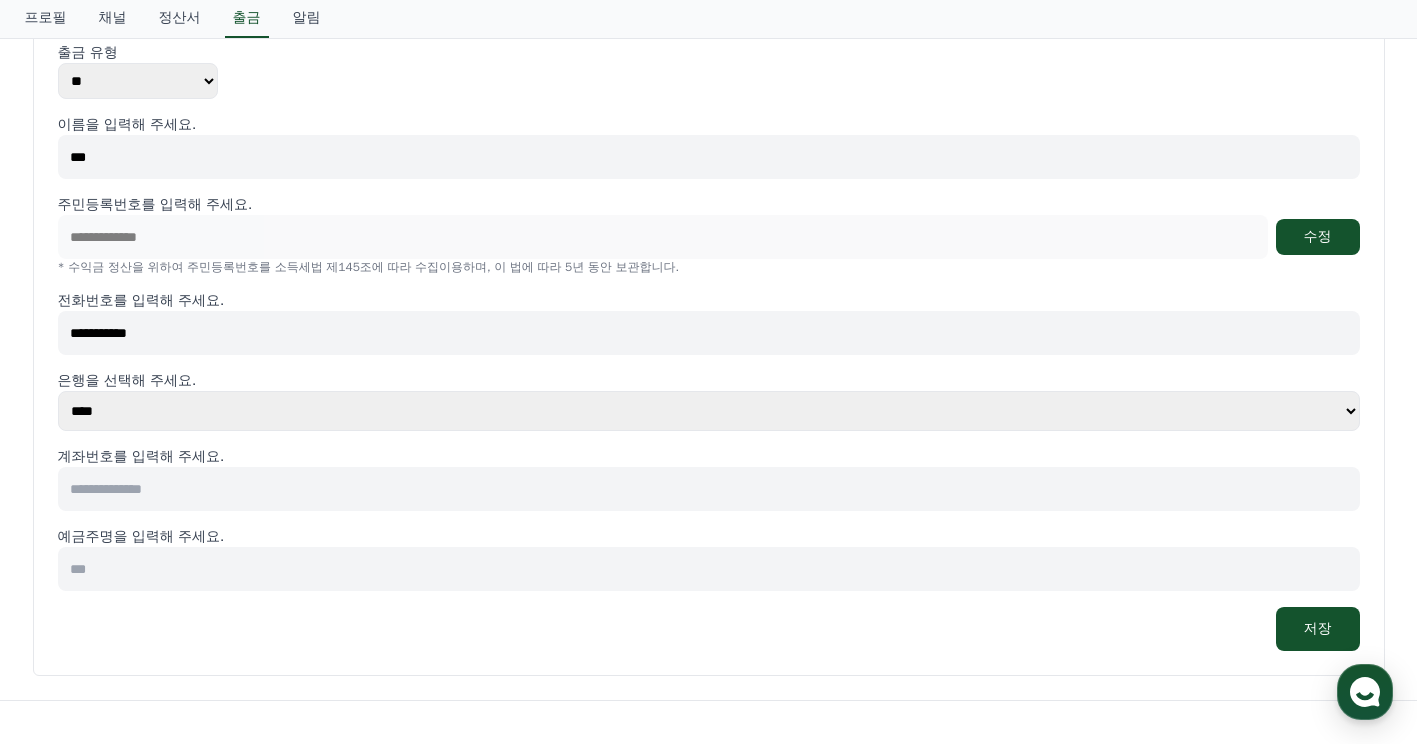 click at bounding box center [709, 489] 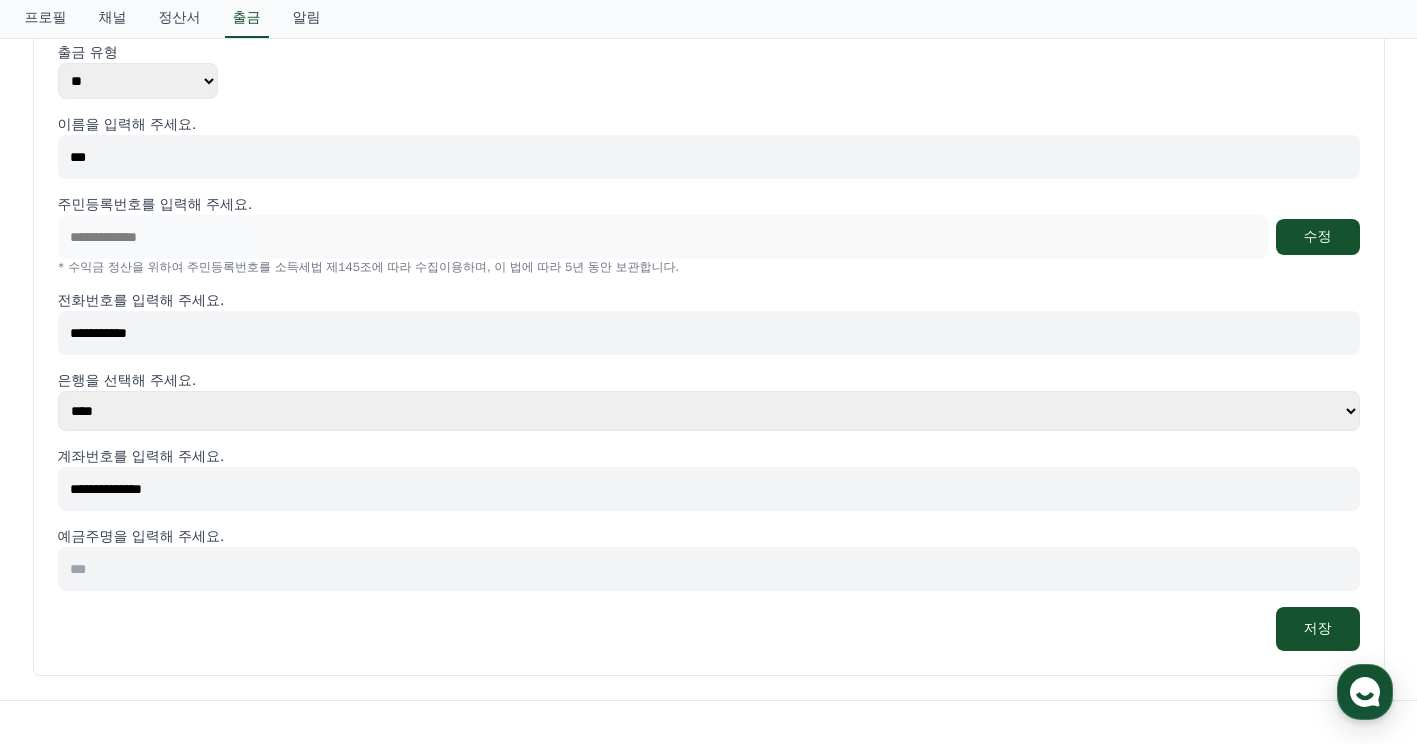 type on "**********" 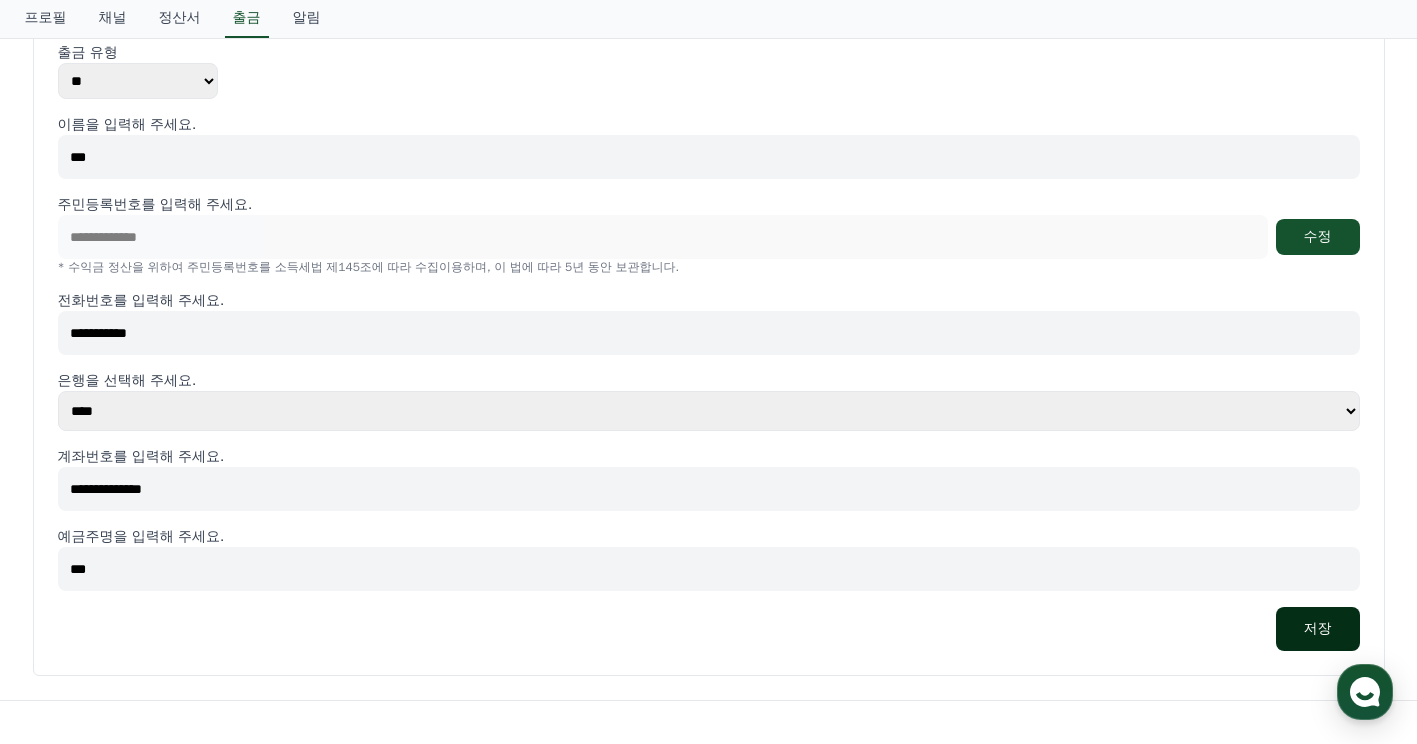 type on "***" 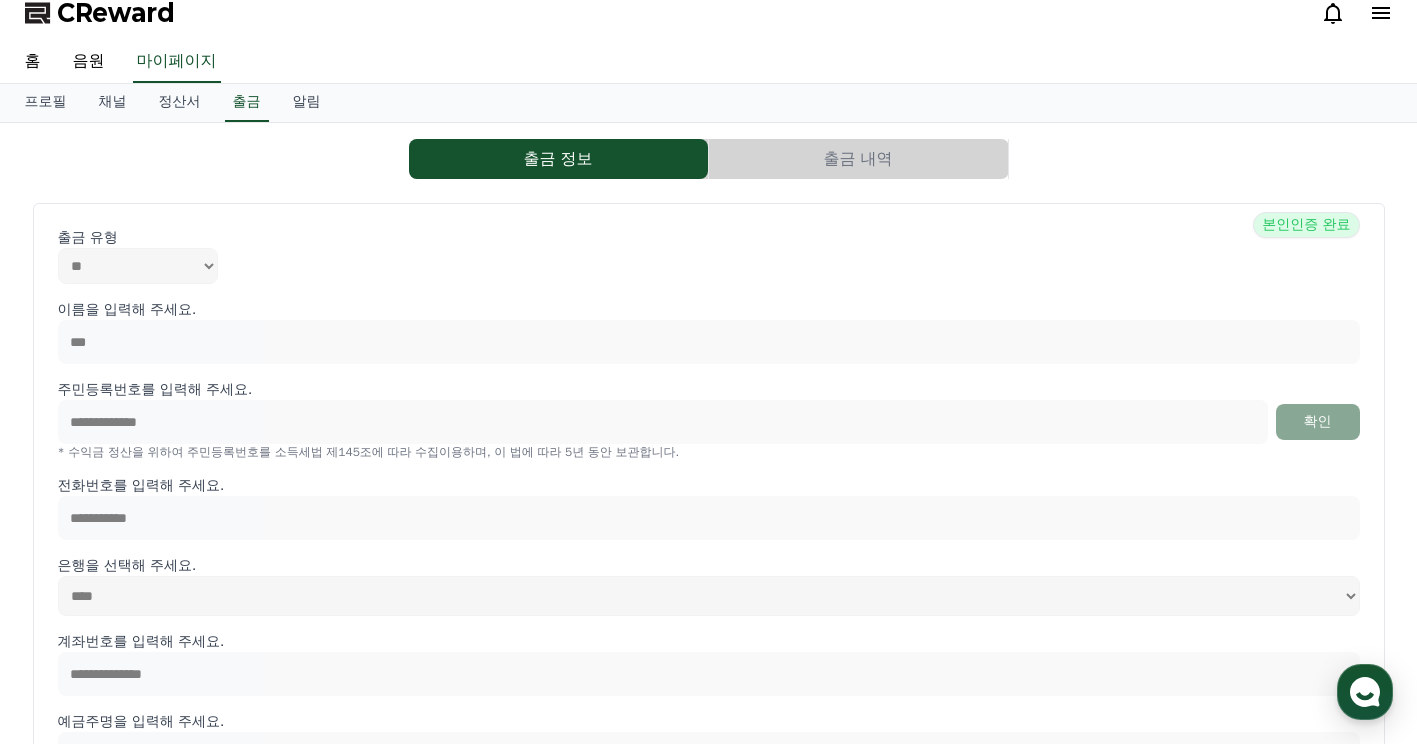 scroll, scrollTop: 0, scrollLeft: 0, axis: both 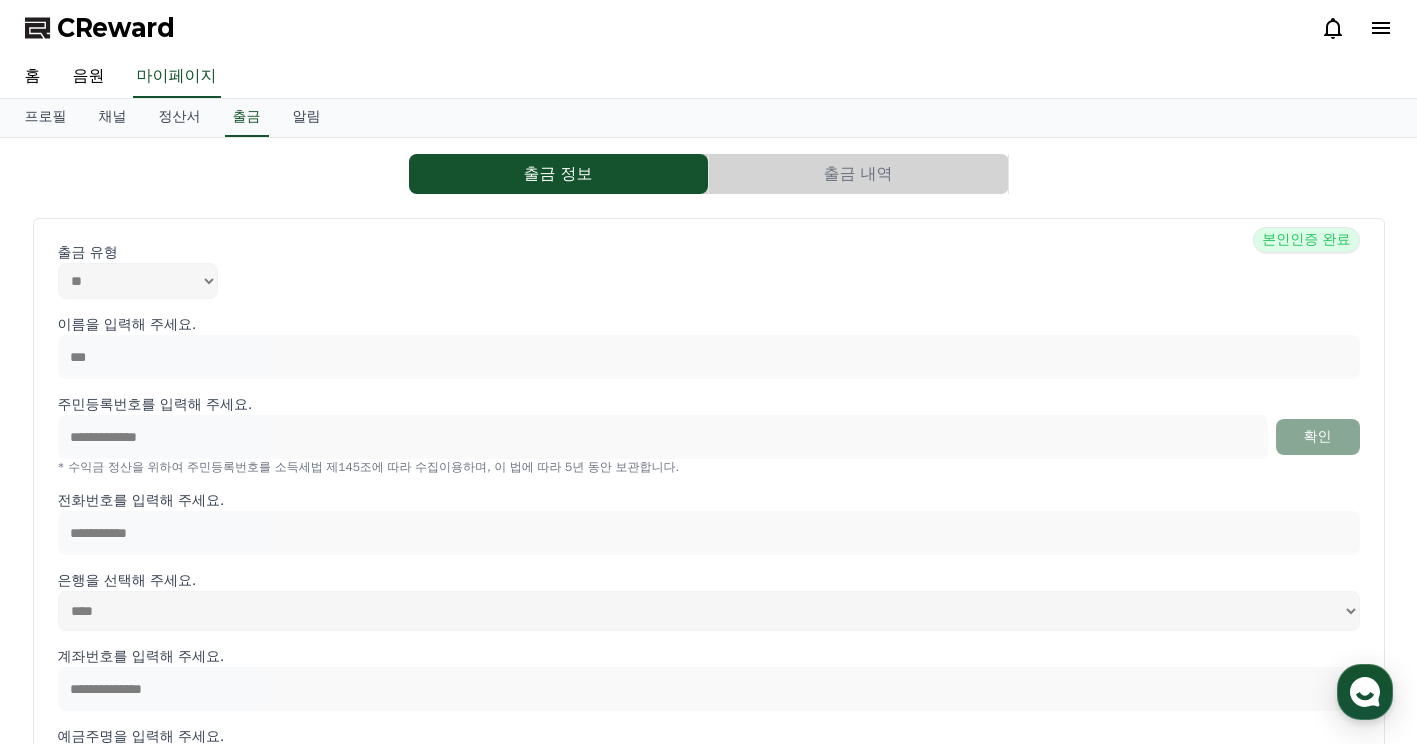 click on "출금 내역" at bounding box center [858, 174] 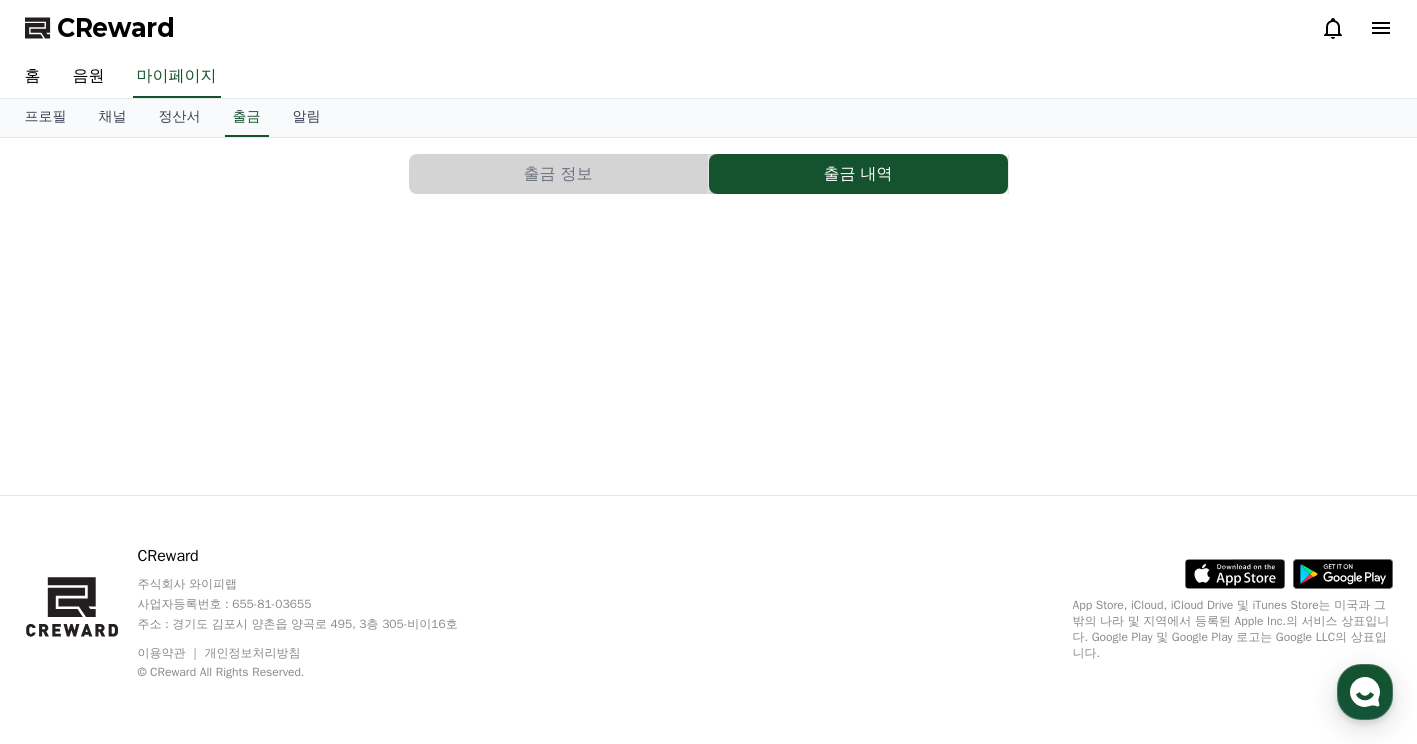 click on "출금 정보" at bounding box center [558, 174] 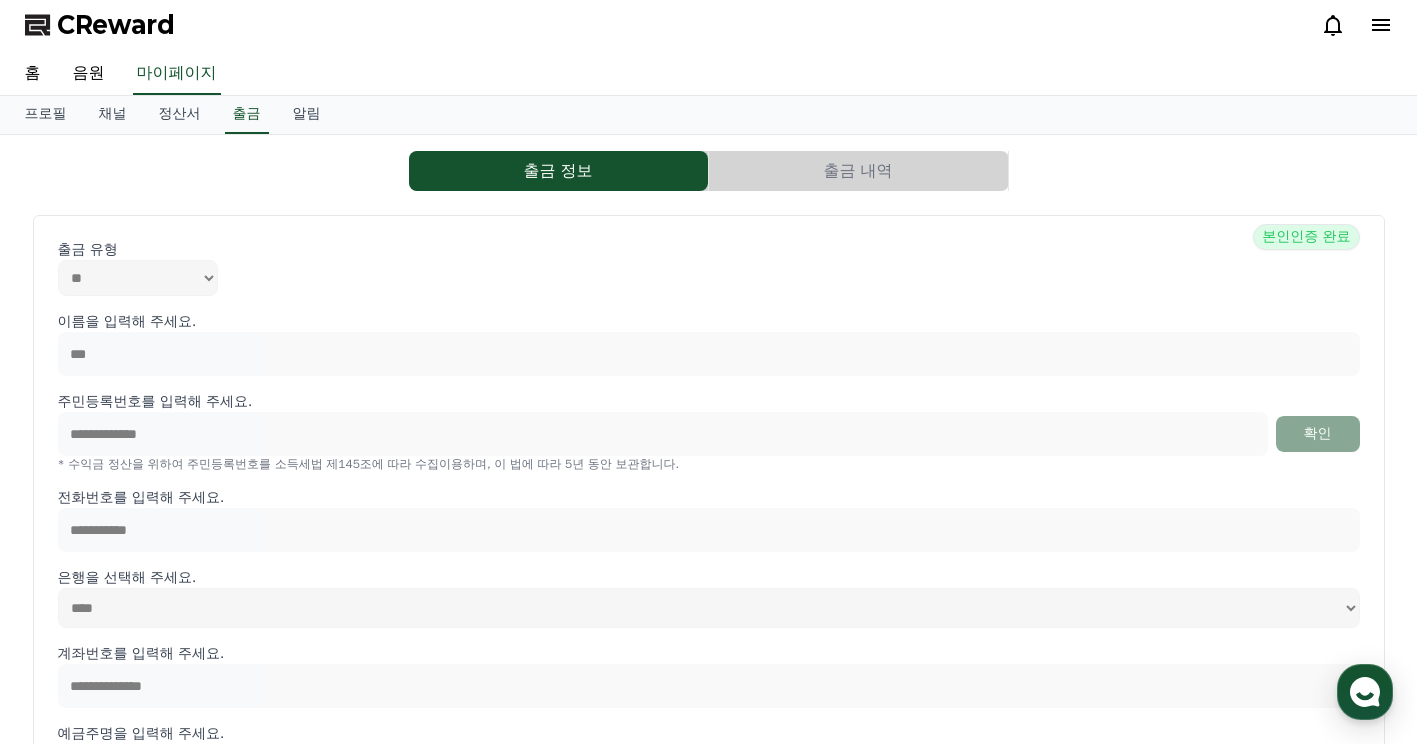 scroll, scrollTop: 0, scrollLeft: 0, axis: both 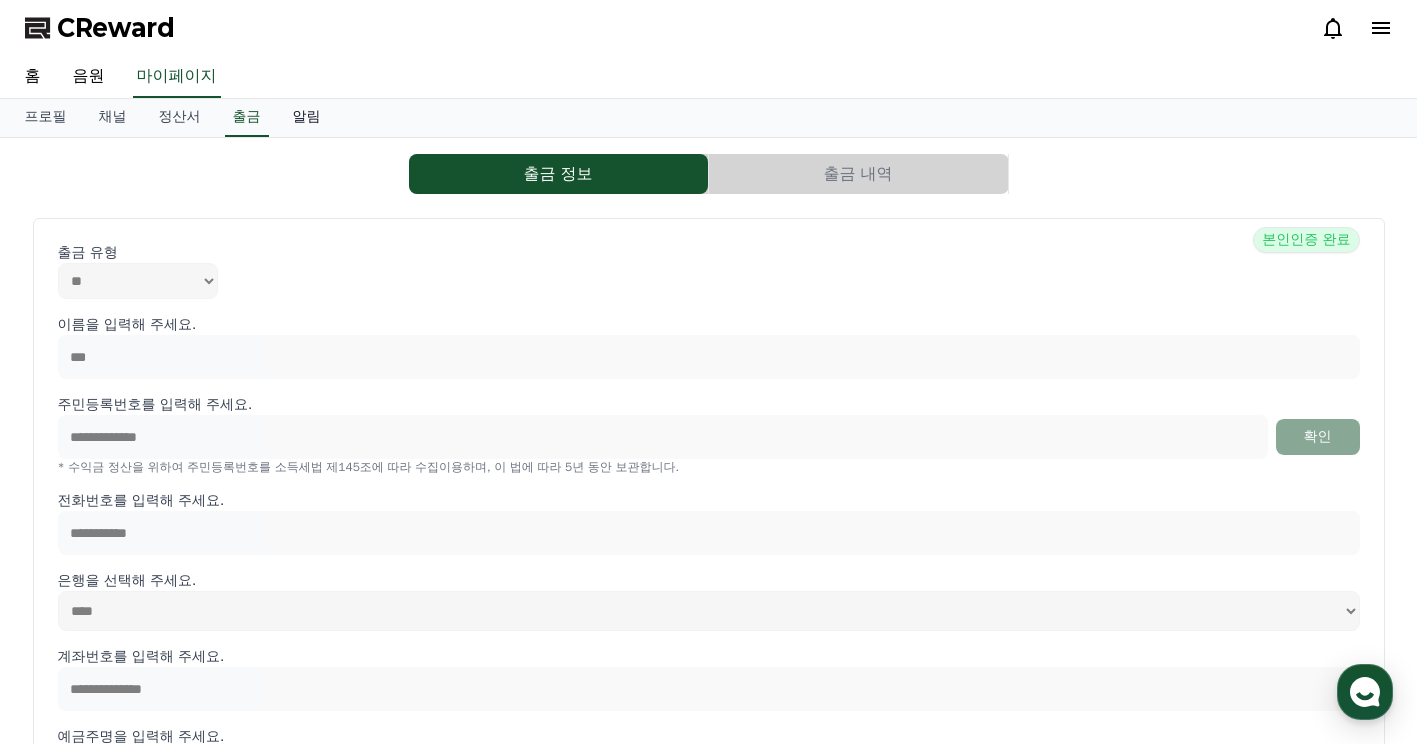 click on "알림" at bounding box center [307, 118] 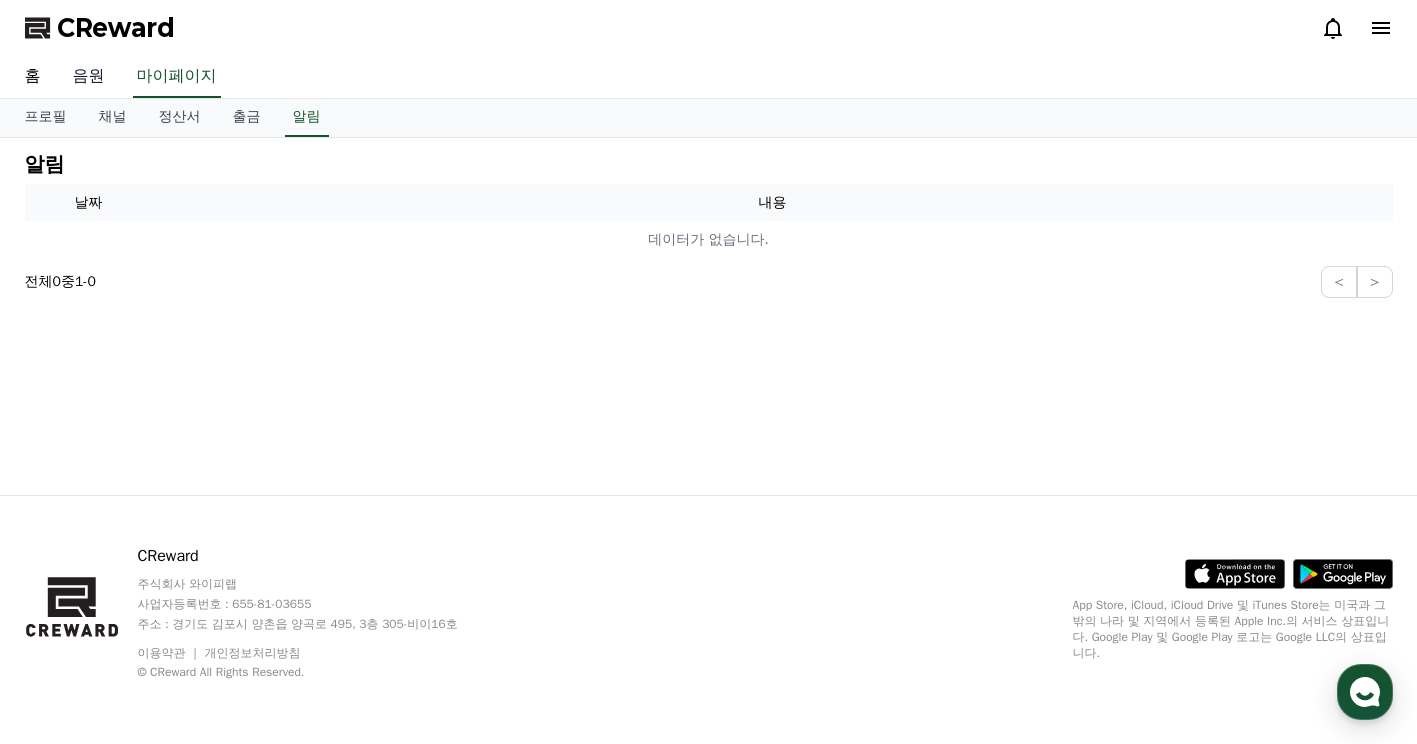 click on "음원" at bounding box center [89, 77] 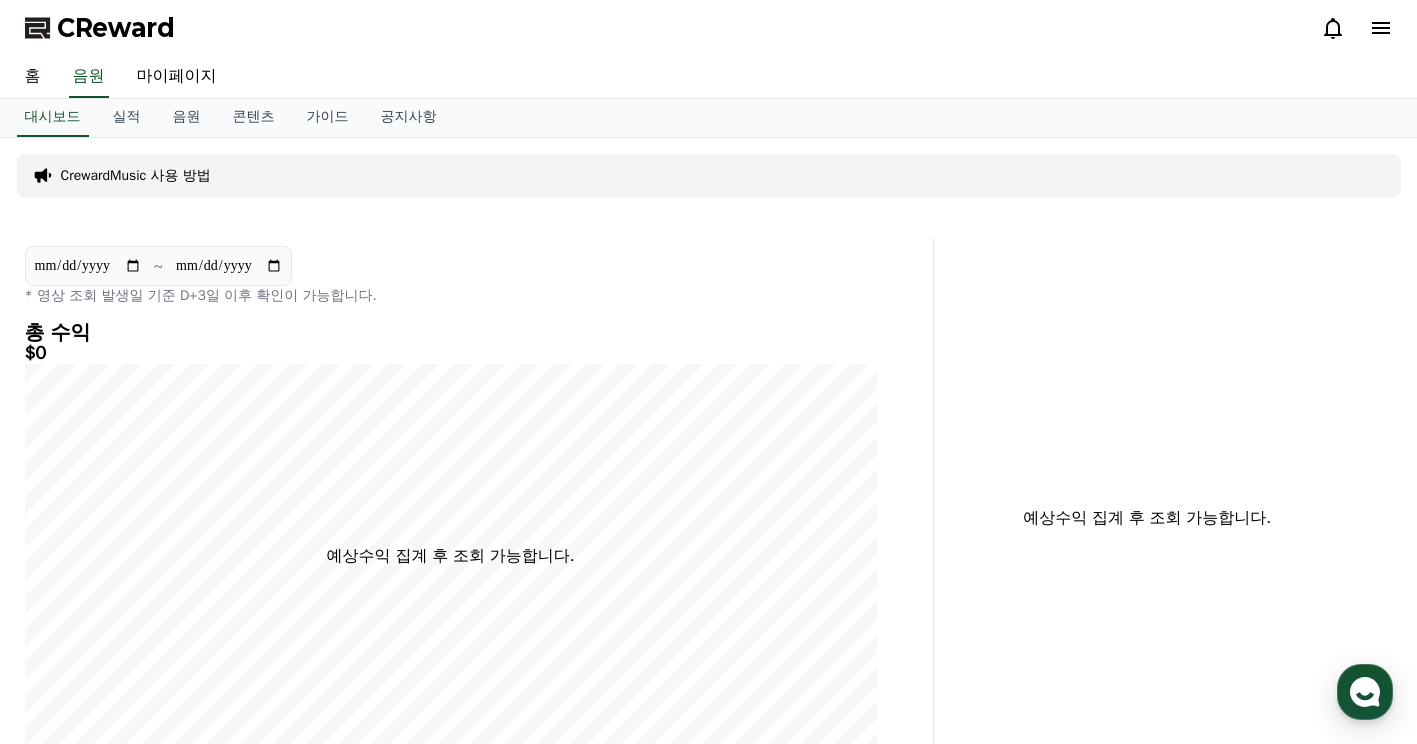 click on "홈" at bounding box center [33, 77] 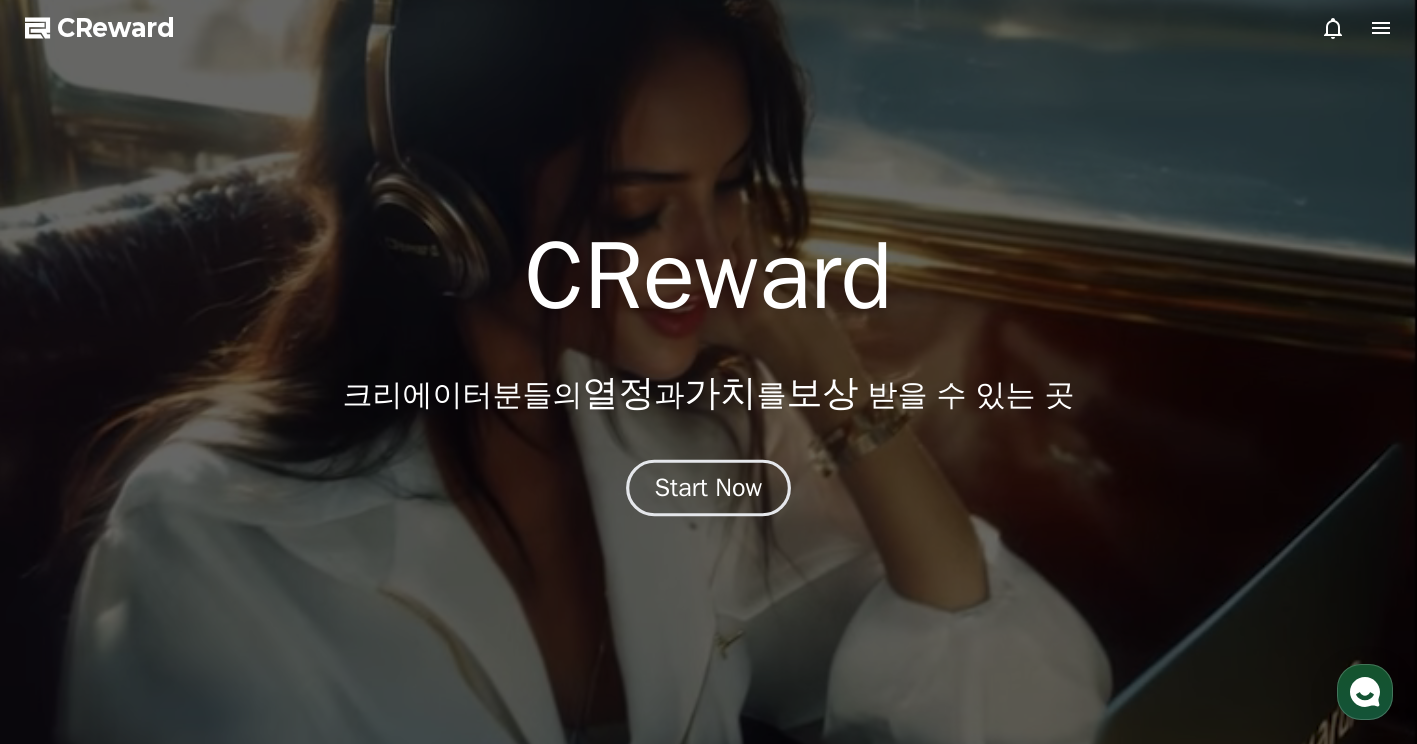 click on "Start Now" at bounding box center [709, 488] 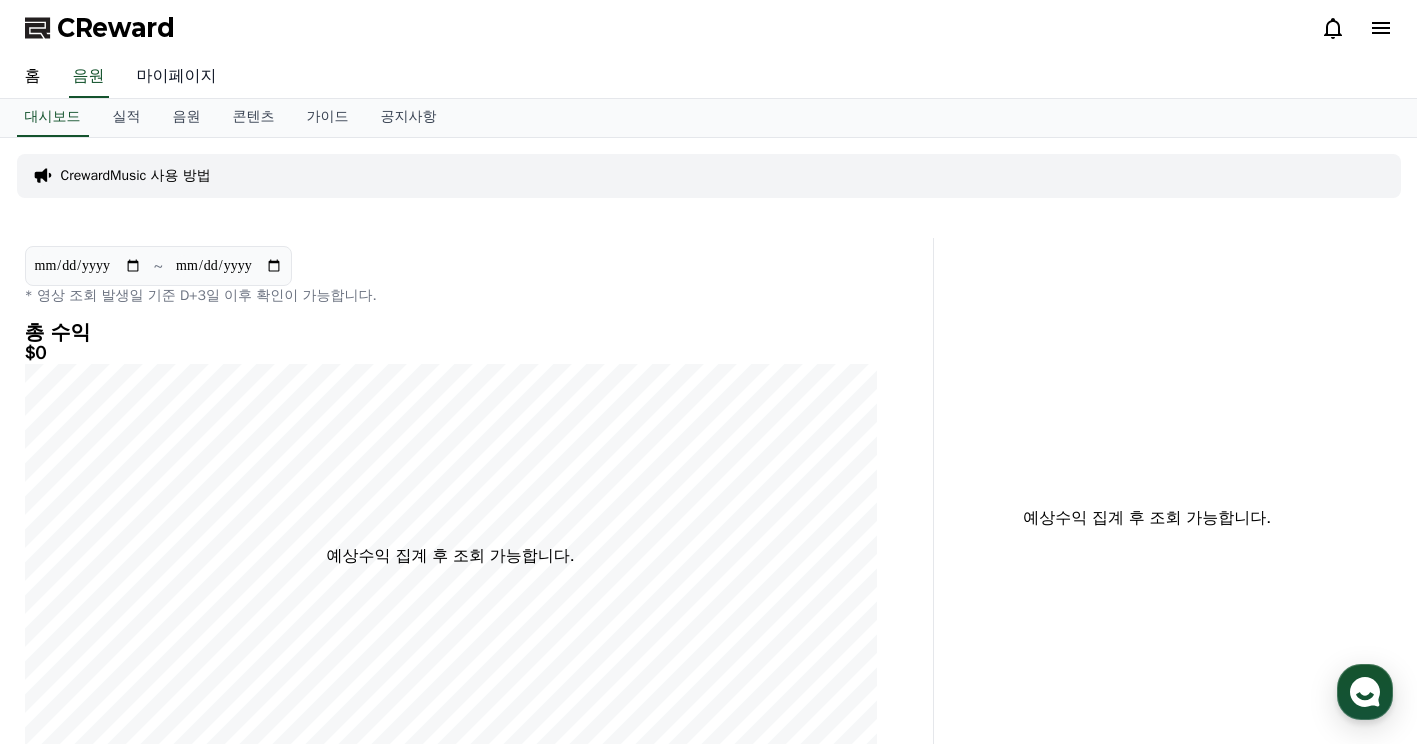 click on "마이페이지" at bounding box center (177, 77) 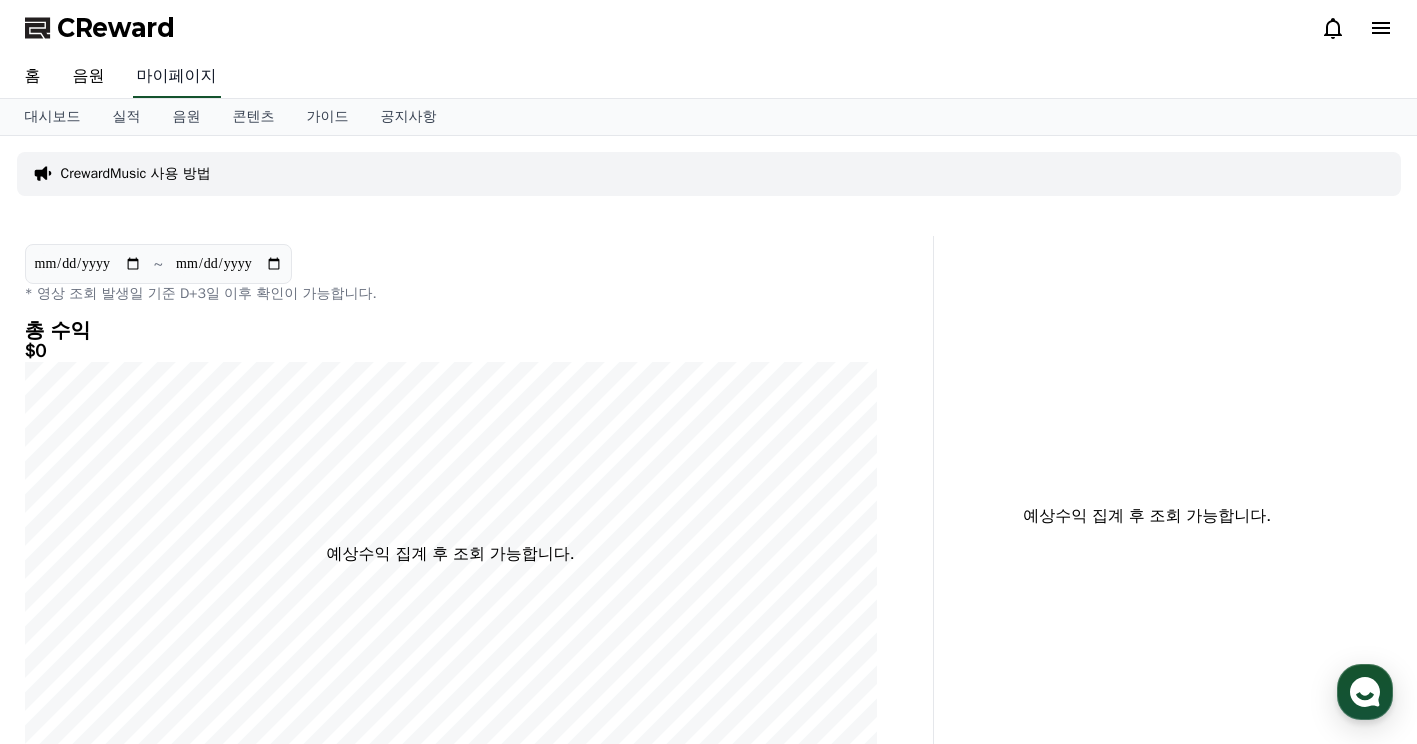 select on "**********" 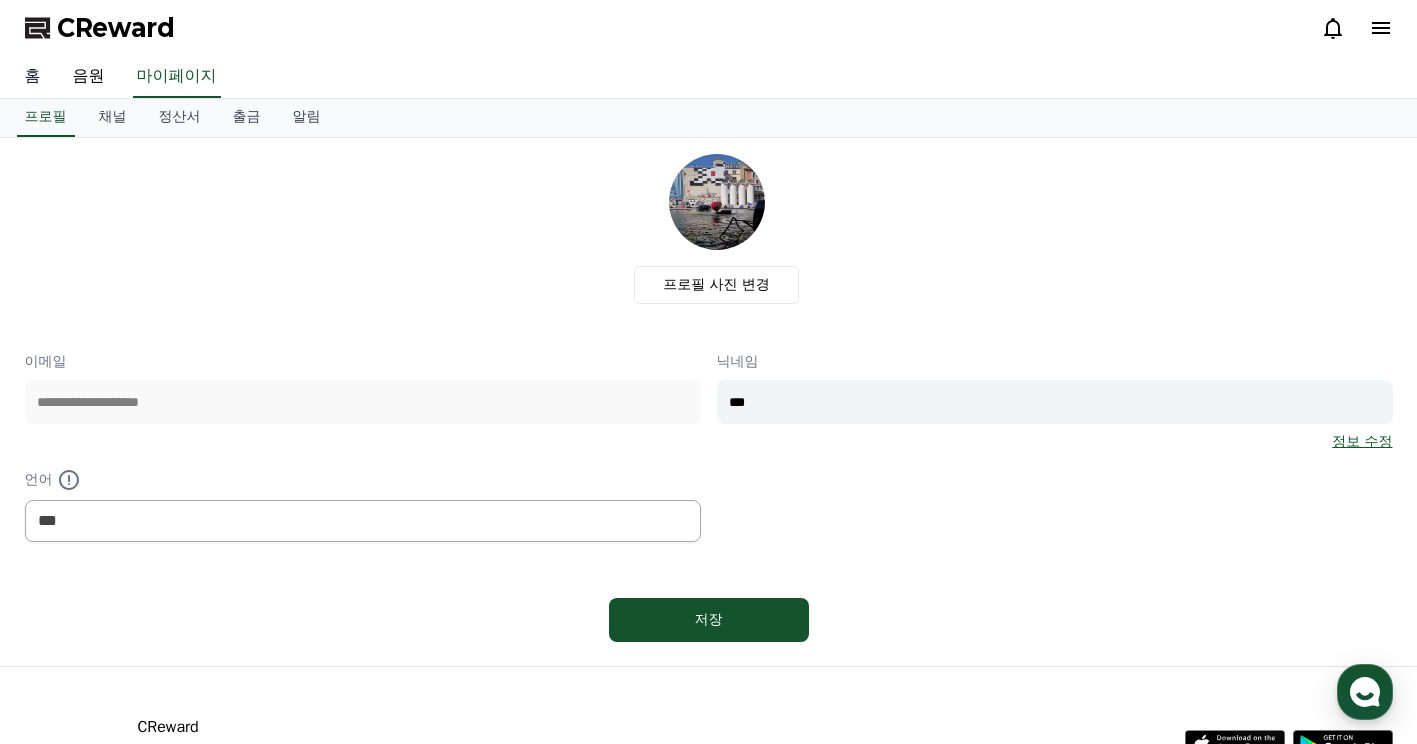 click on "홈" at bounding box center (33, 77) 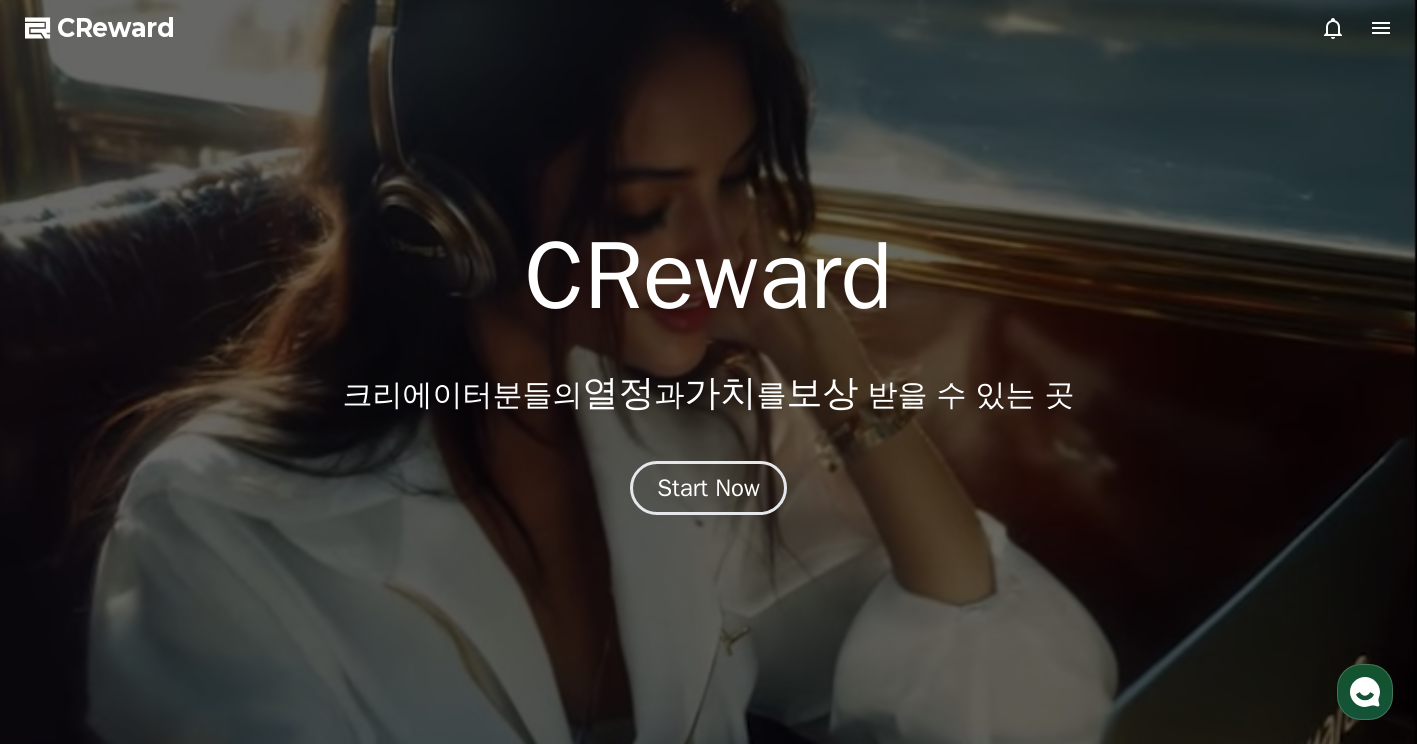 click 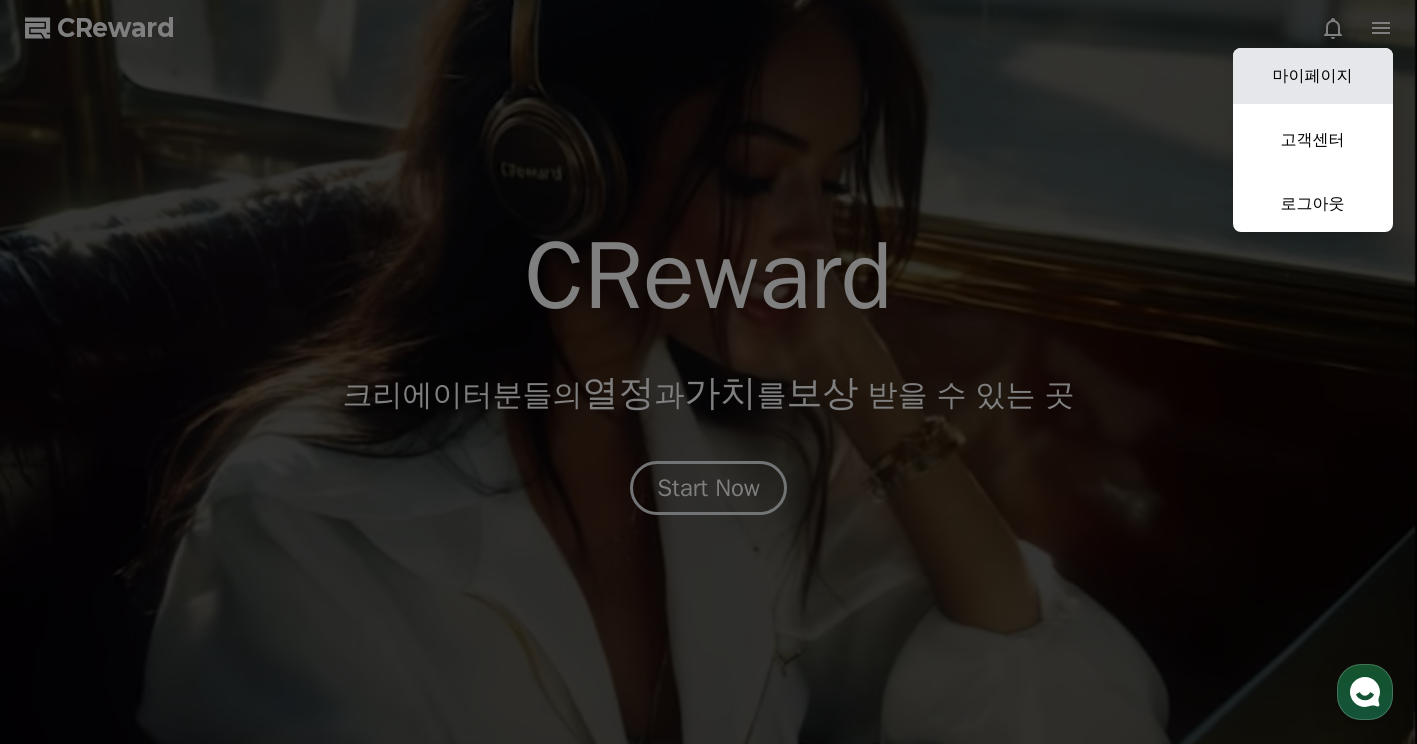 click on "마이페이지" at bounding box center [1313, 76] 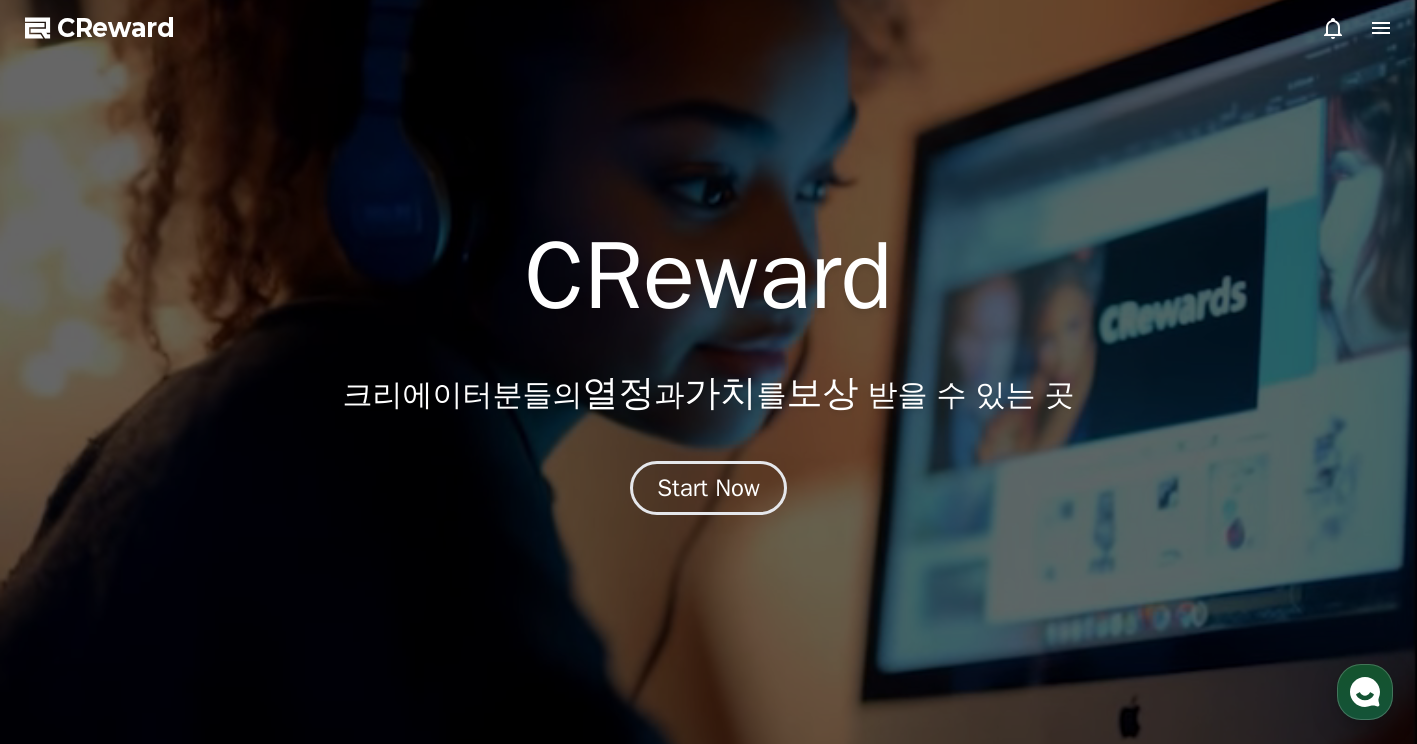 select on "**********" 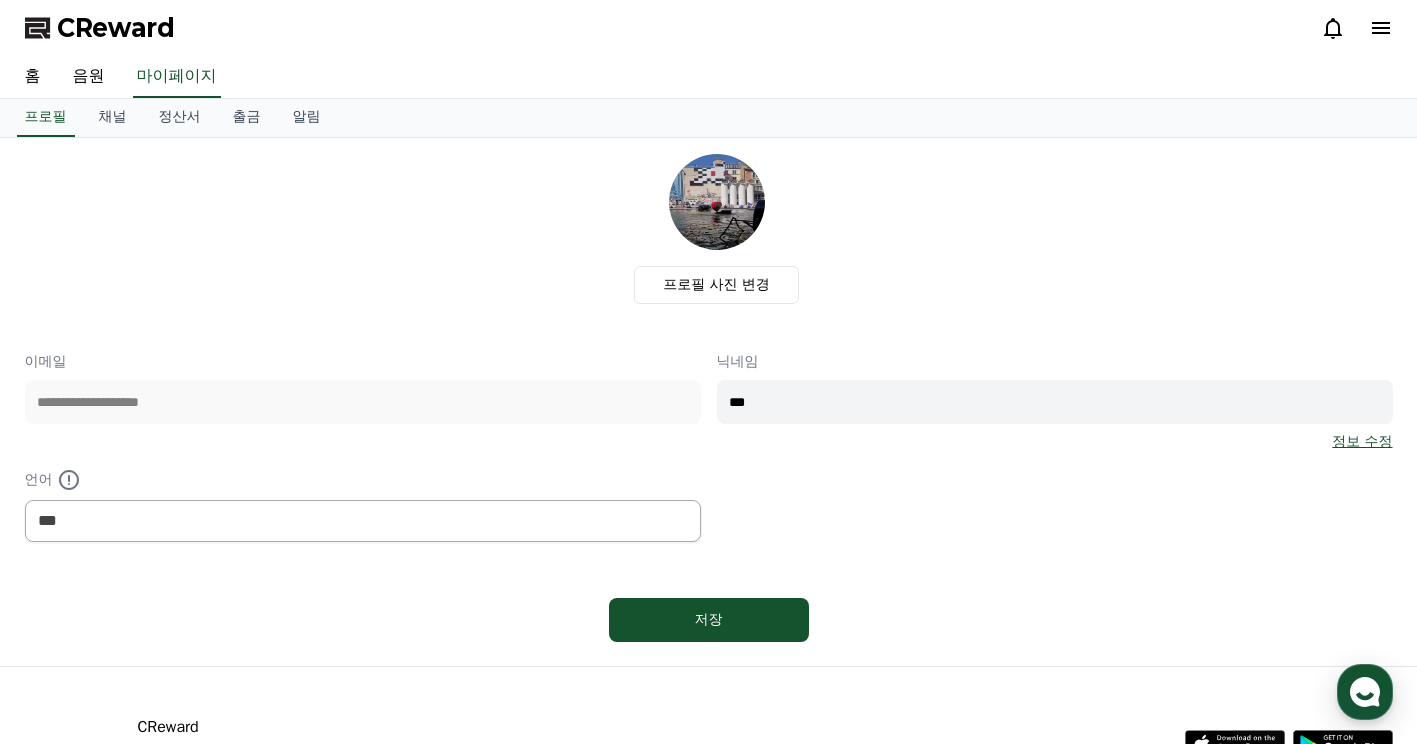click on "CReward" at bounding box center [116, 28] 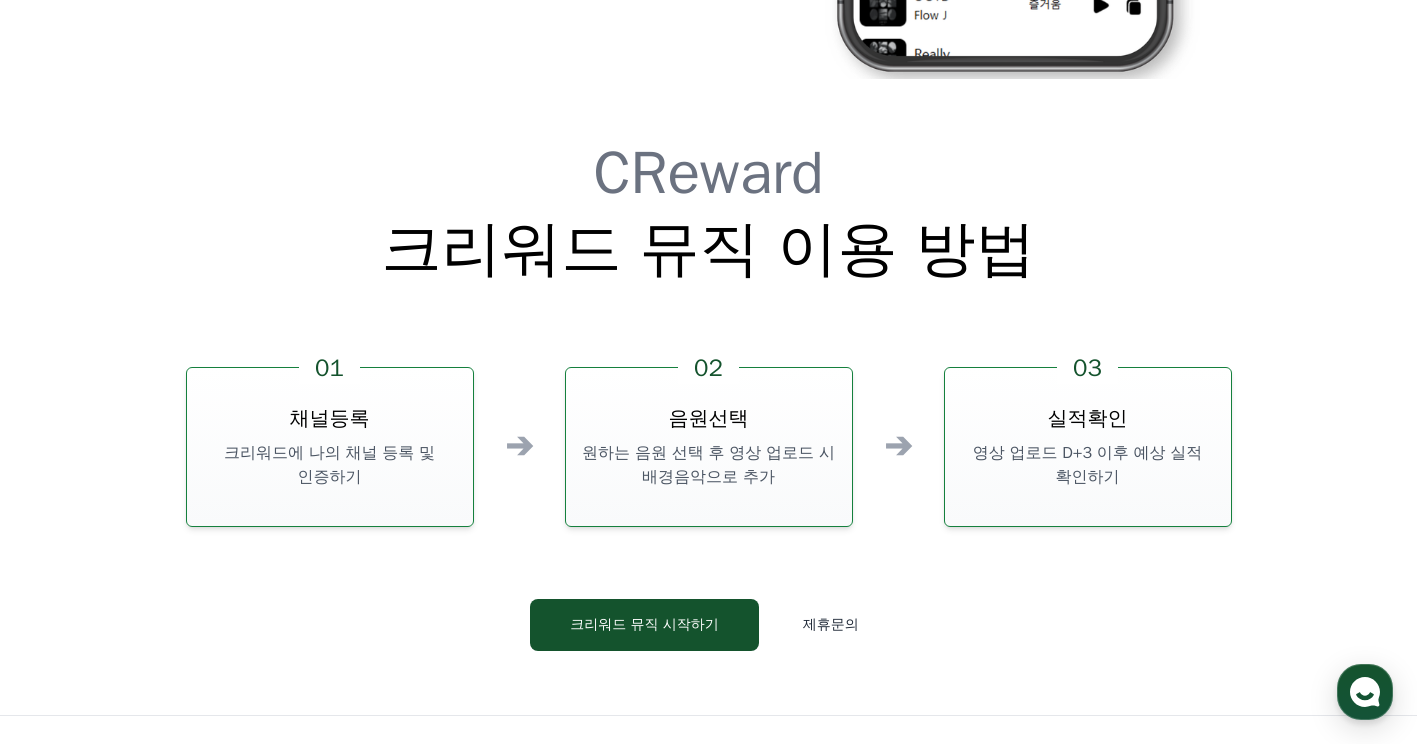 scroll, scrollTop: 5200, scrollLeft: 0, axis: vertical 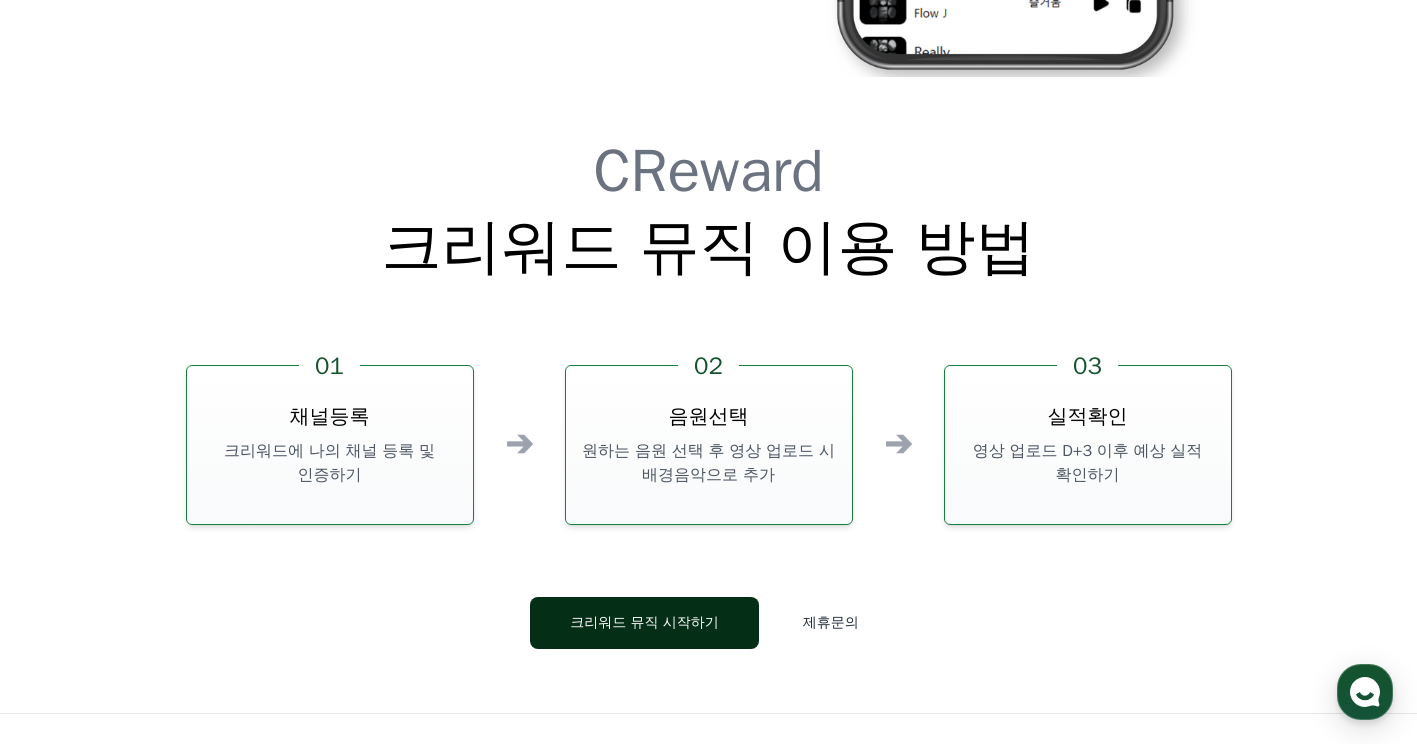 click on "크리워드 뮤직 시작하기" at bounding box center (644, 623) 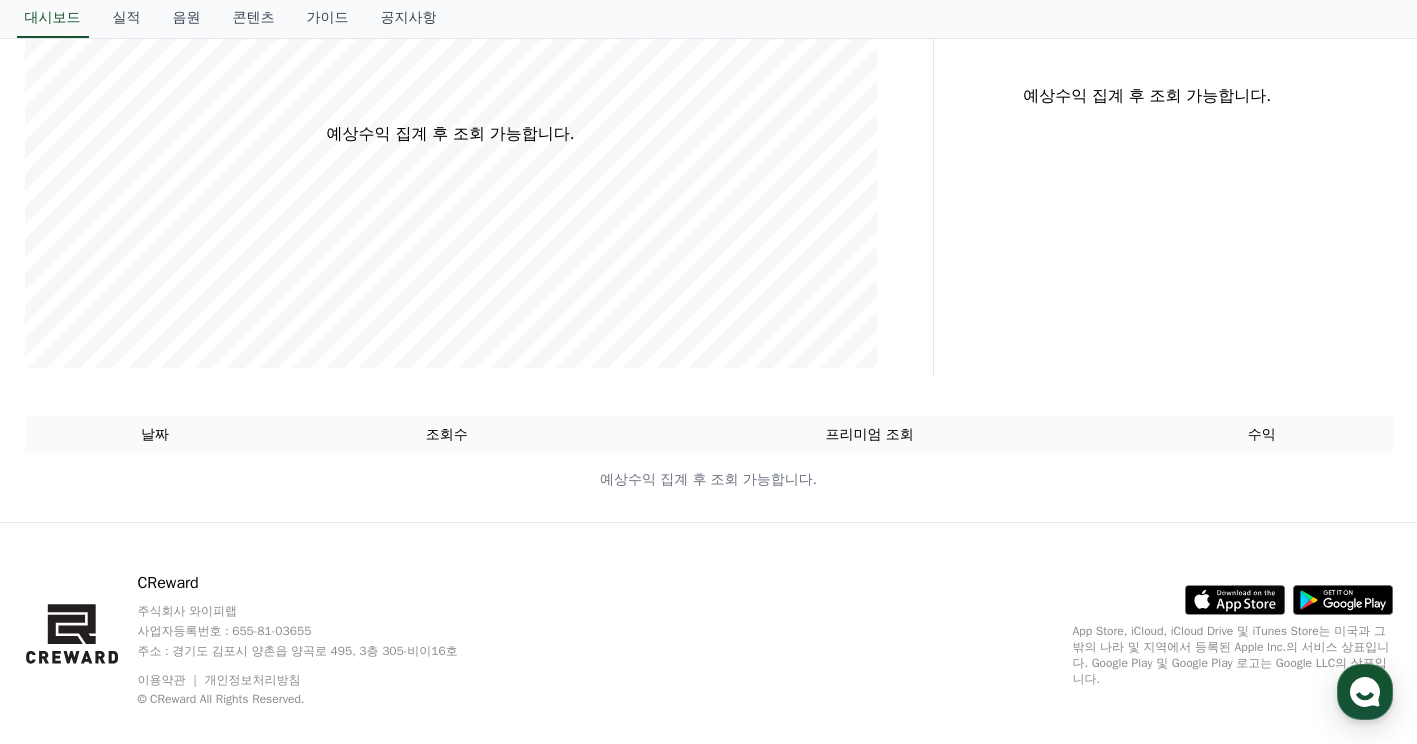 scroll, scrollTop: 457, scrollLeft: 0, axis: vertical 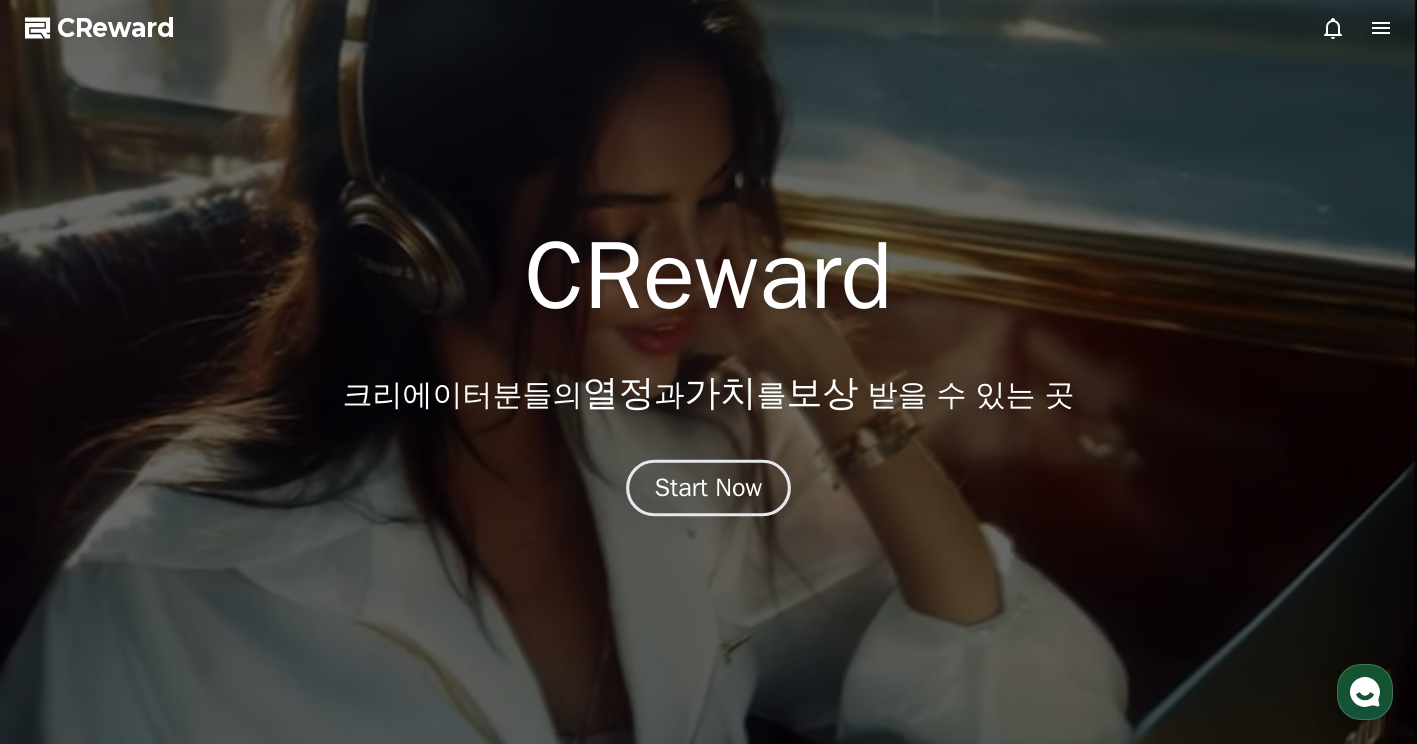 click on "Start Now" at bounding box center [709, 488] 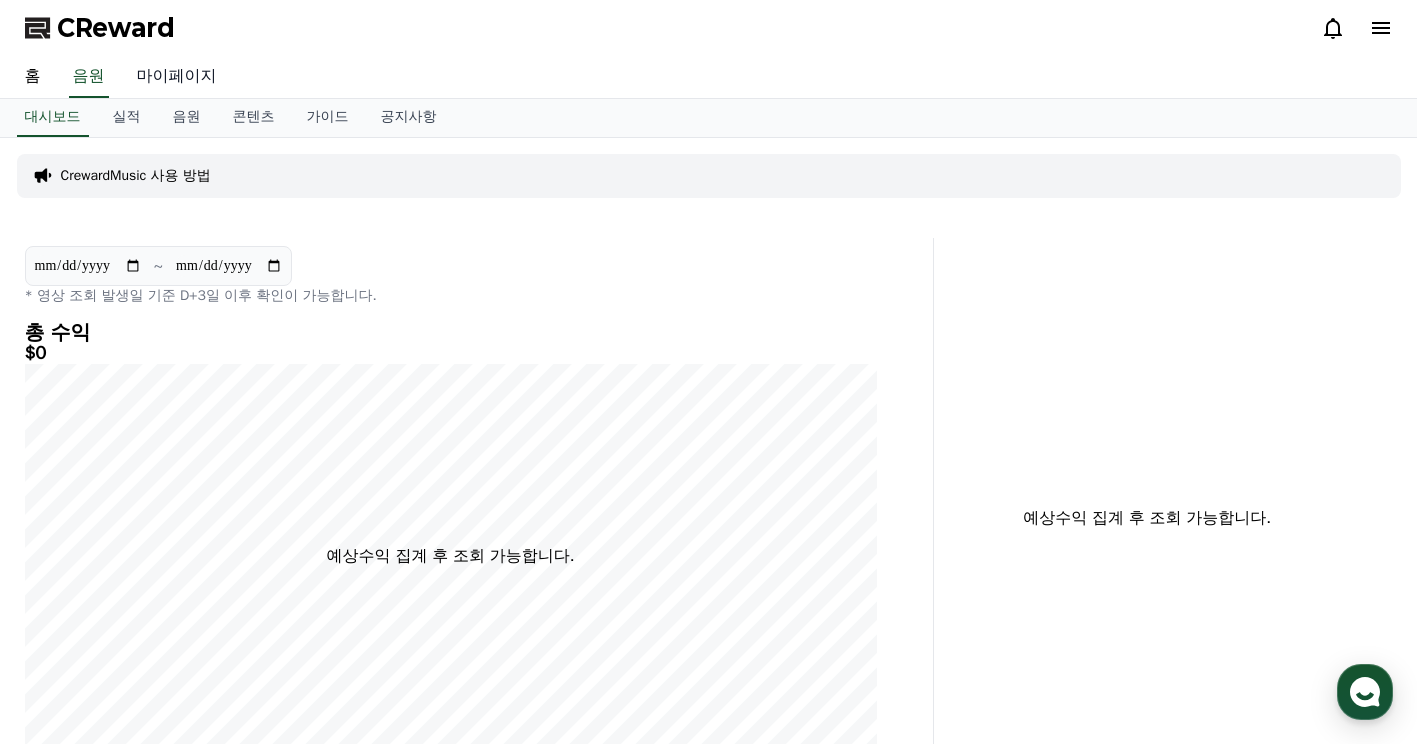 click on "마이페이지" at bounding box center (177, 77) 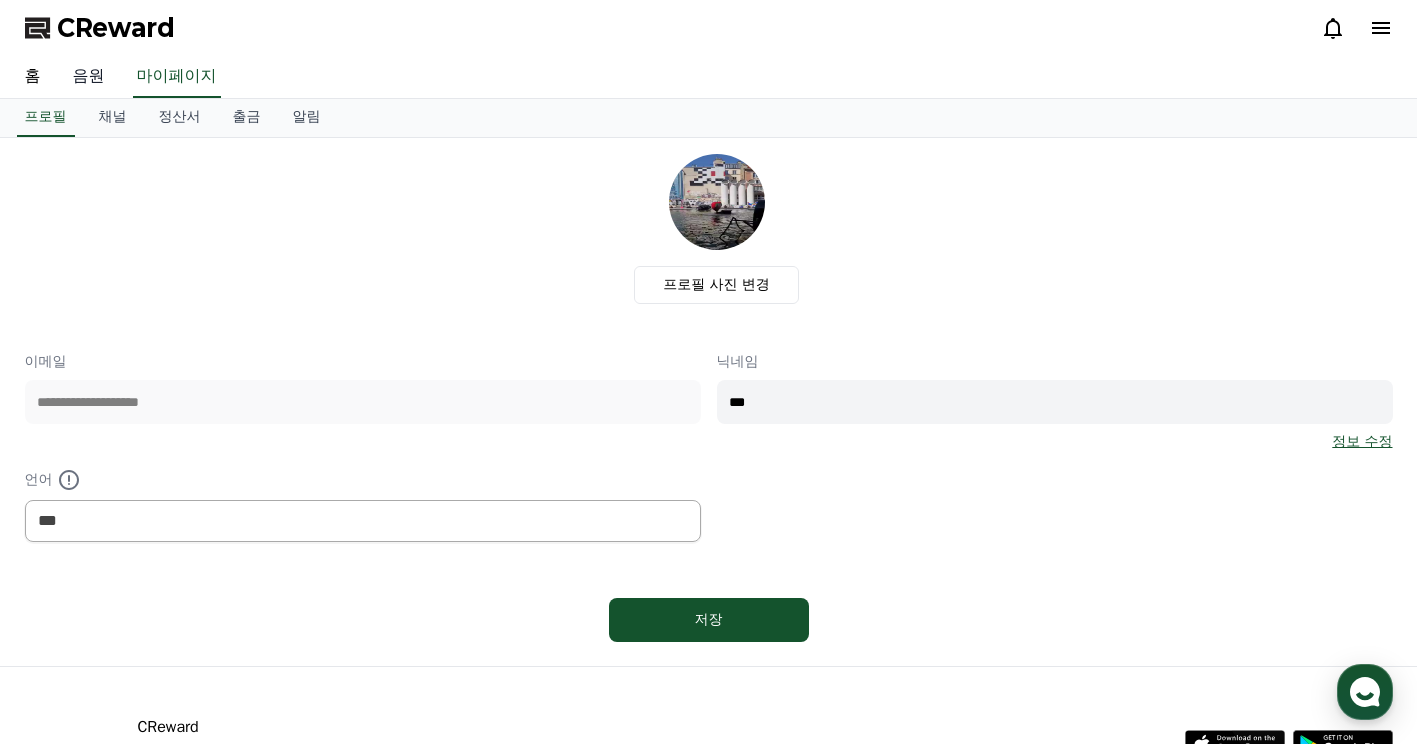 click on "음원" at bounding box center [89, 77] 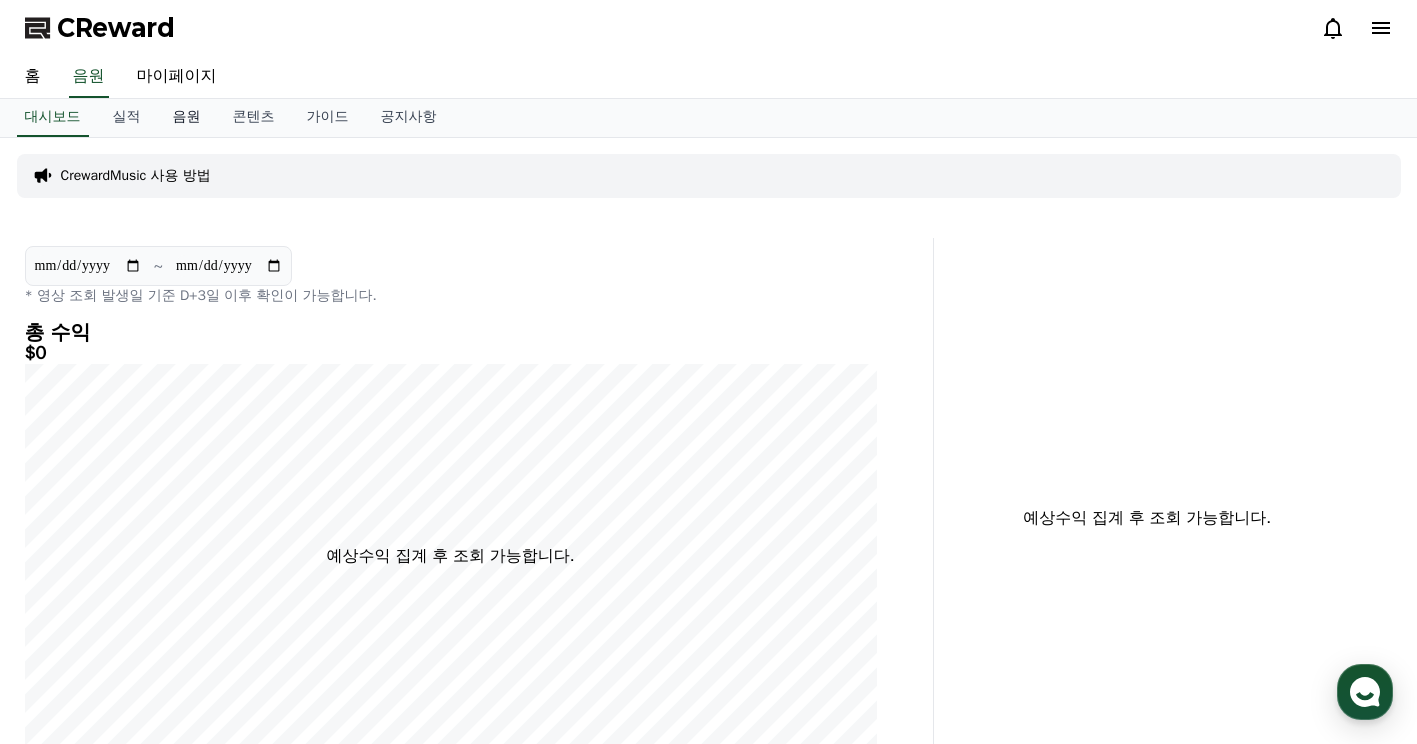 click on "음원" at bounding box center (187, 118) 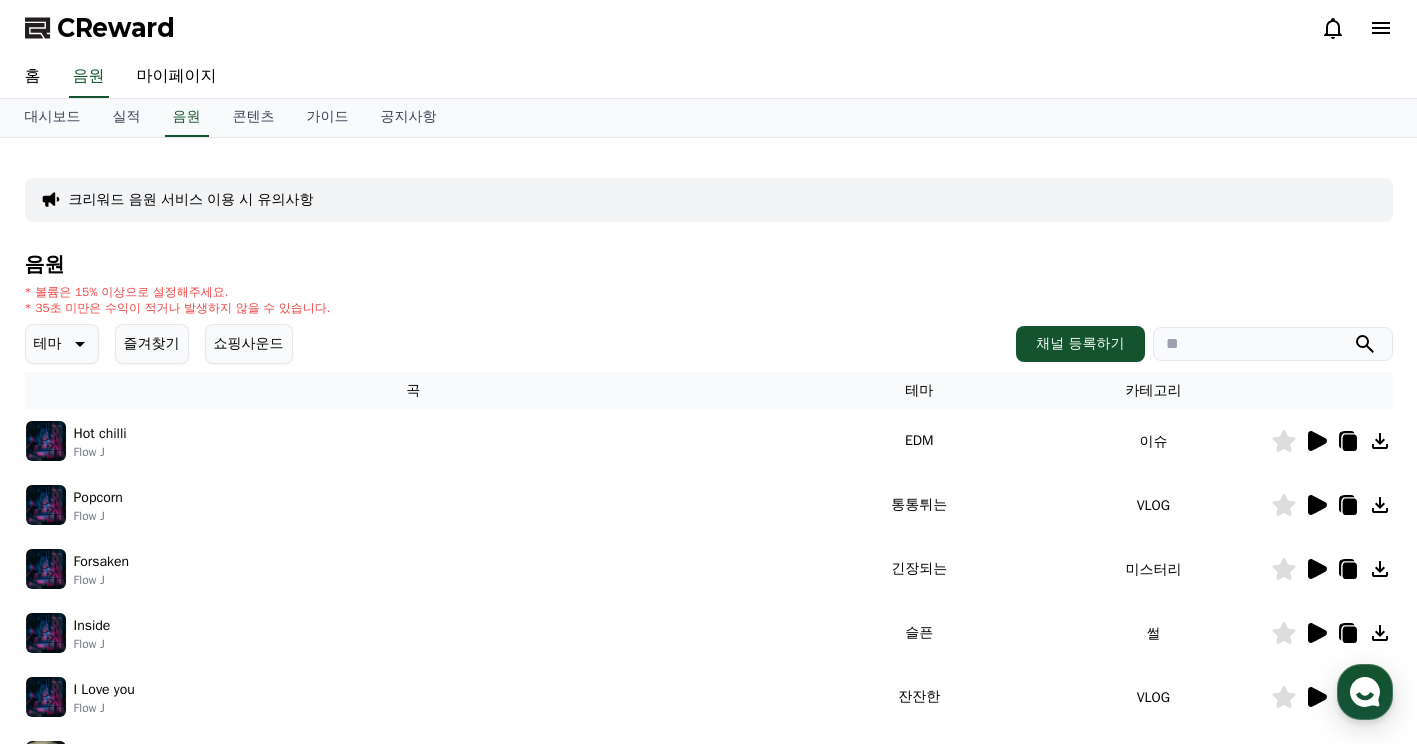 click 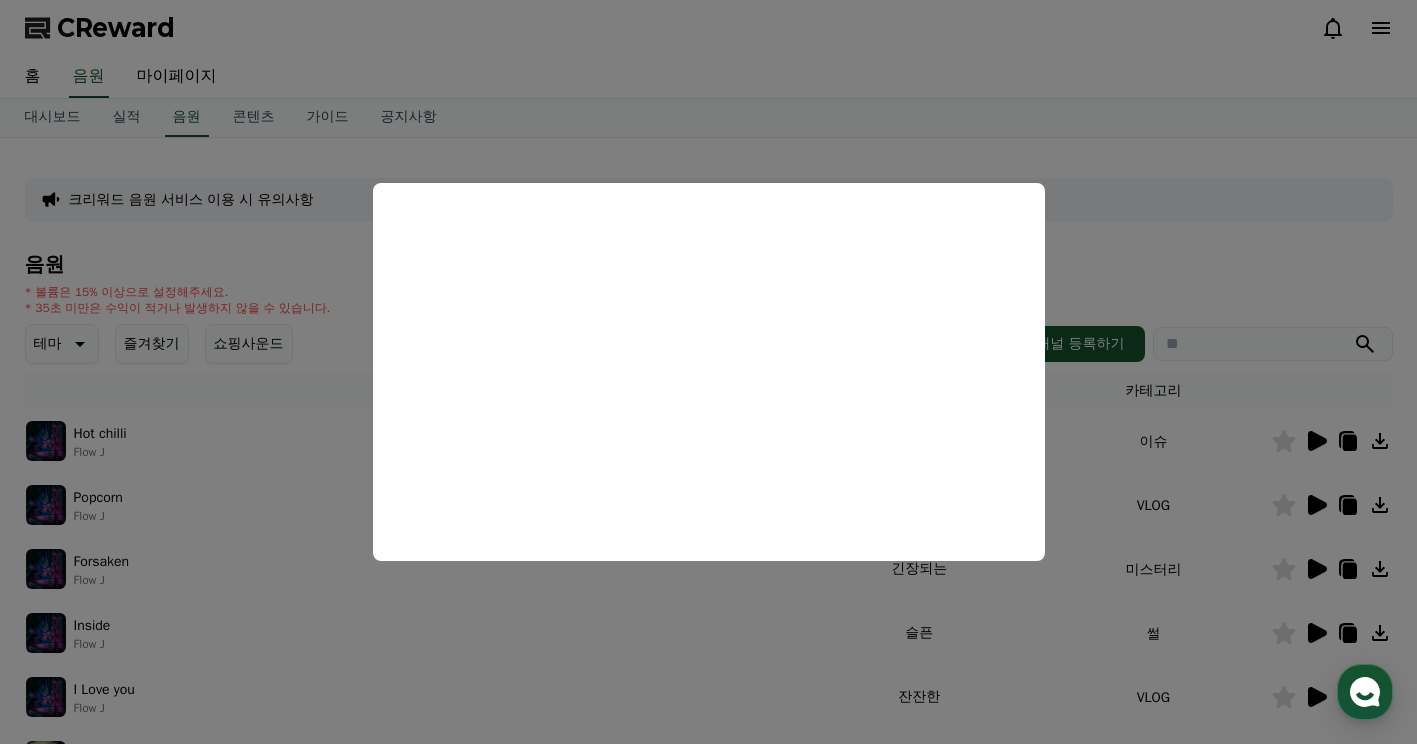 click at bounding box center (708, 372) 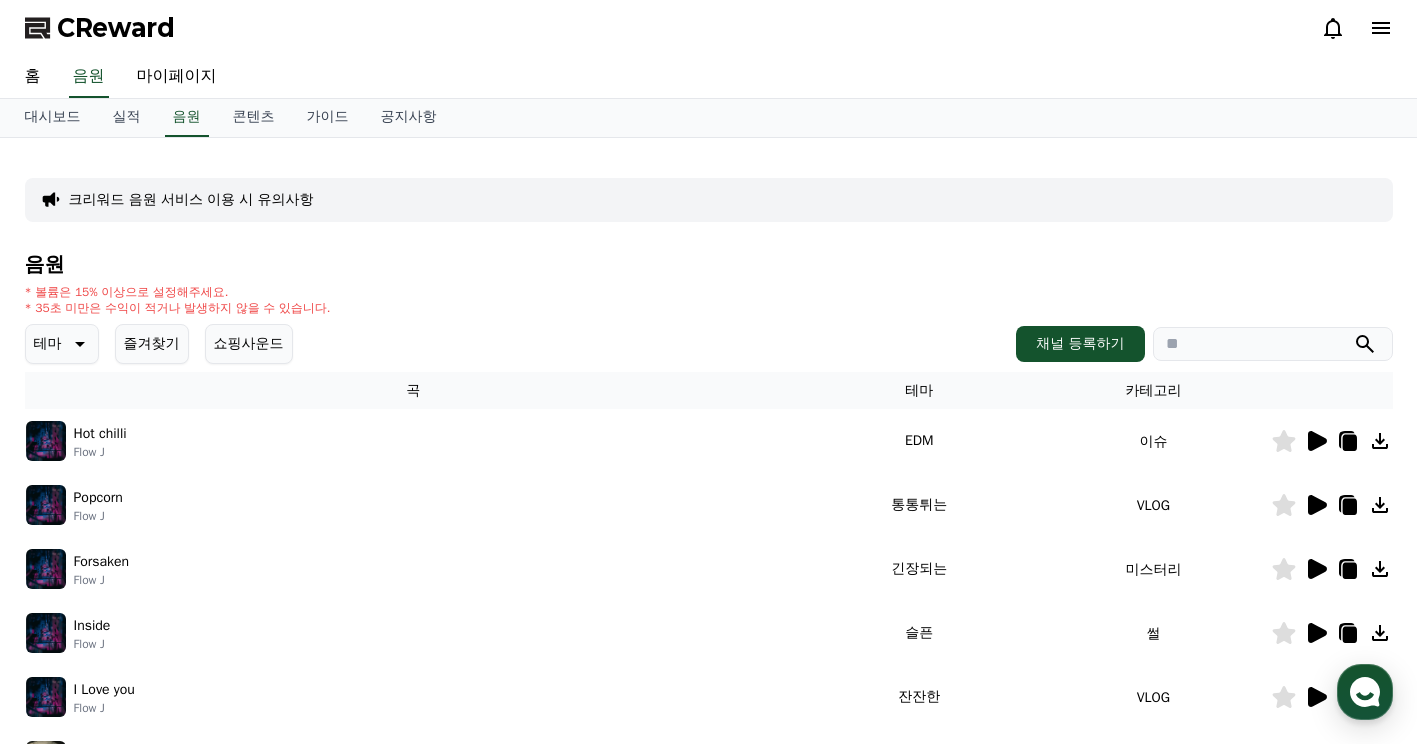click on "크리워드 음원 서비스 이용 시 유의사항" at bounding box center (191, 200) 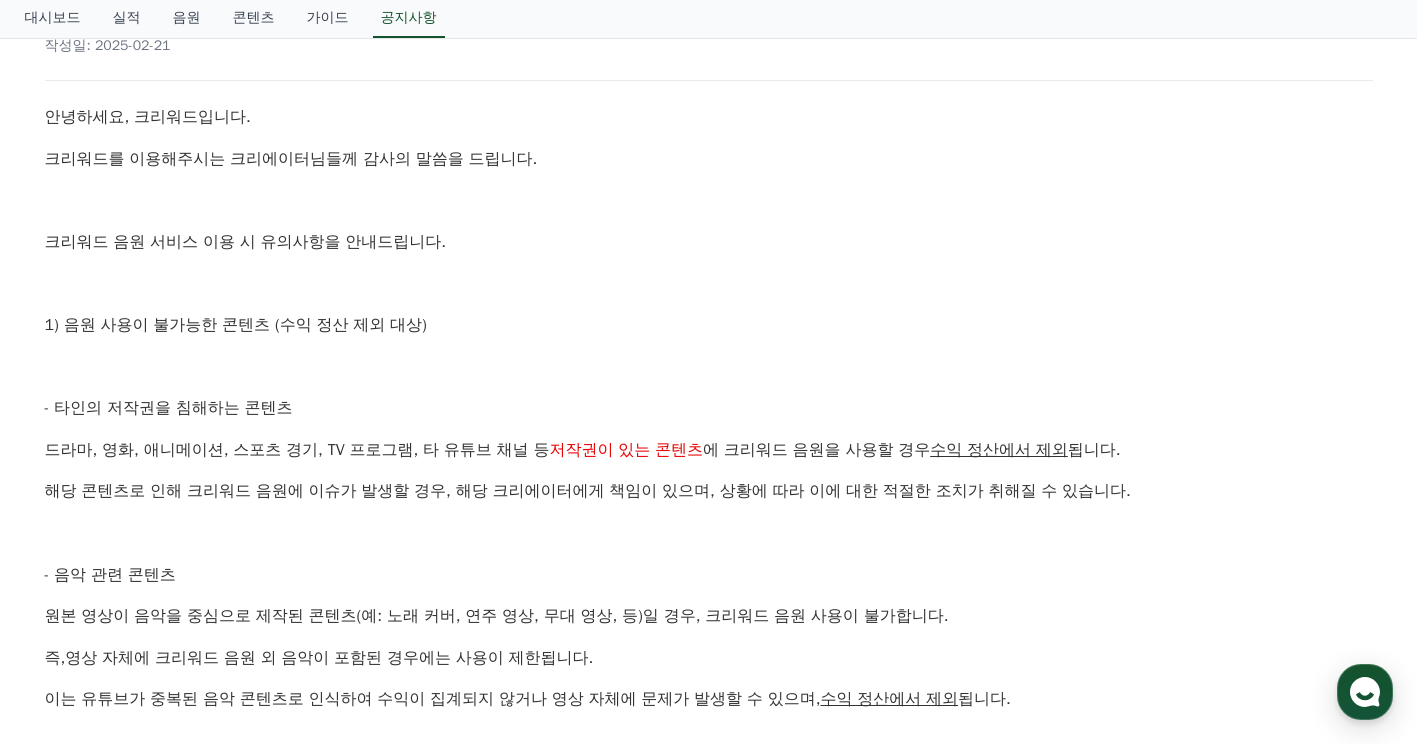 scroll, scrollTop: 0, scrollLeft: 0, axis: both 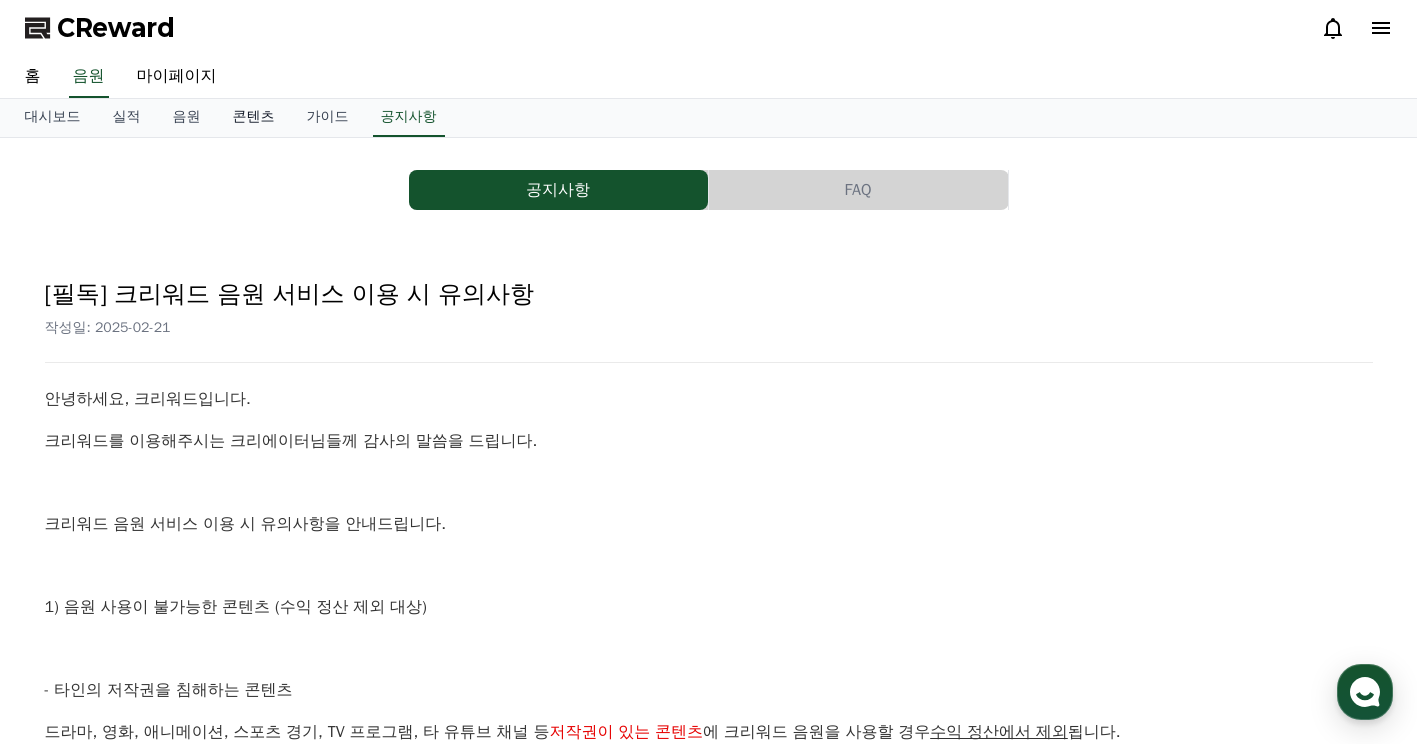 click on "콘텐츠" at bounding box center [254, 118] 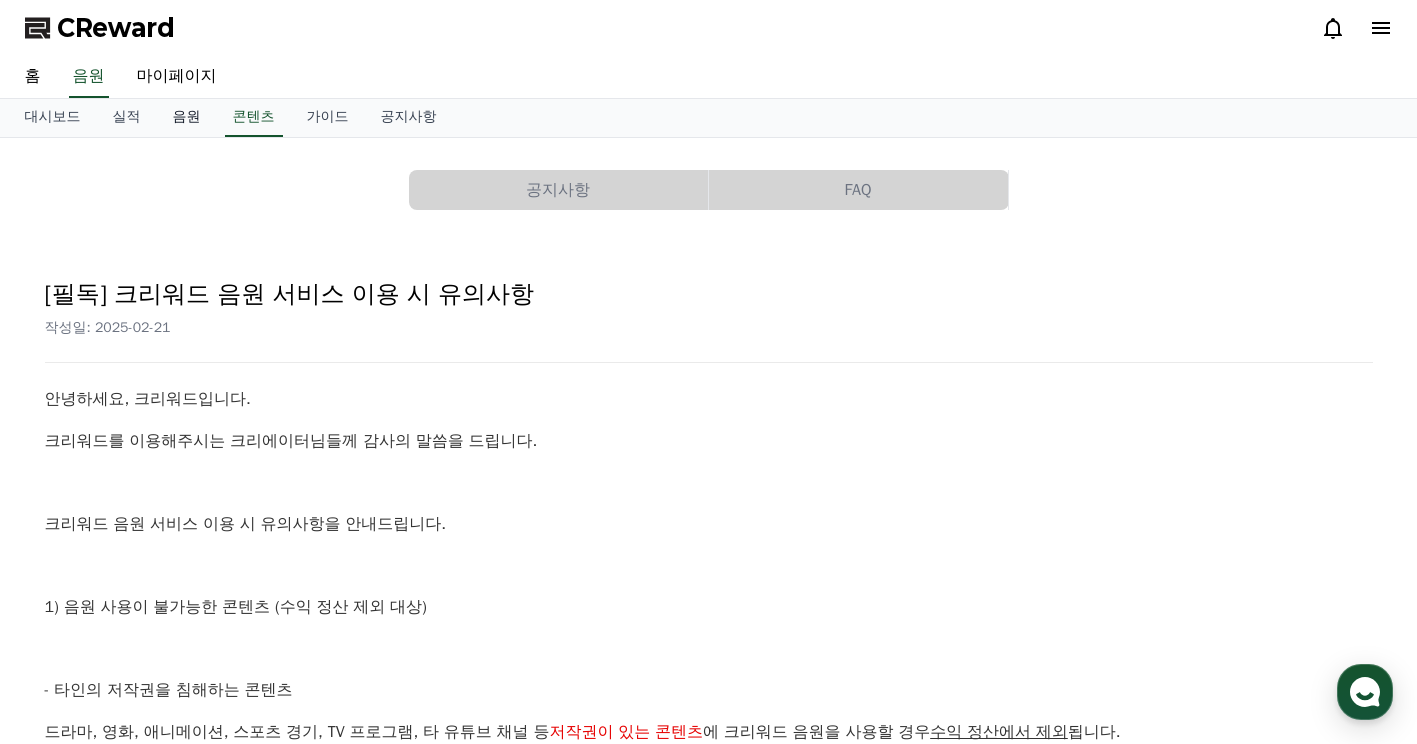 click on "음원" at bounding box center [187, 118] 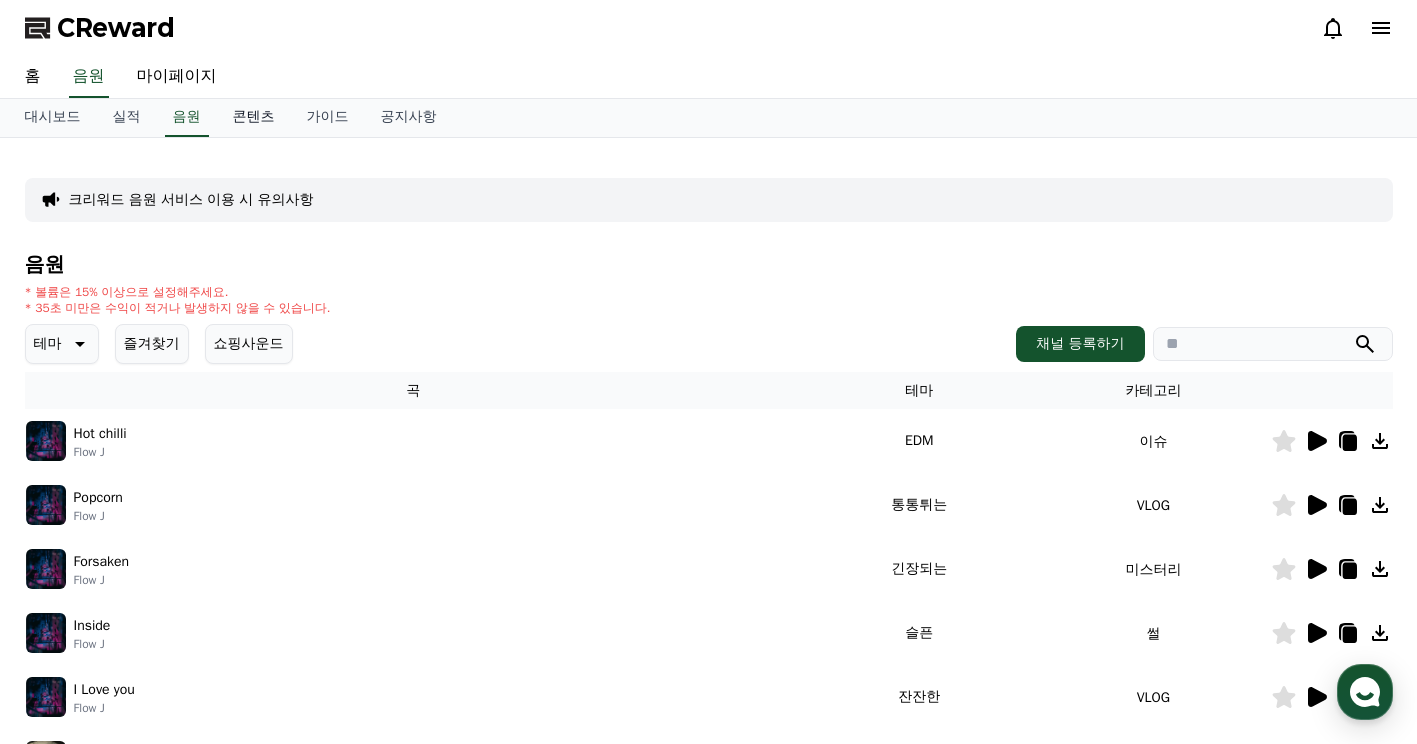 click on "콘텐츠" at bounding box center [254, 118] 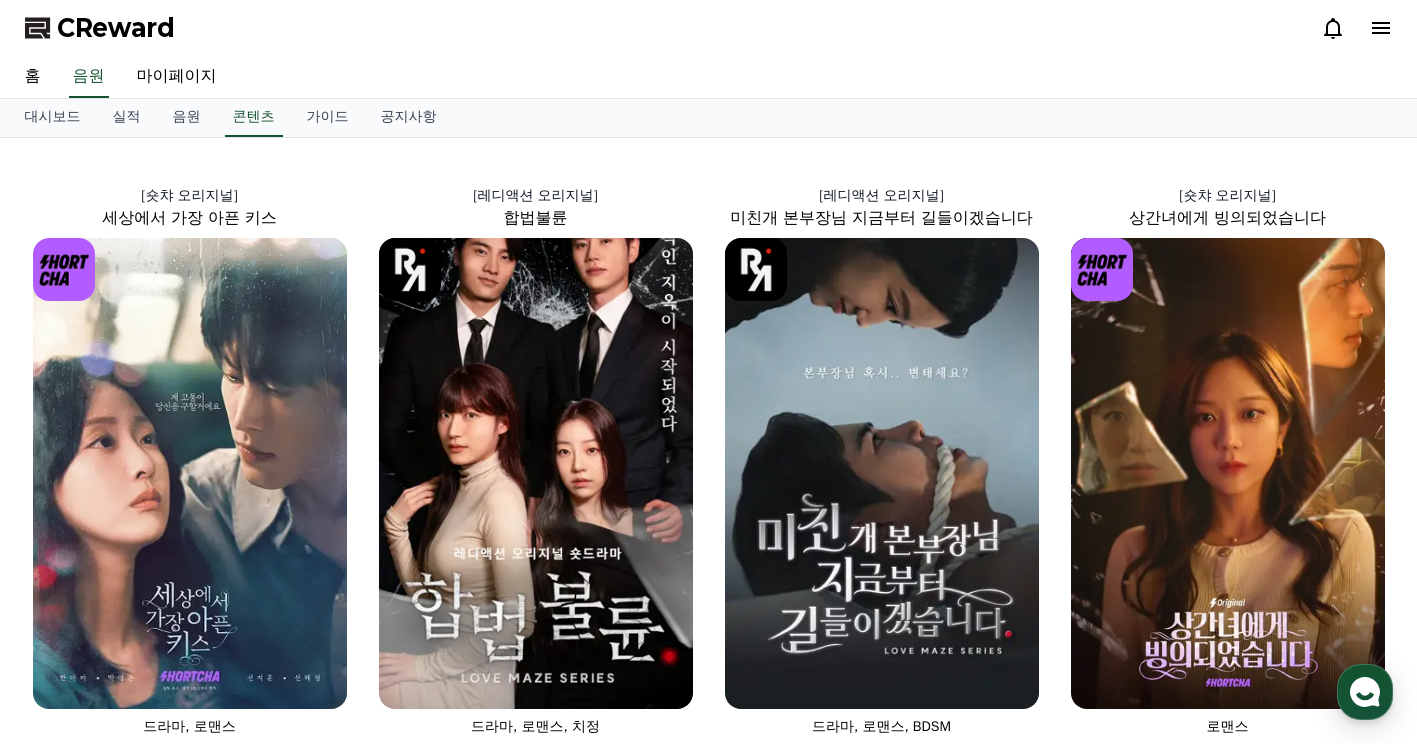 click 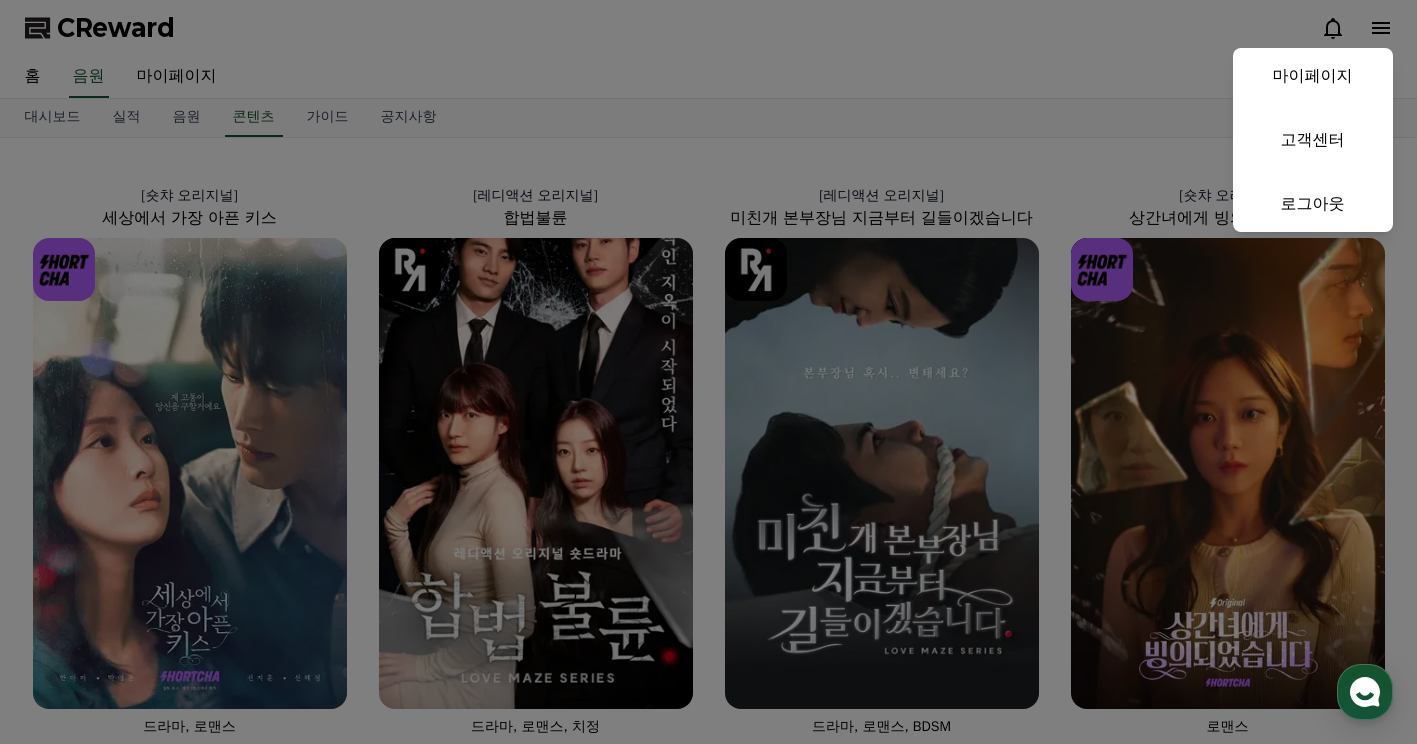 click at bounding box center [708, 372] 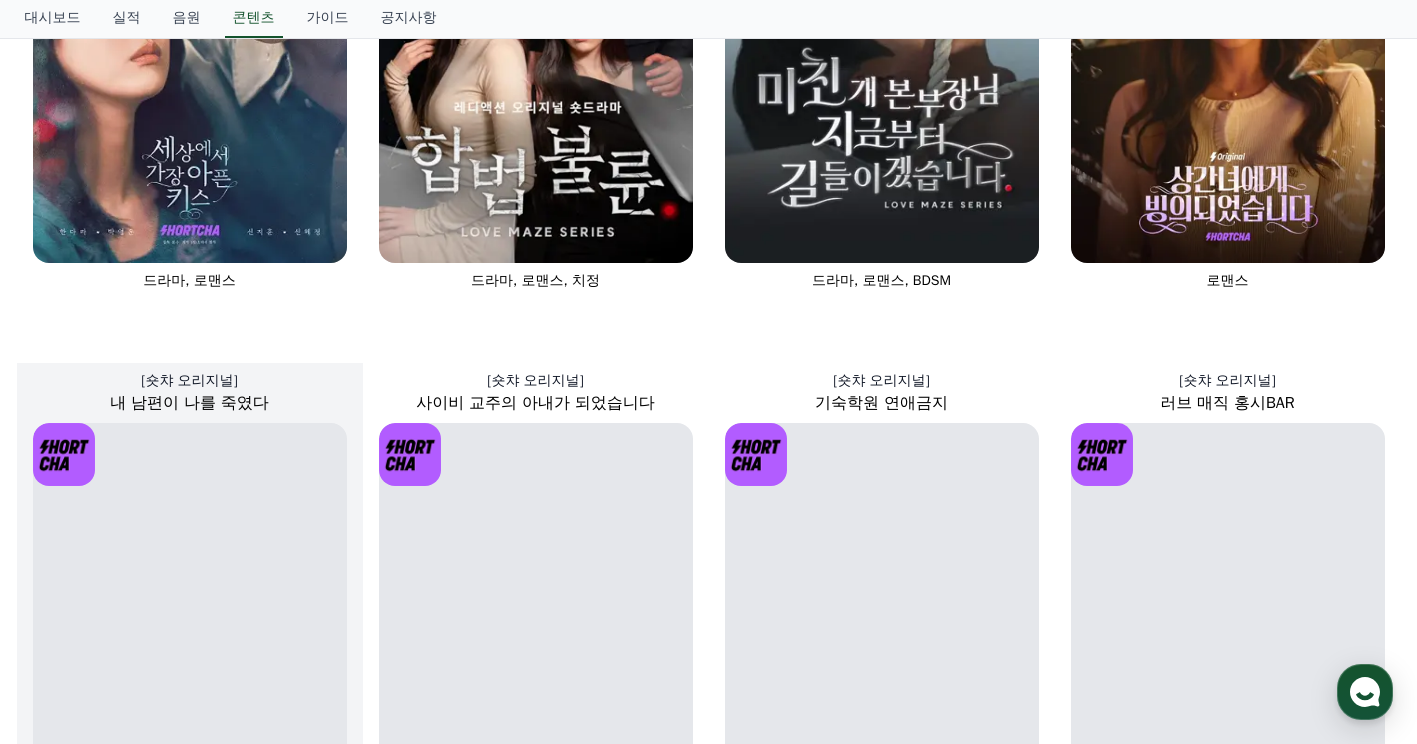scroll, scrollTop: 605, scrollLeft: 0, axis: vertical 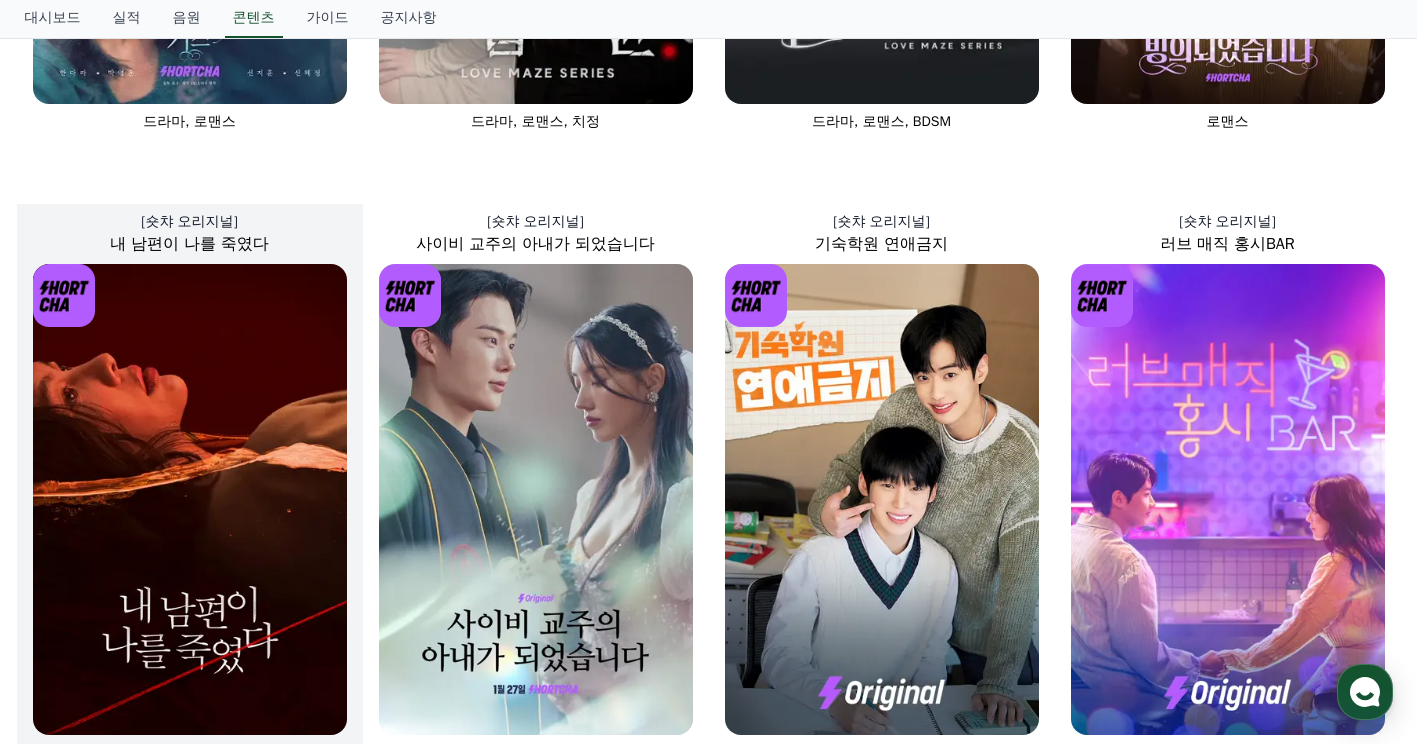 click at bounding box center (190, 499) 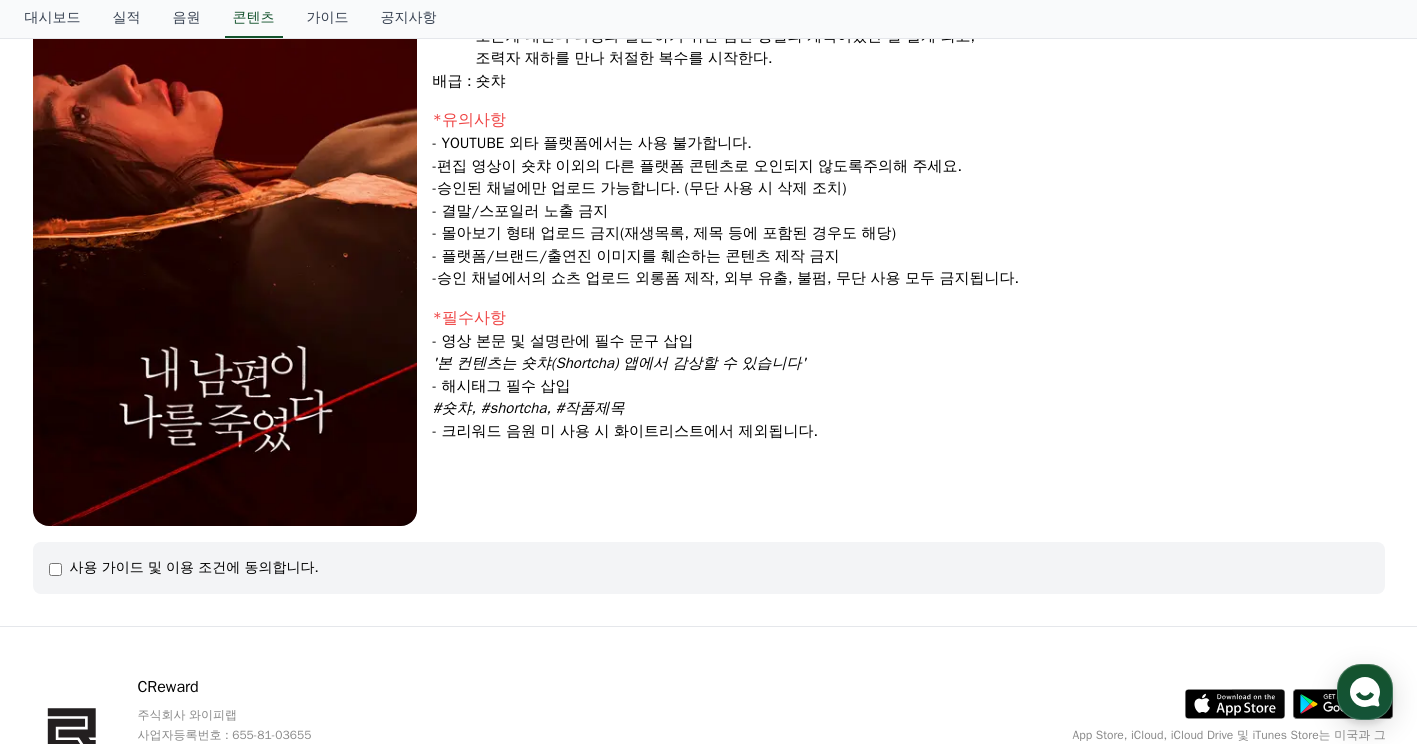 scroll, scrollTop: 300, scrollLeft: 0, axis: vertical 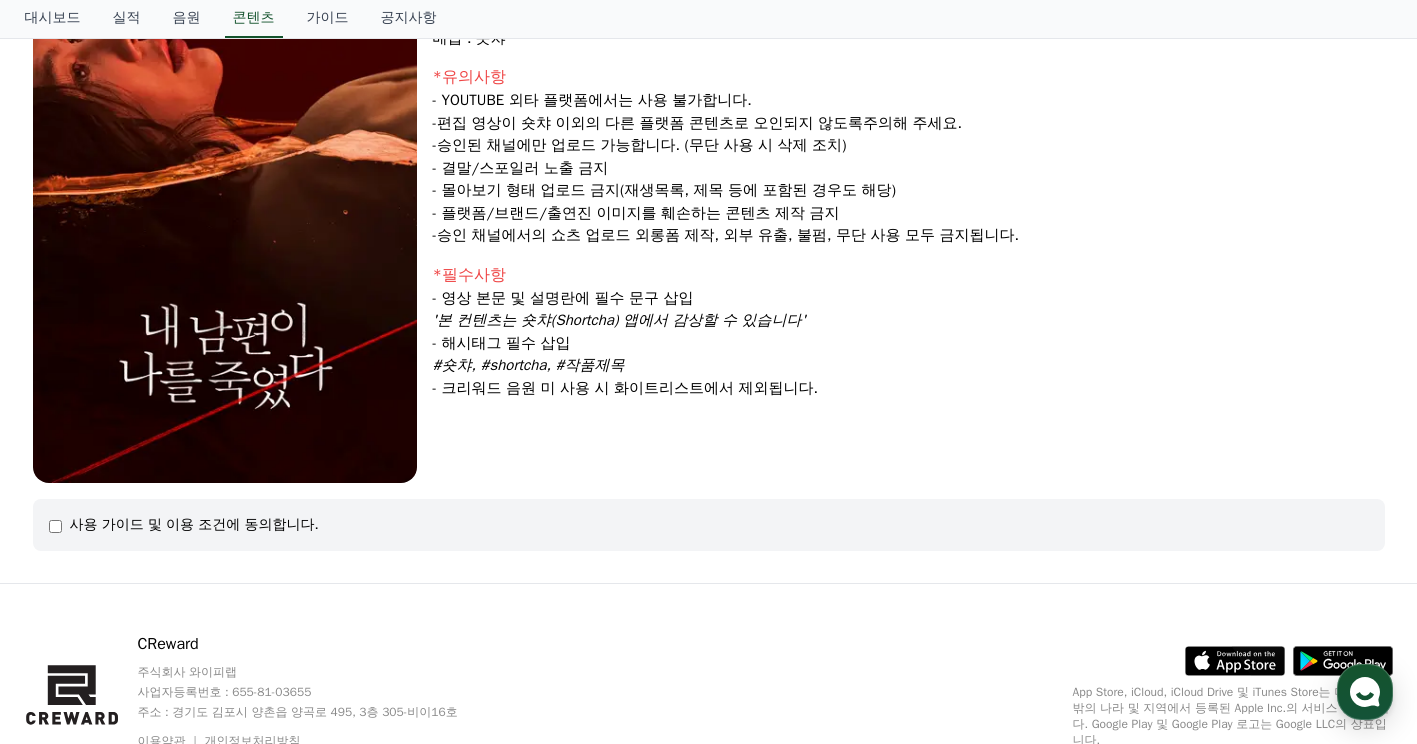 drag, startPoint x: 659, startPoint y: 369, endPoint x: 425, endPoint y: 372, distance: 234.01923 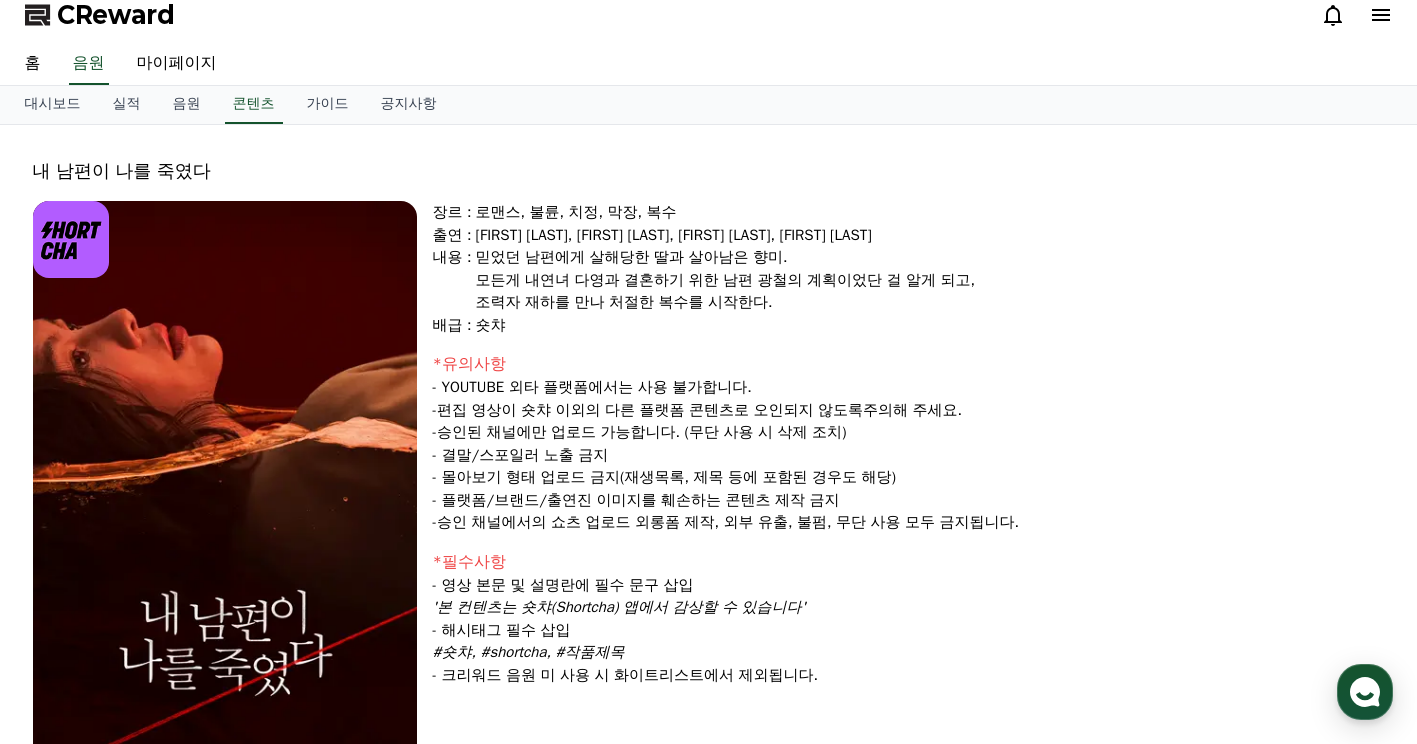 scroll, scrollTop: 0, scrollLeft: 0, axis: both 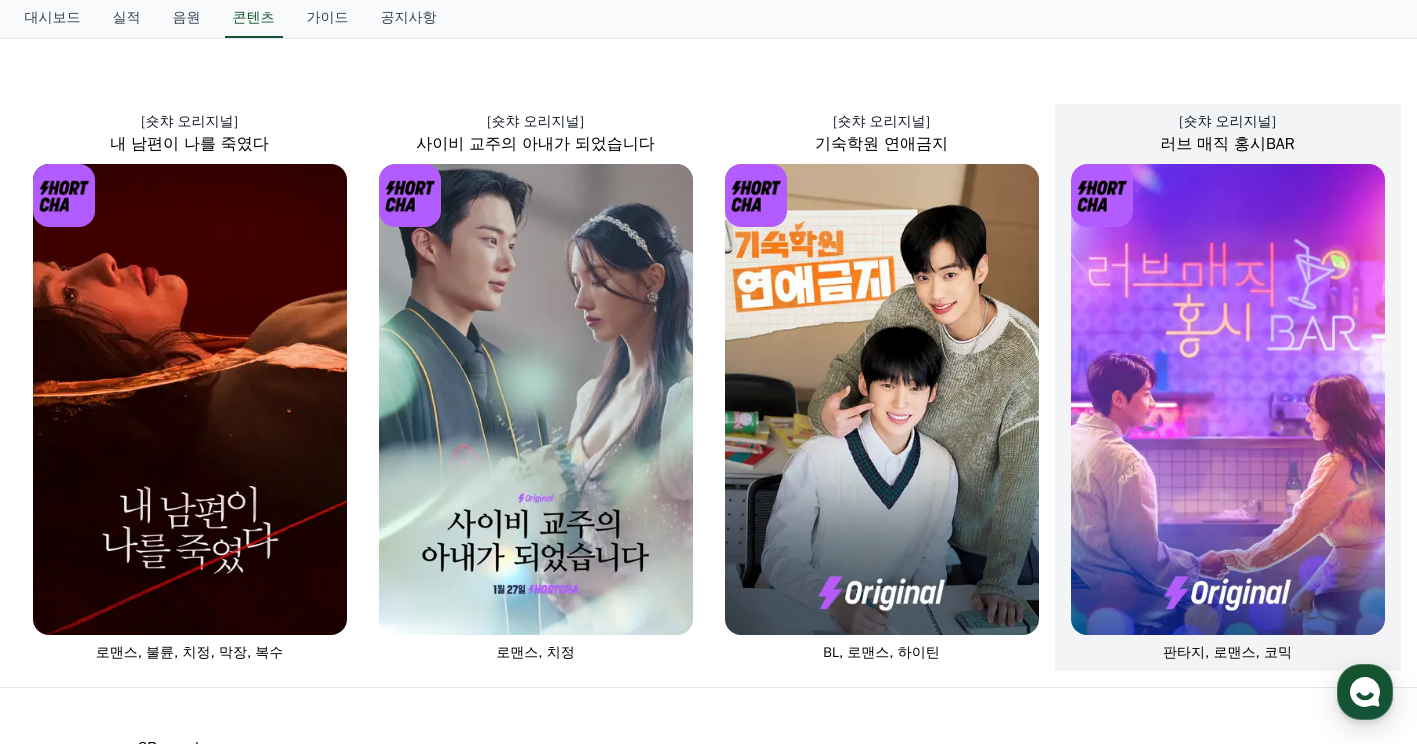 click at bounding box center [1228, 399] 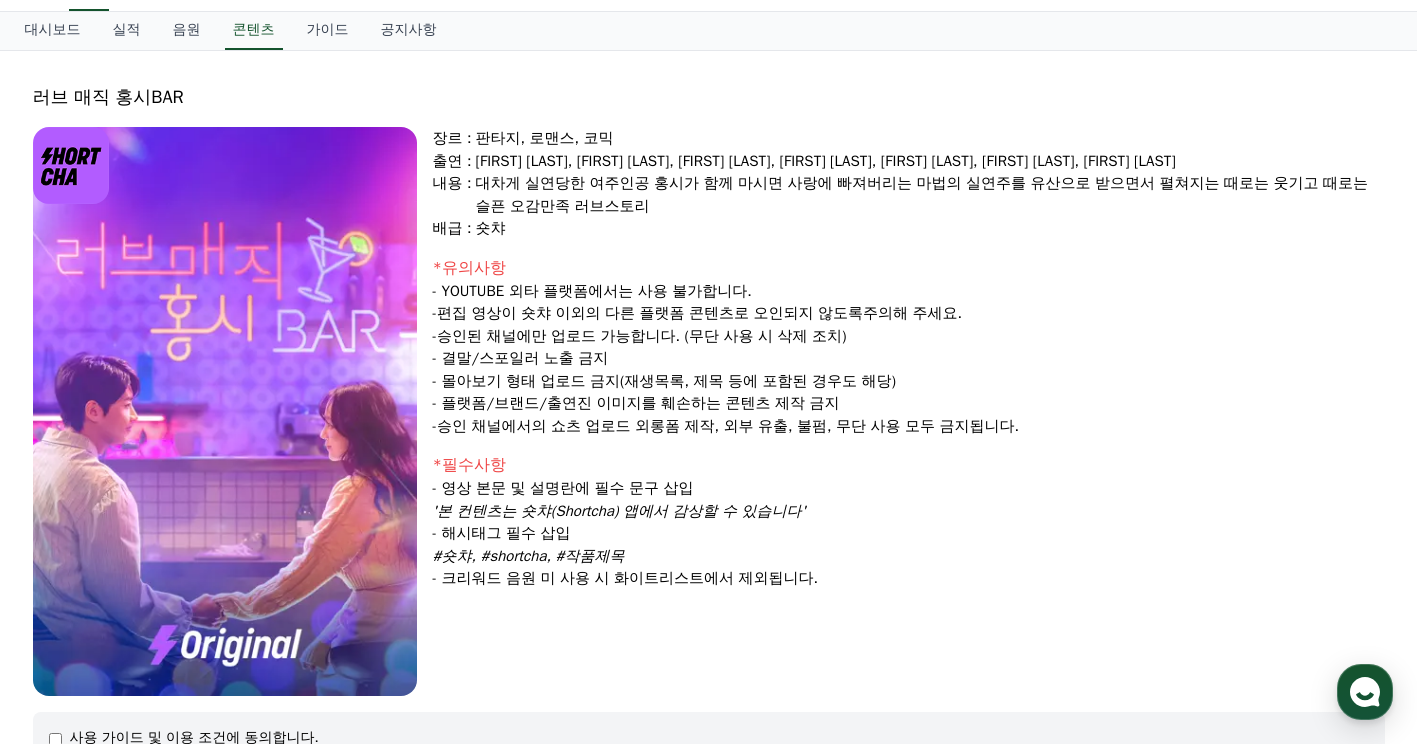 scroll, scrollTop: 0, scrollLeft: 0, axis: both 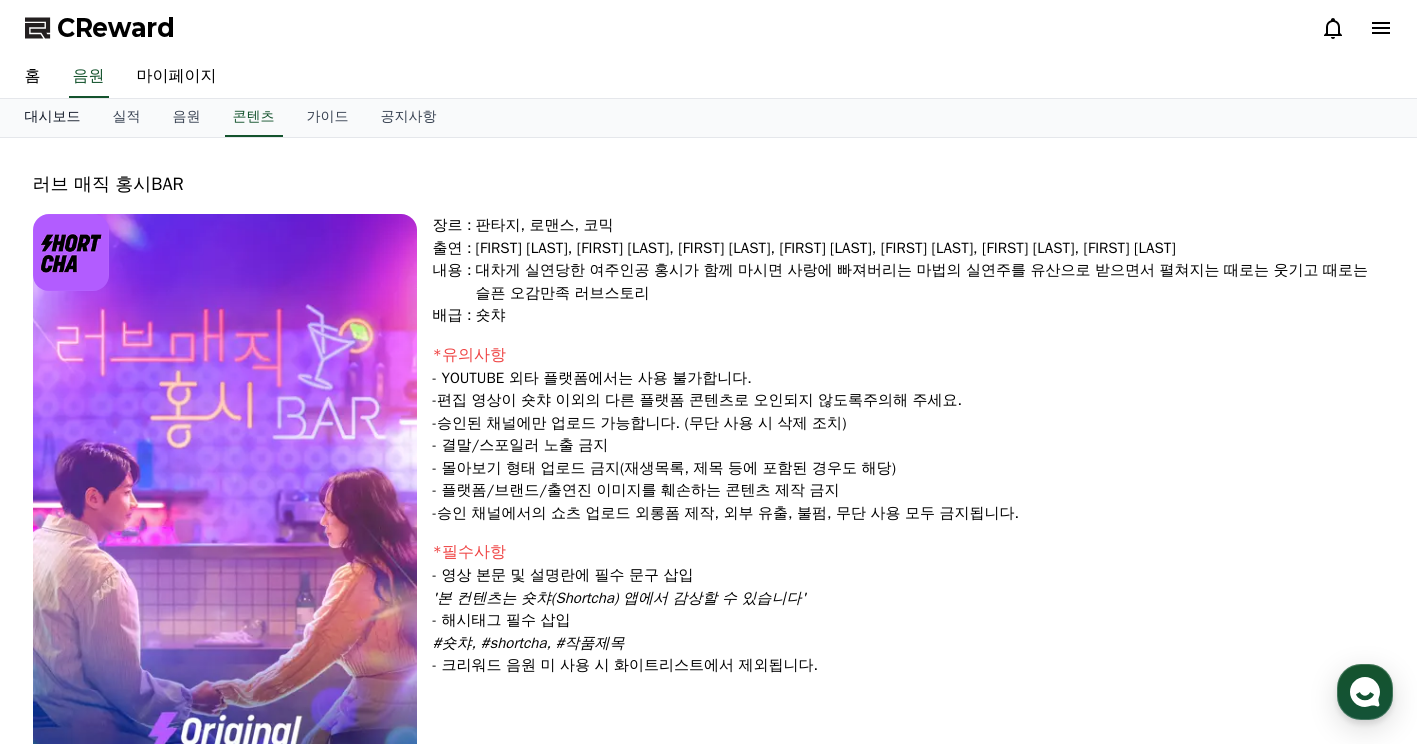 click on "대시보드" at bounding box center (53, 118) 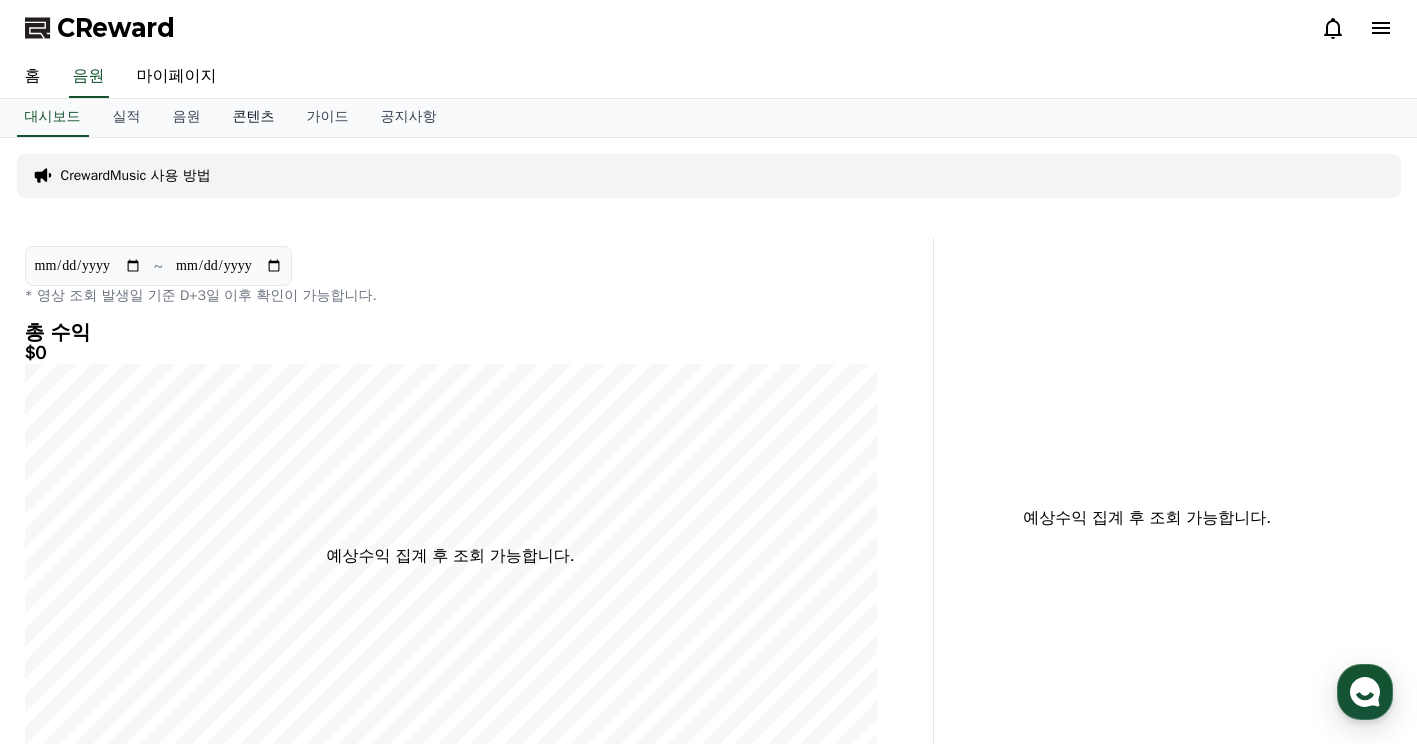 click on "콘텐츠" at bounding box center [254, 118] 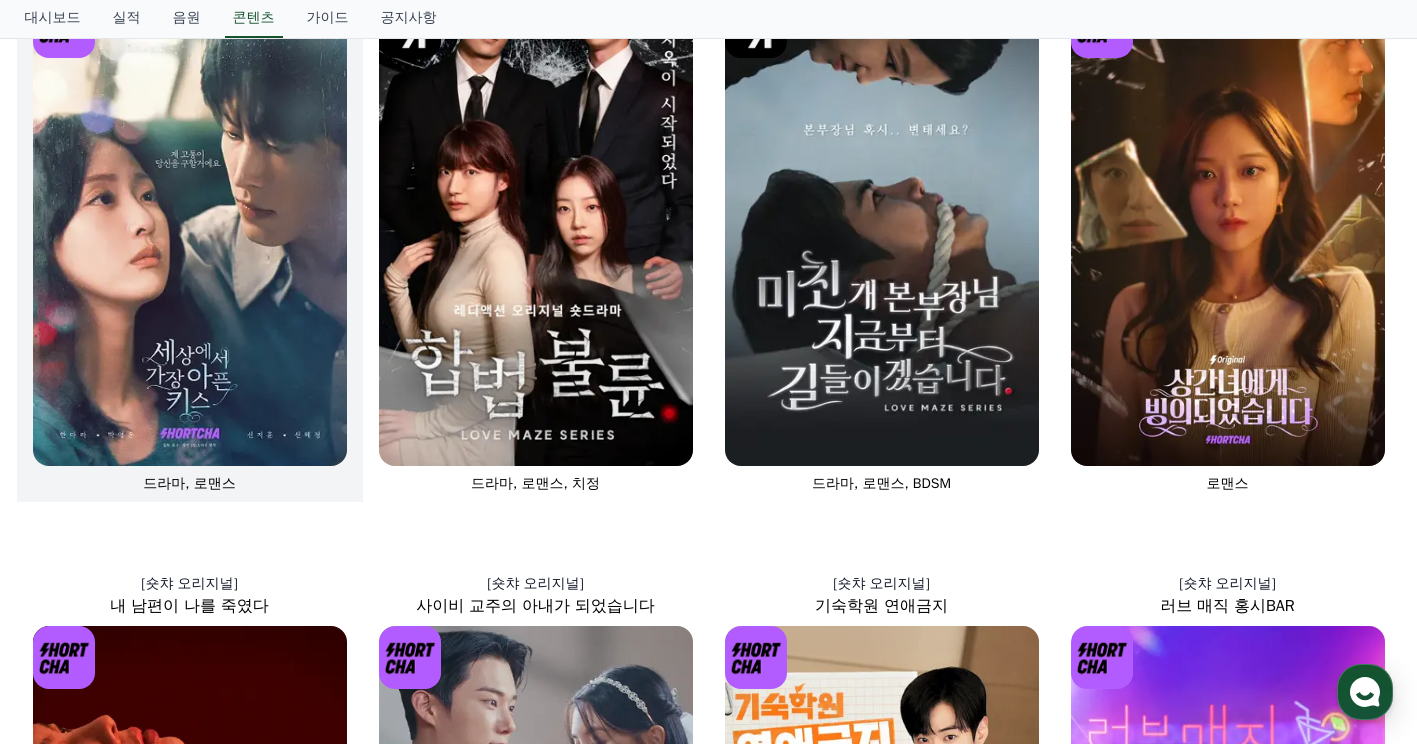 scroll, scrollTop: 300, scrollLeft: 0, axis: vertical 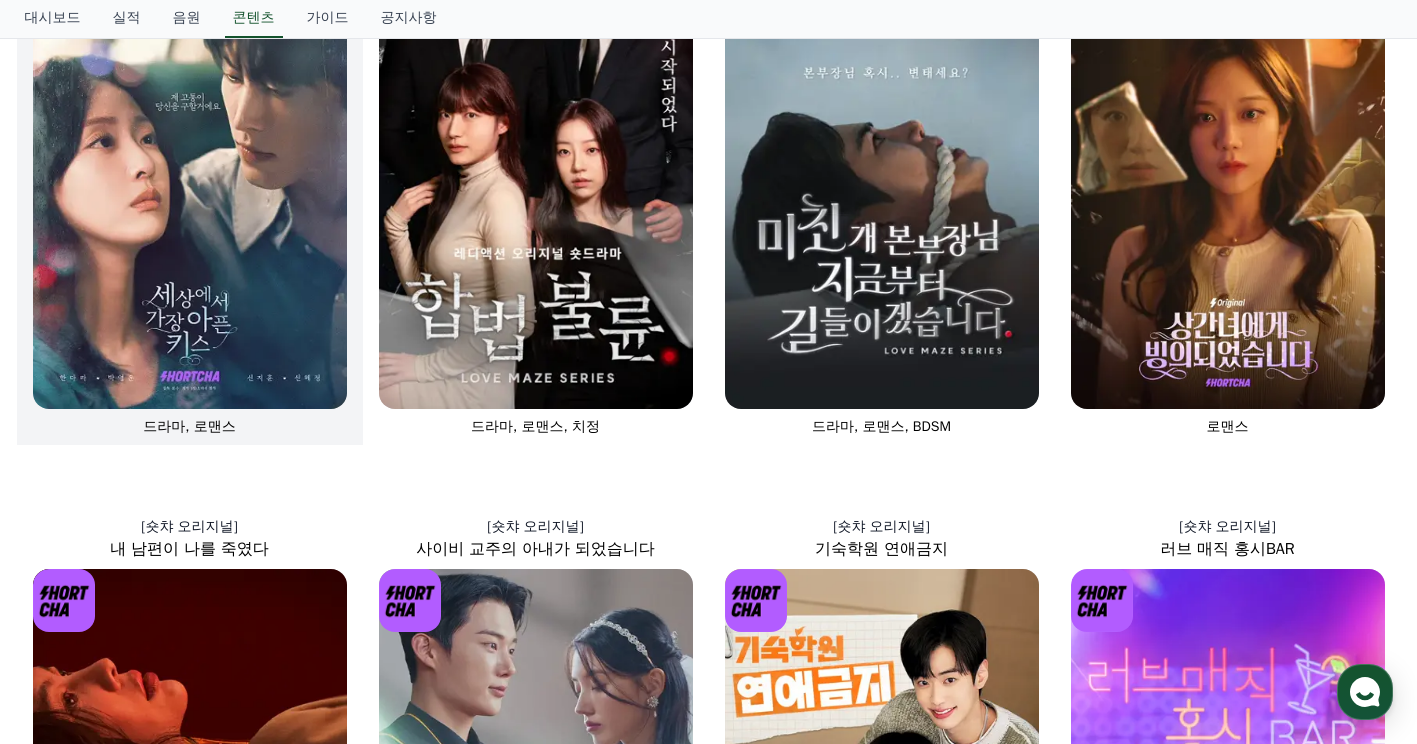 click at bounding box center (190, 173) 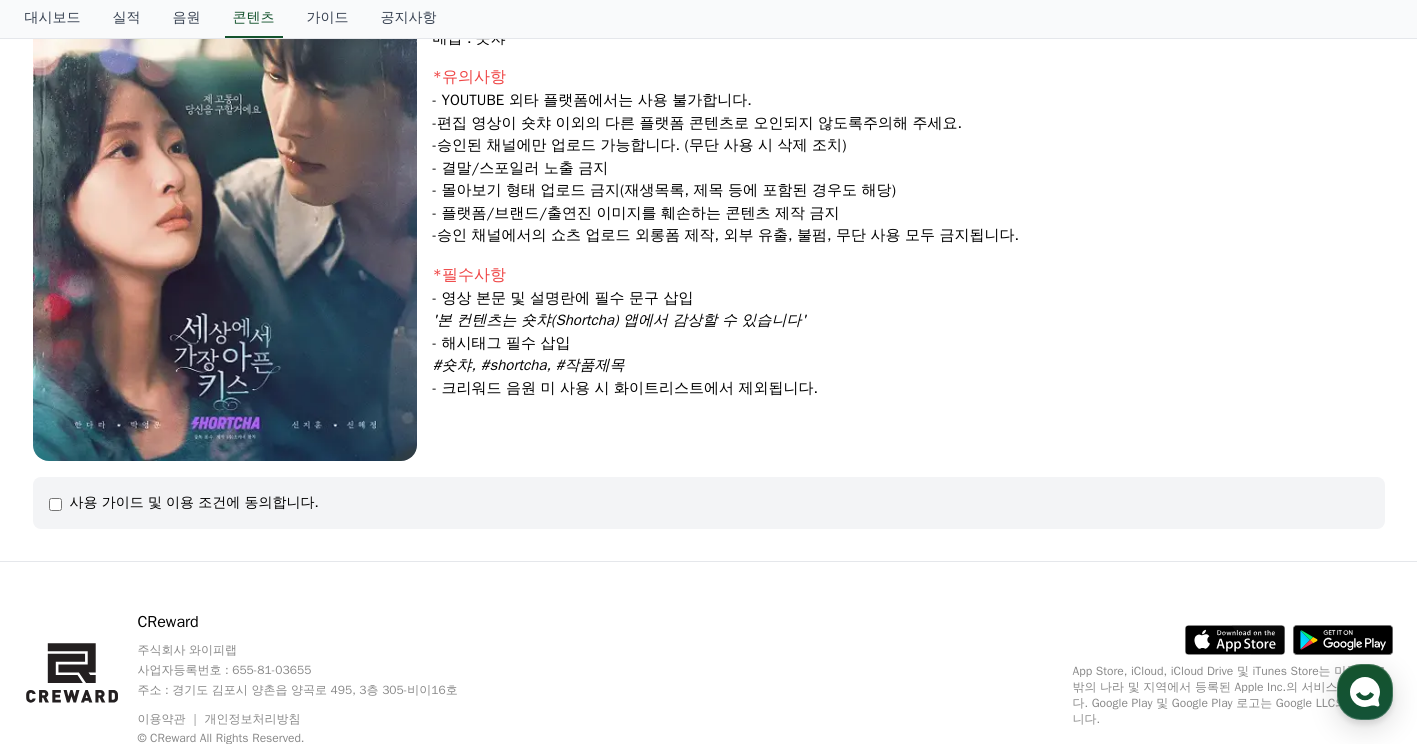 scroll, scrollTop: 0, scrollLeft: 0, axis: both 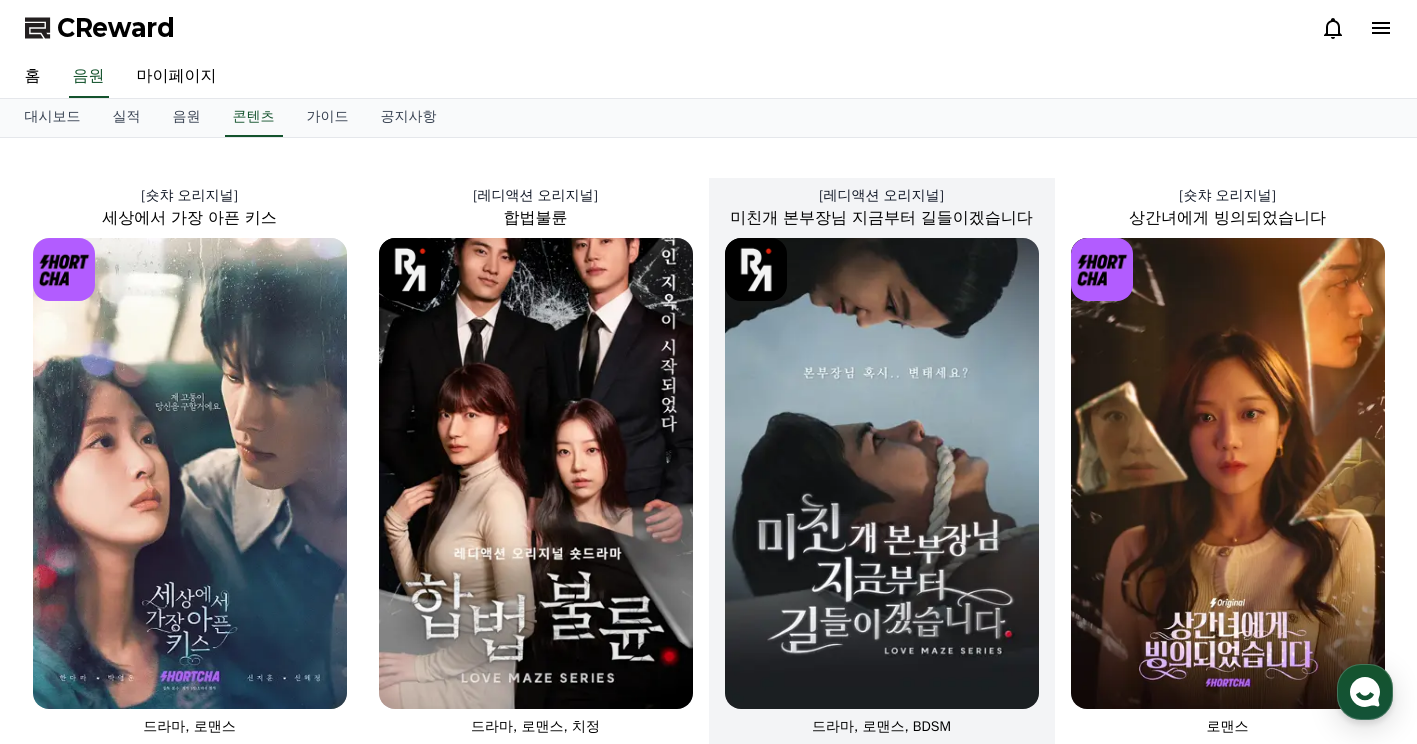 click at bounding box center (882, 473) 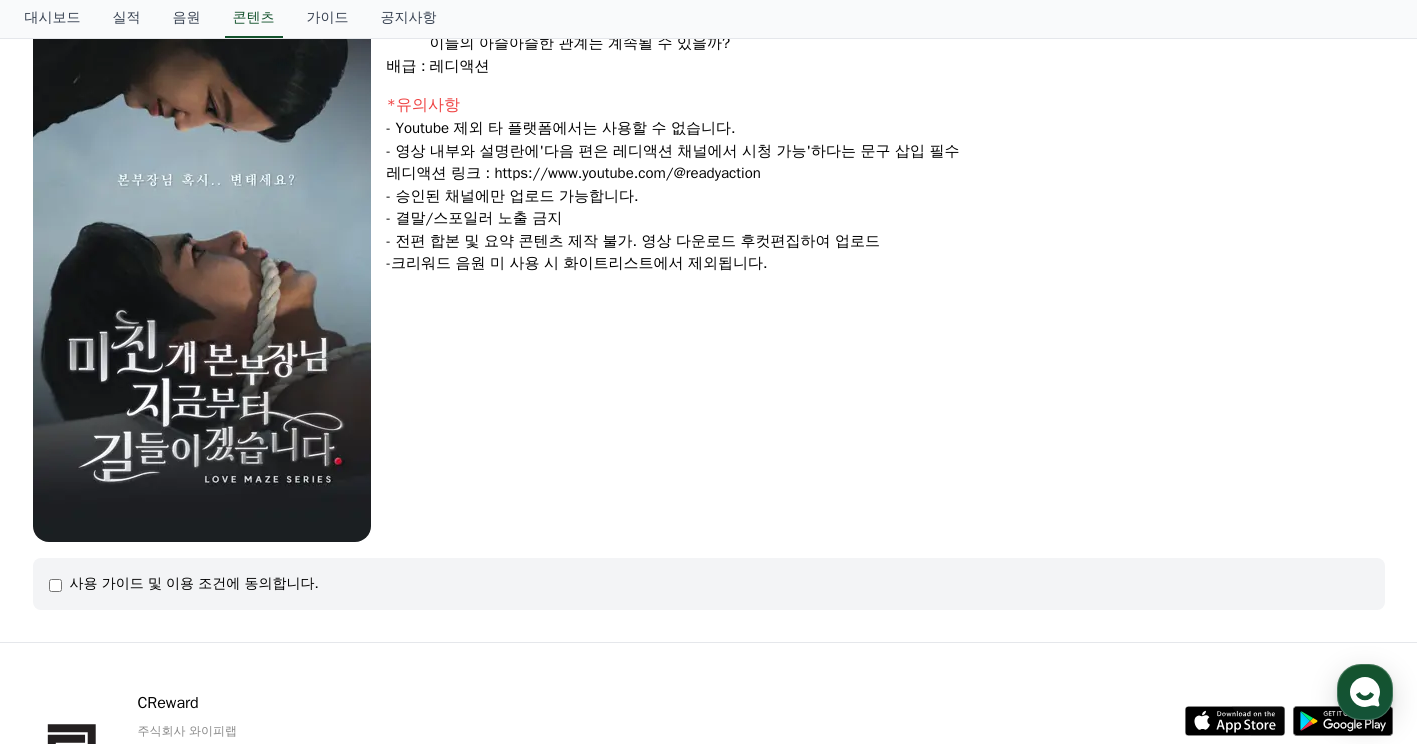 scroll, scrollTop: 0, scrollLeft: 0, axis: both 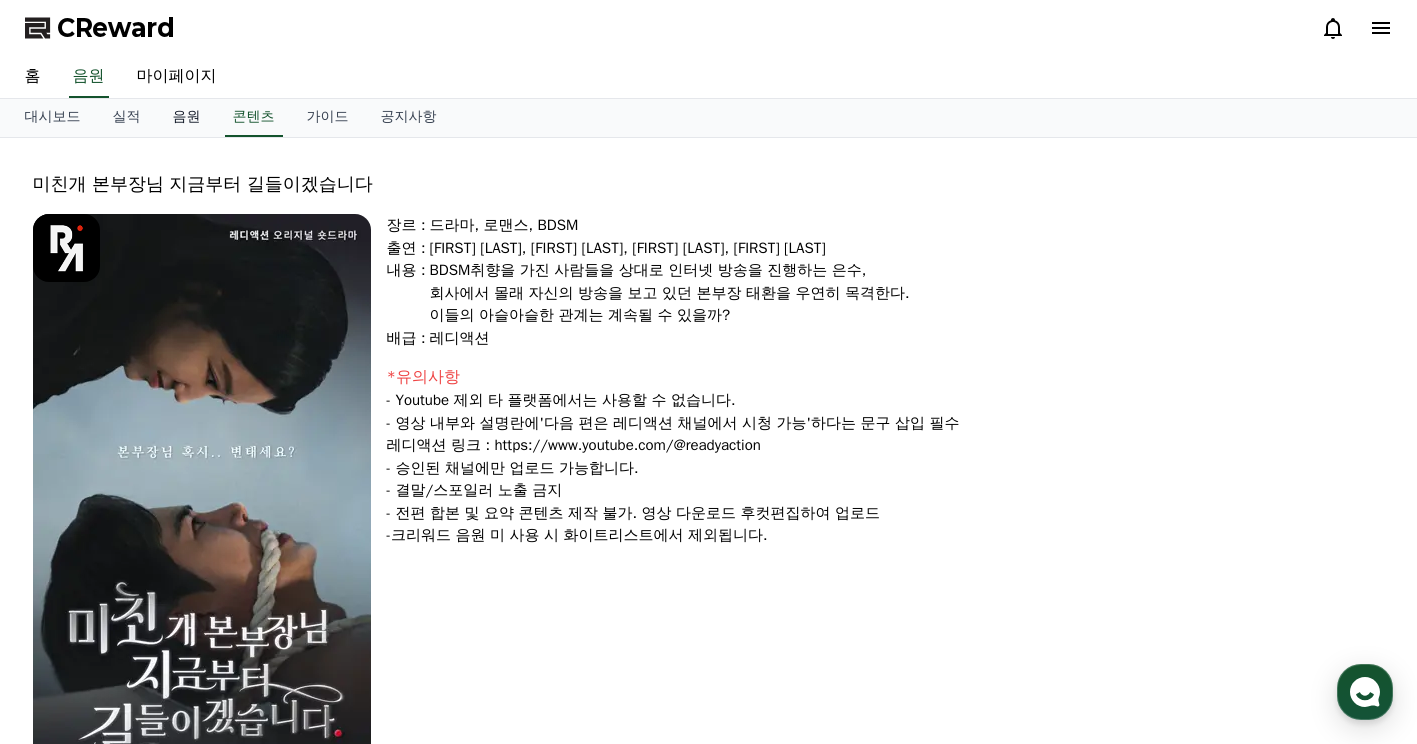 click on "음원" at bounding box center [187, 118] 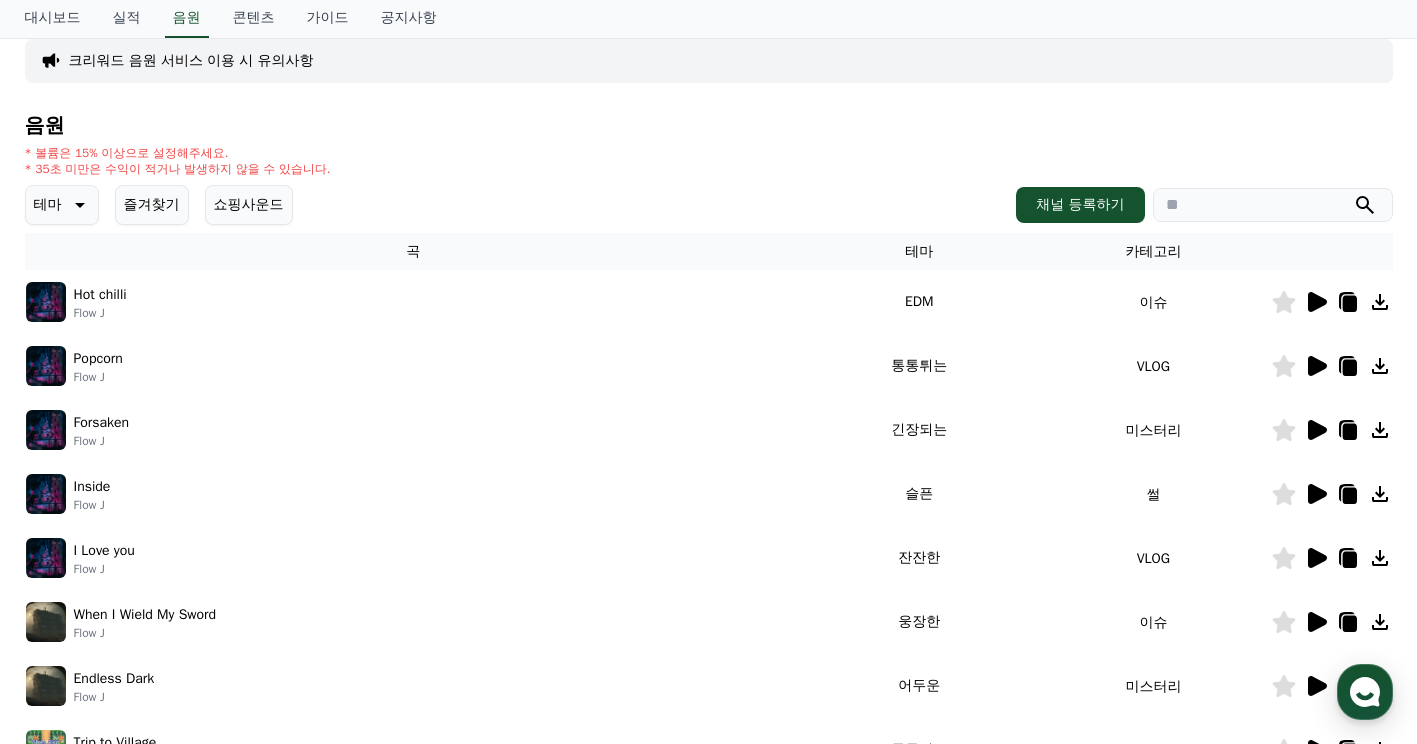 scroll, scrollTop: 100, scrollLeft: 0, axis: vertical 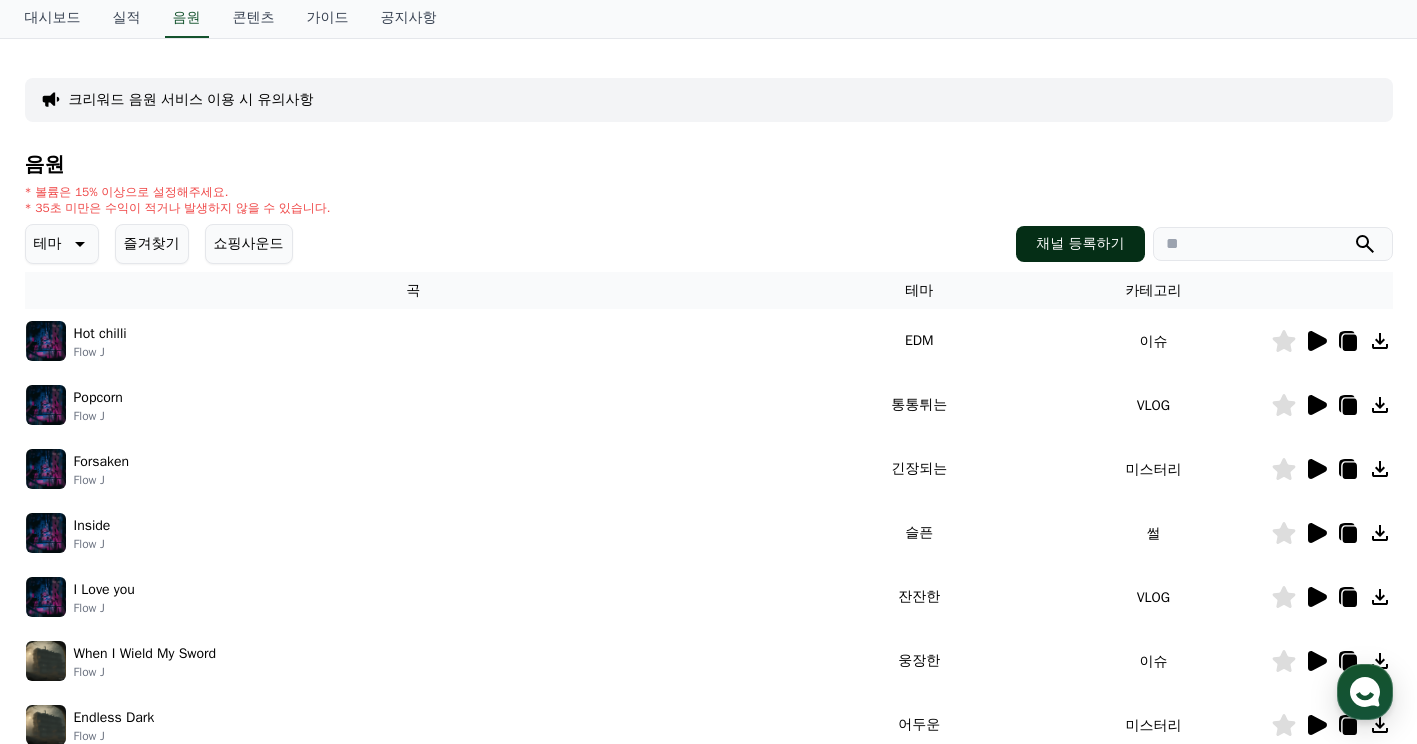 click on "채널 등록하기" at bounding box center (1080, 244) 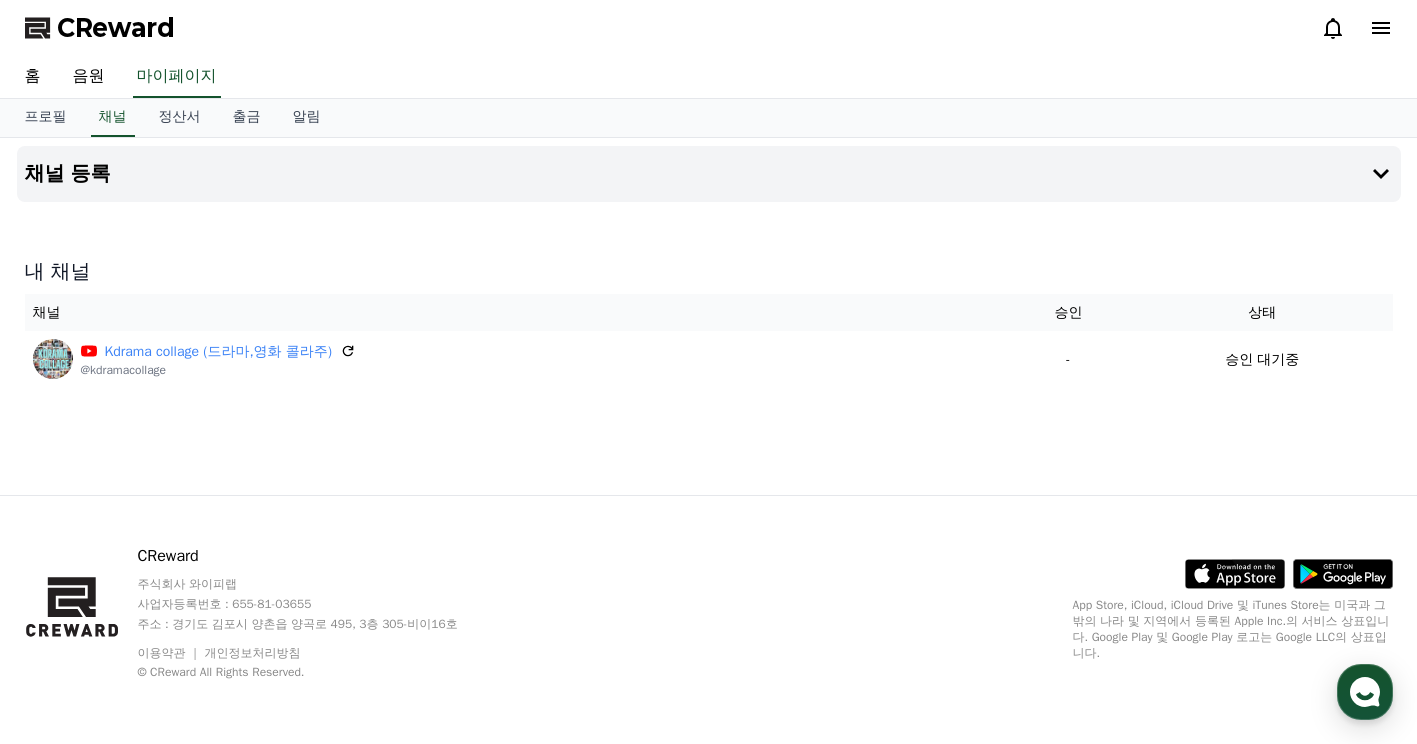 click on "CReward" at bounding box center [116, 28] 